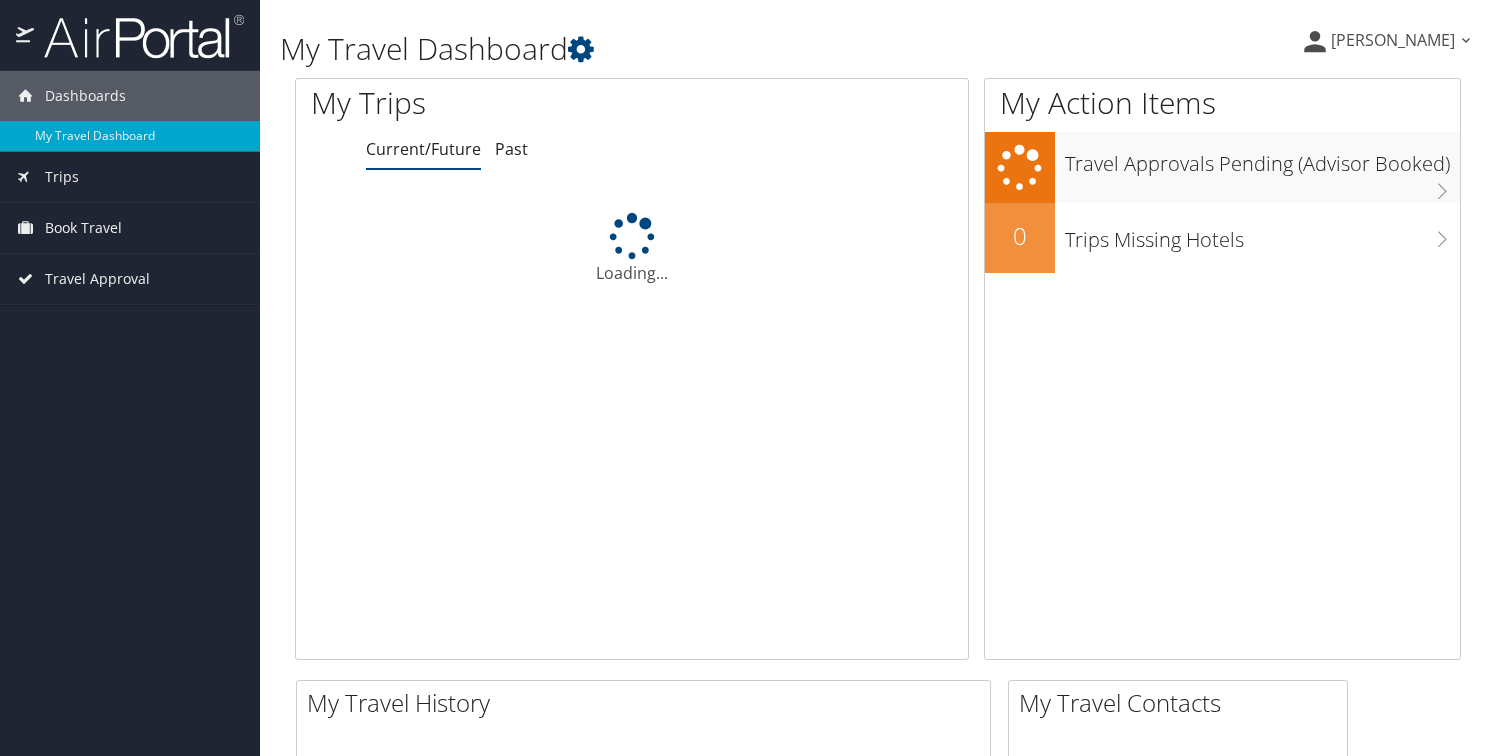 scroll, scrollTop: 0, scrollLeft: 0, axis: both 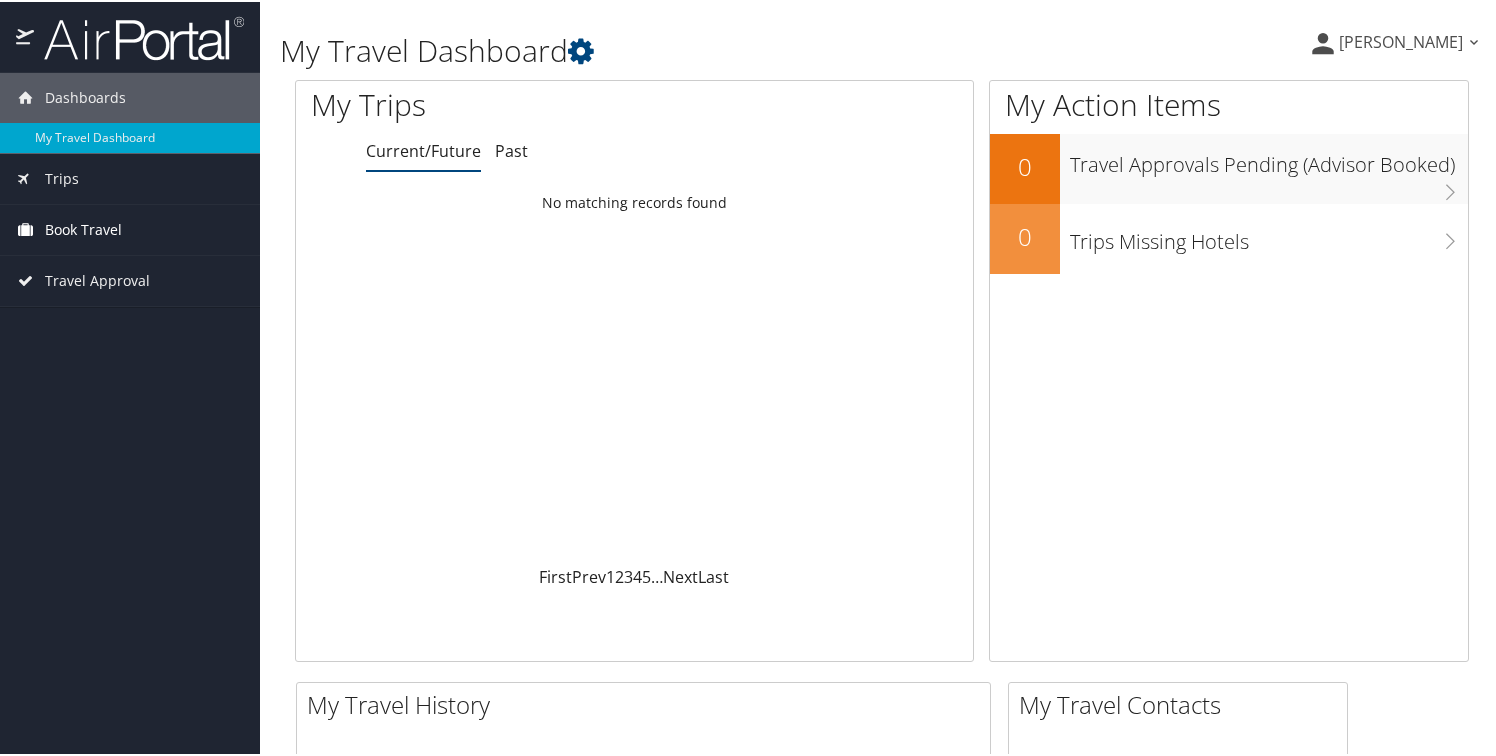click on "Book Travel" at bounding box center [130, 228] 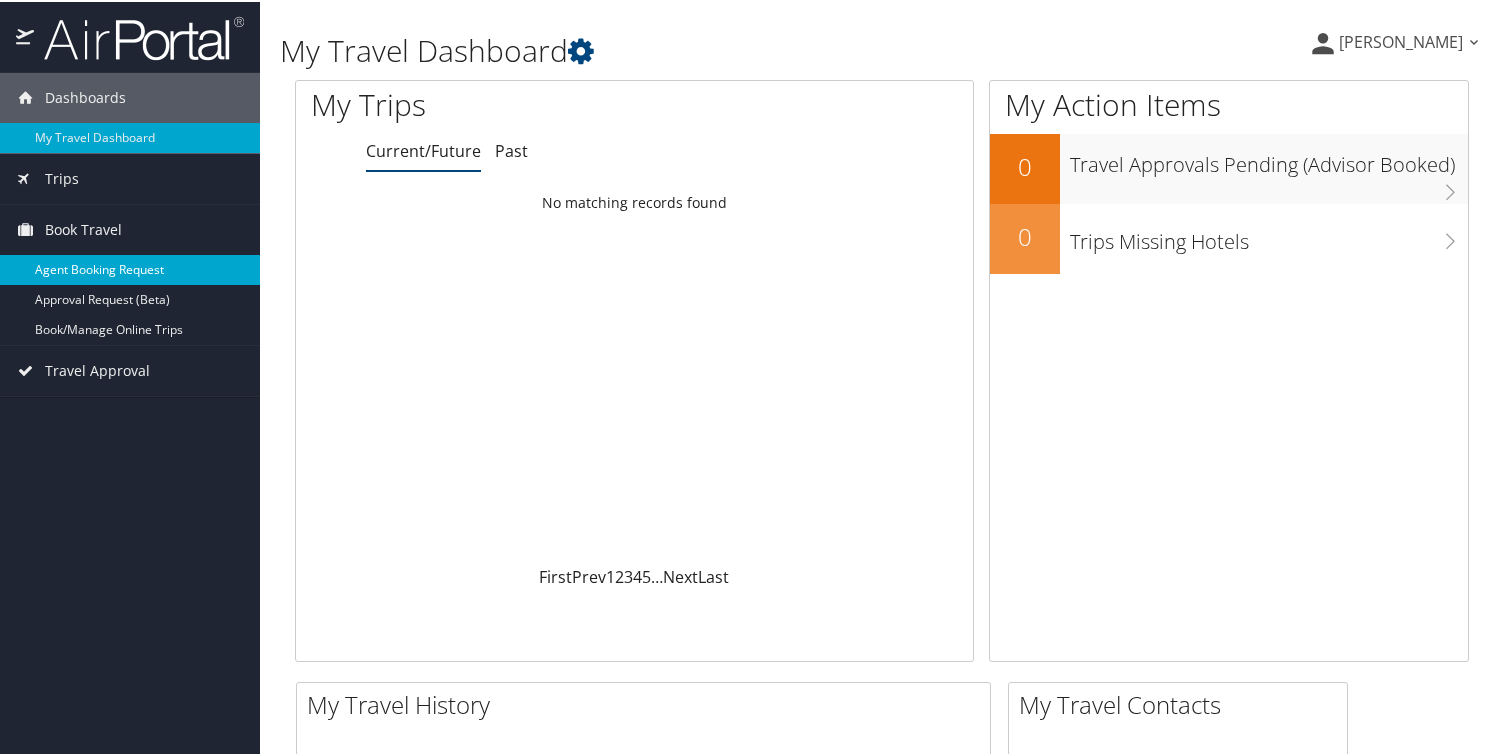 click on "Agent Booking Request" at bounding box center (130, 268) 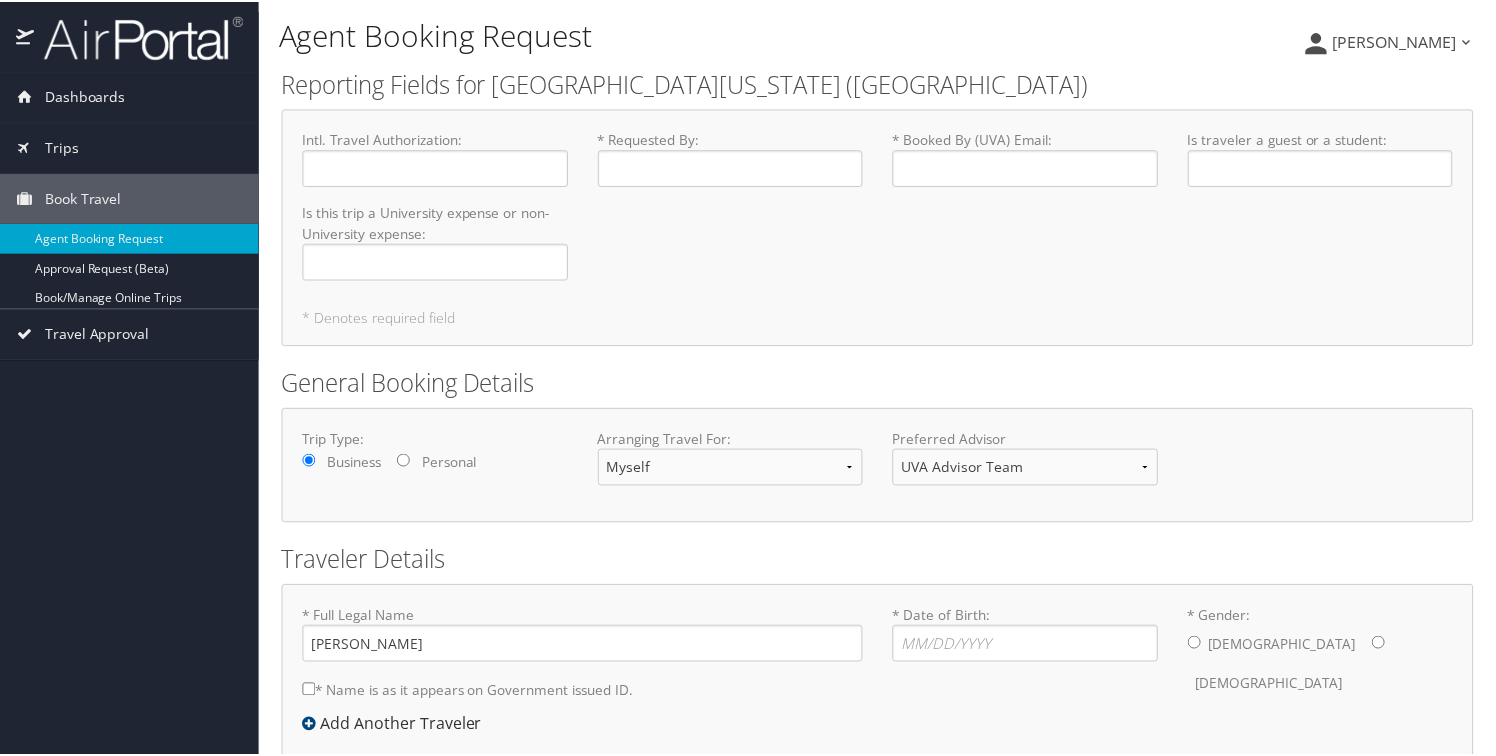 scroll, scrollTop: 0, scrollLeft: 0, axis: both 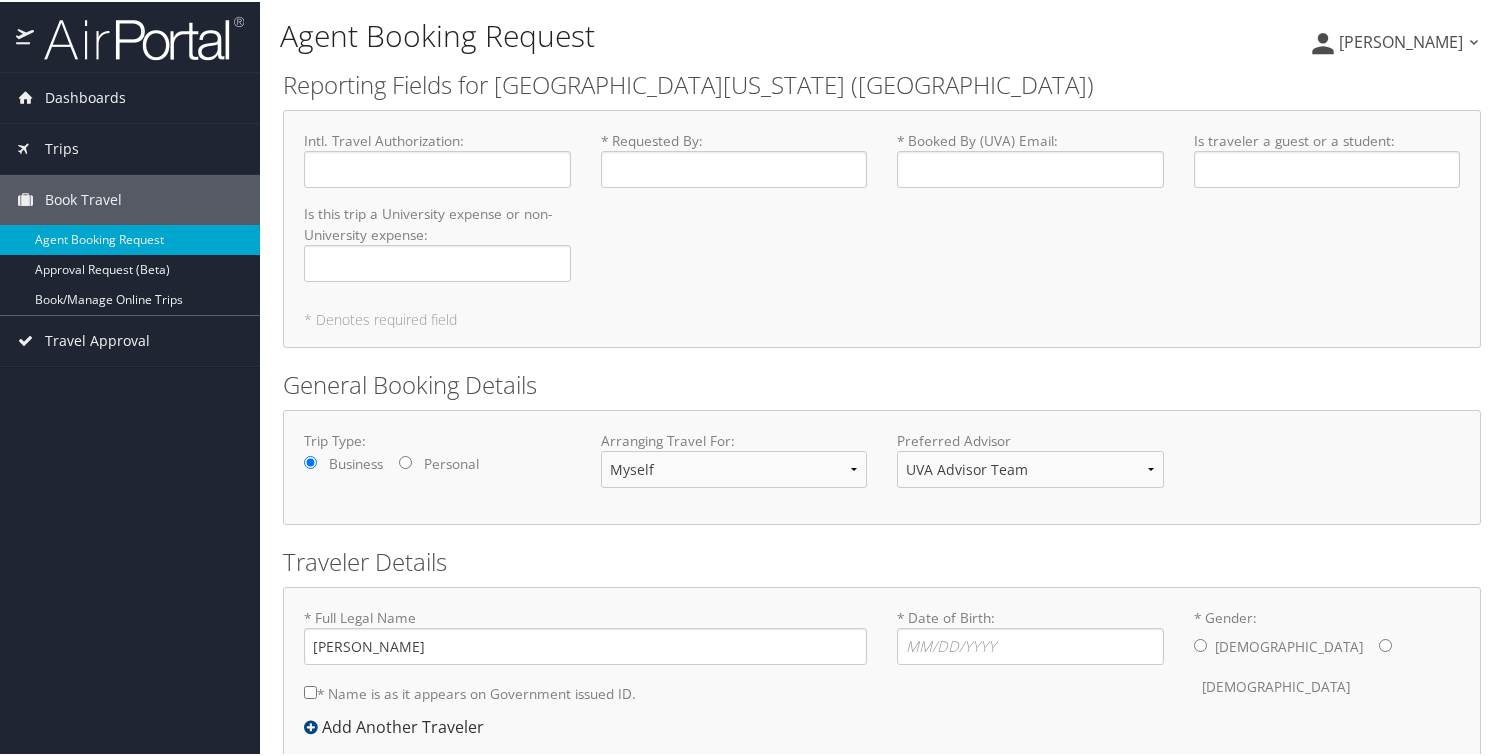 click on "Intl. Travel Authorization : Required" at bounding box center [437, 157] 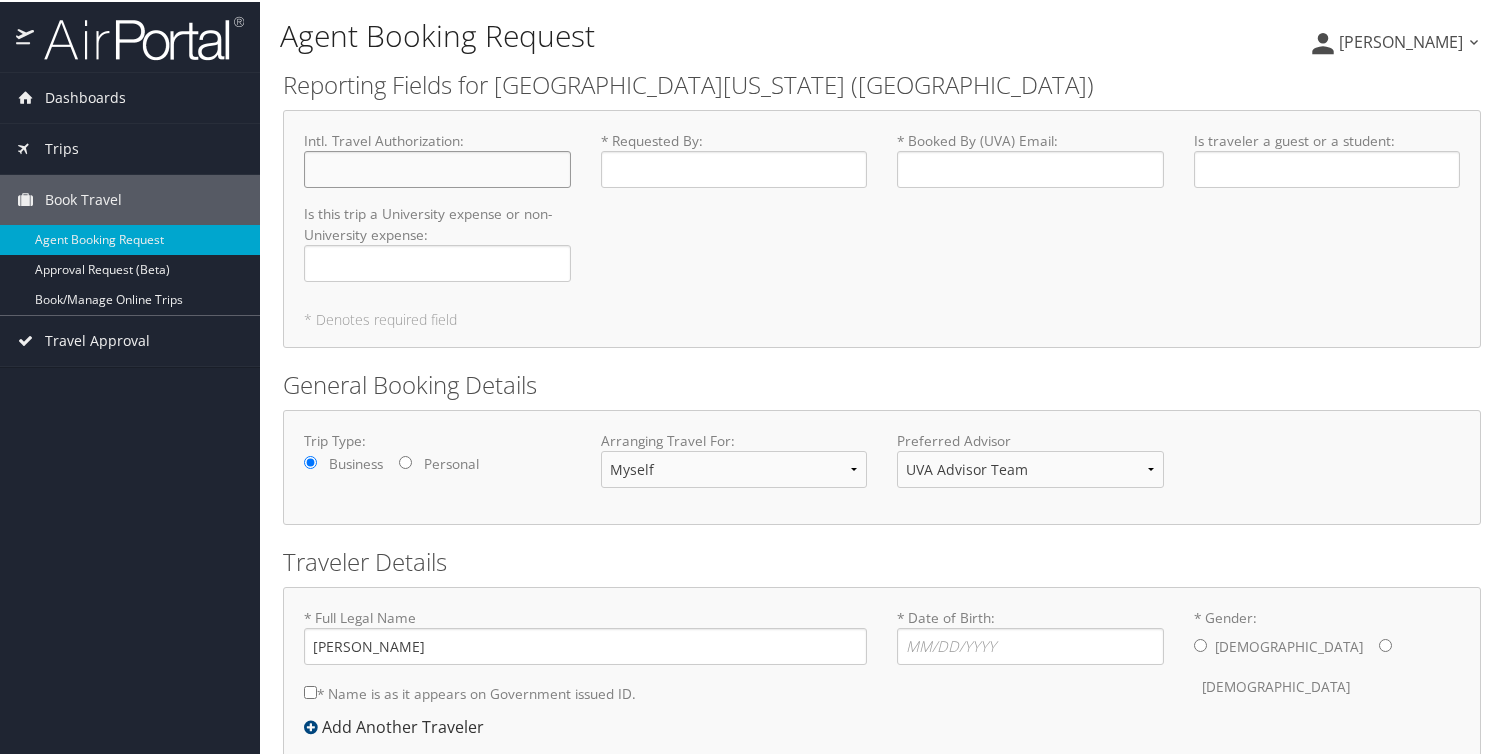 click on "Intl. Travel Authorization : Required" 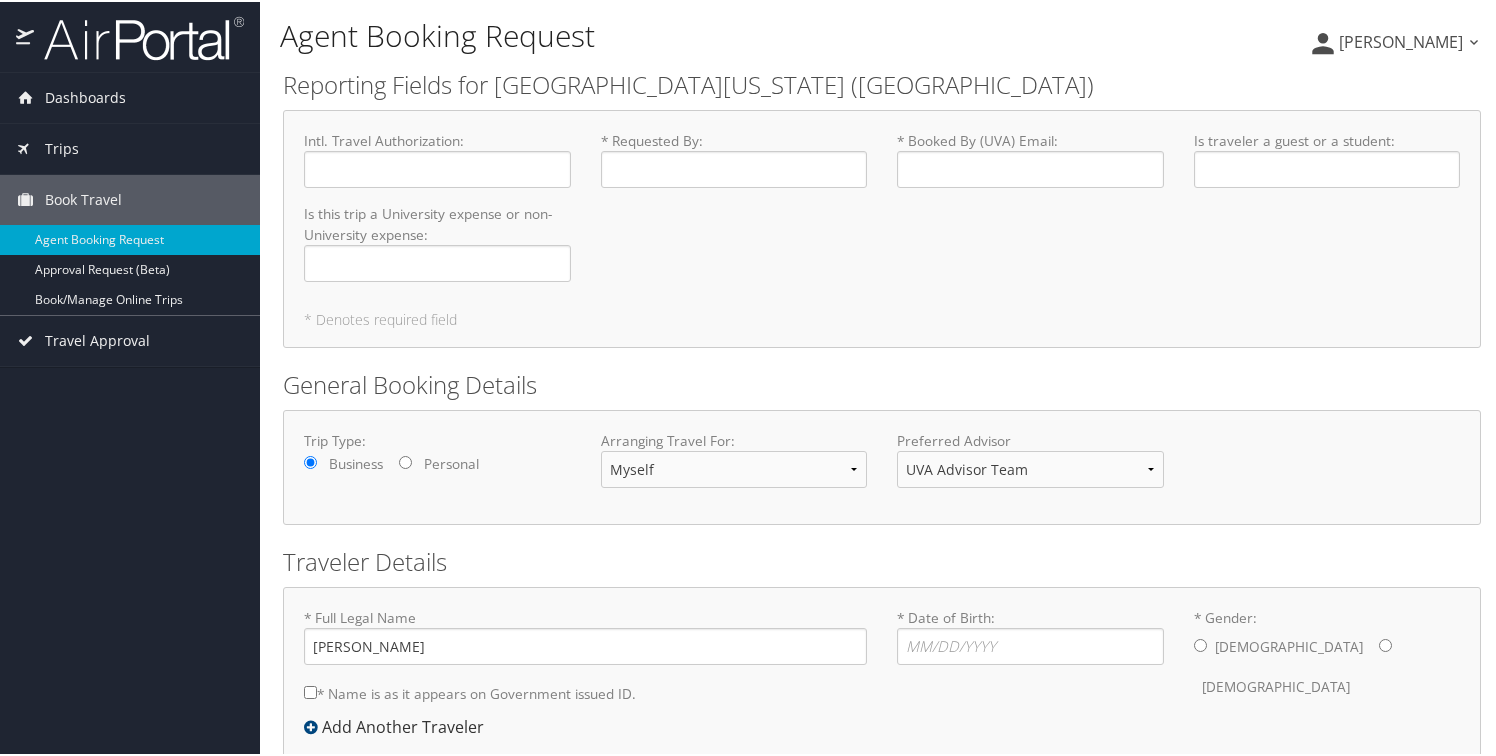 click on "*   Requested By : Required" at bounding box center [734, 157] 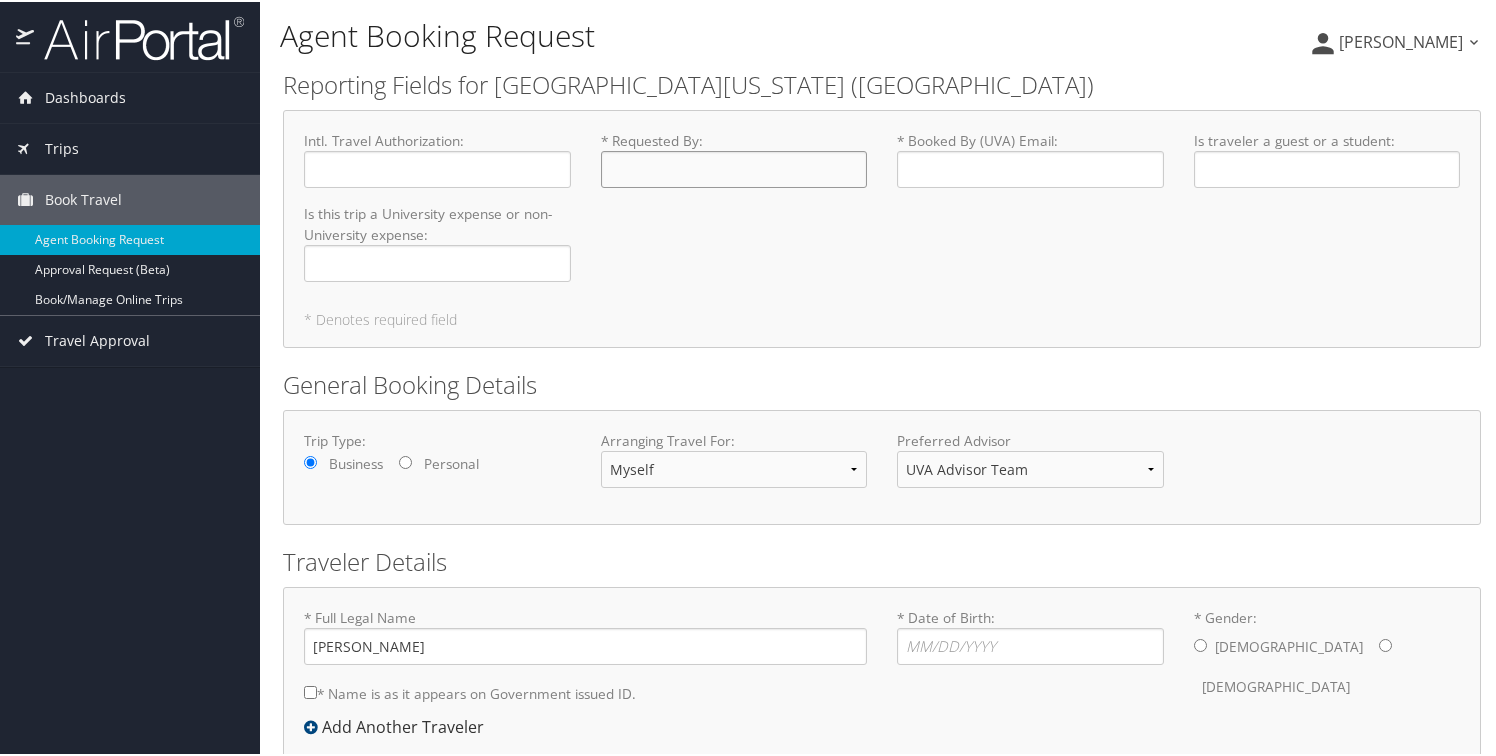 click on "*   Requested By : Required" at bounding box center [734, 167] 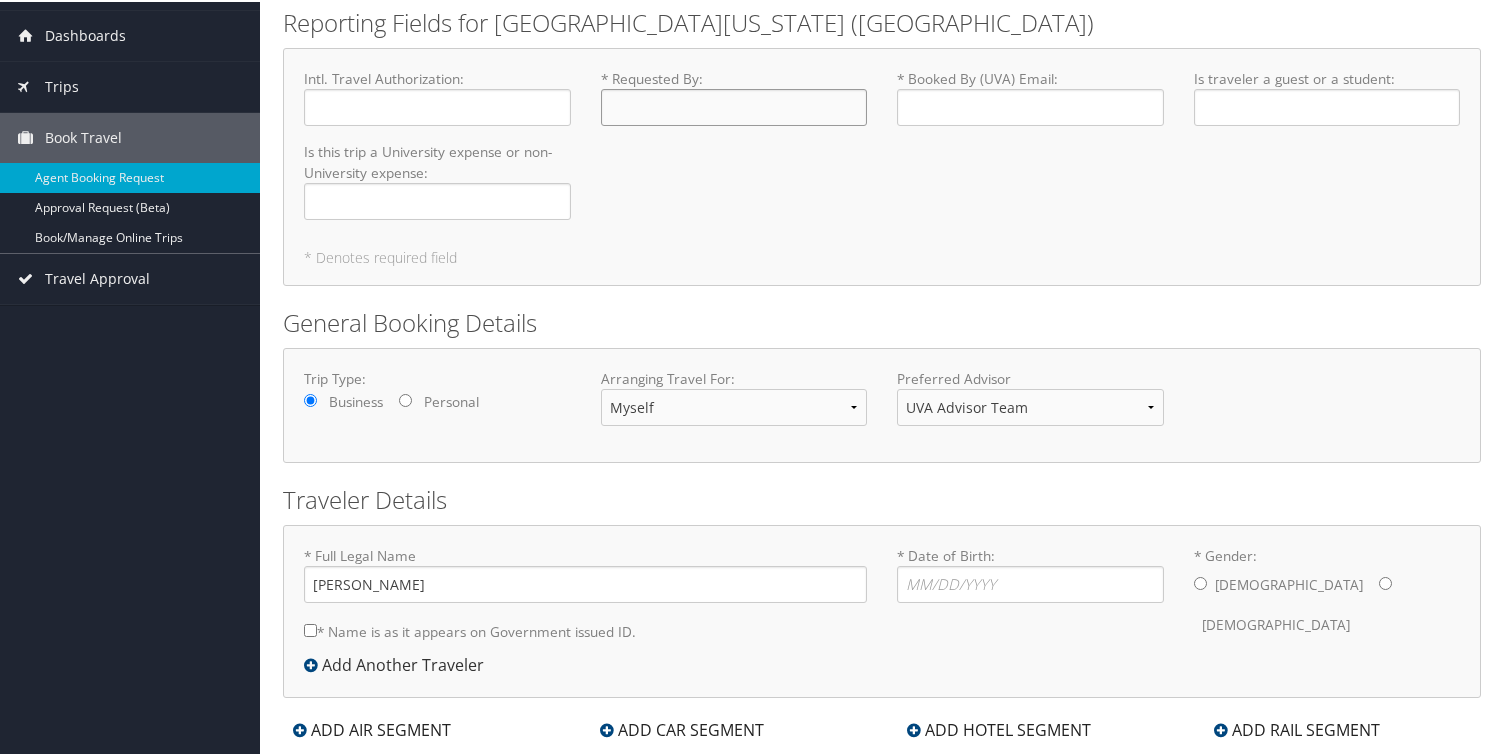 scroll, scrollTop: 64, scrollLeft: 0, axis: vertical 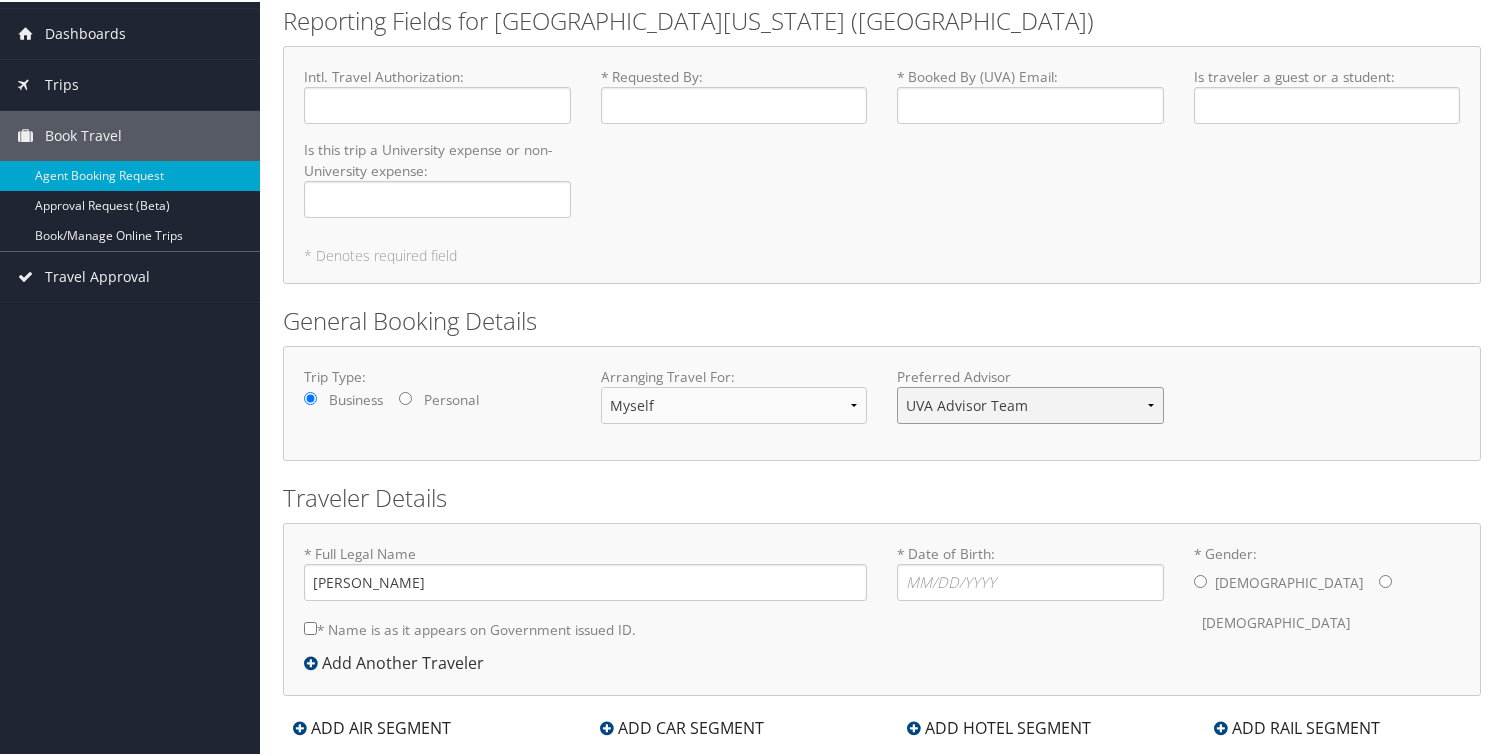 click on "UVA Advisor Team" at bounding box center (1030, 403) 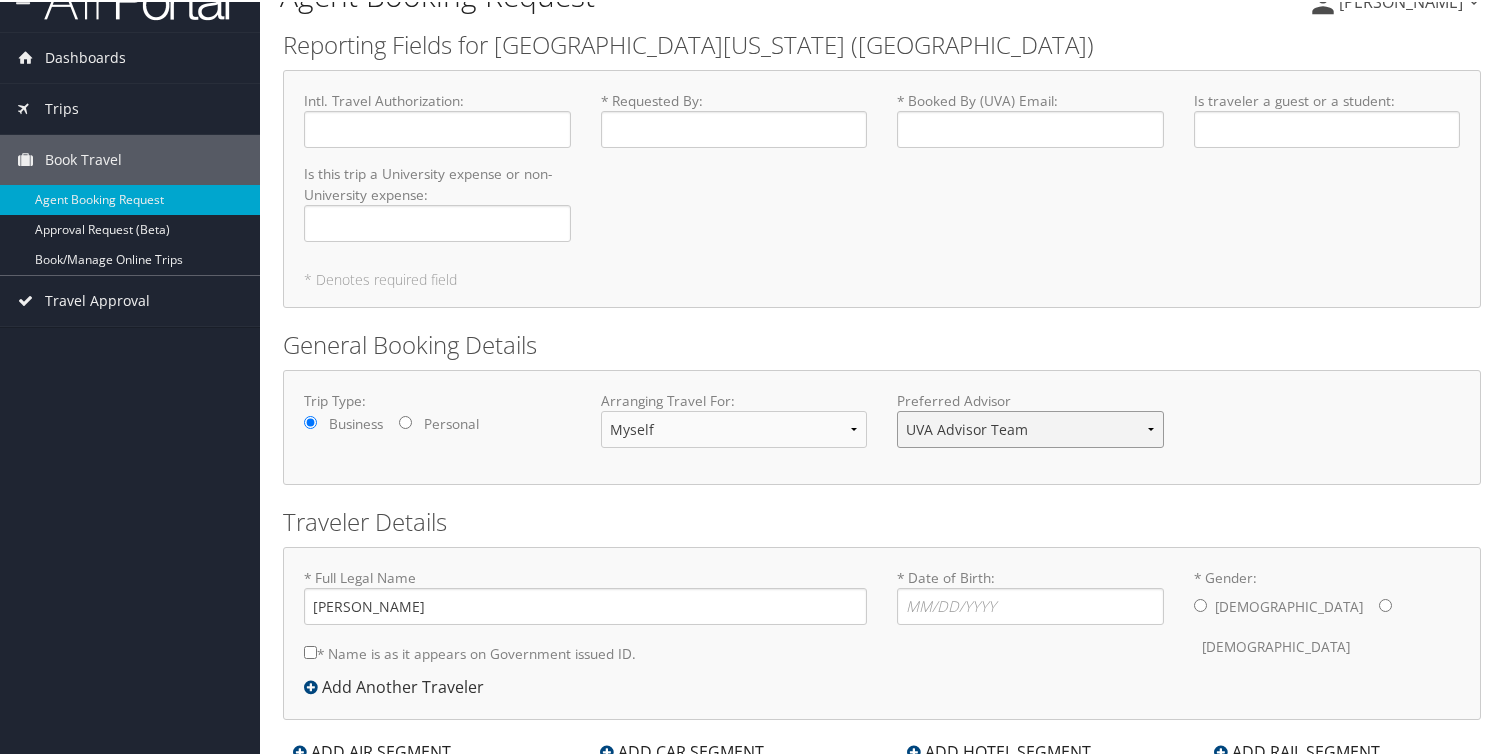 scroll, scrollTop: 0, scrollLeft: 0, axis: both 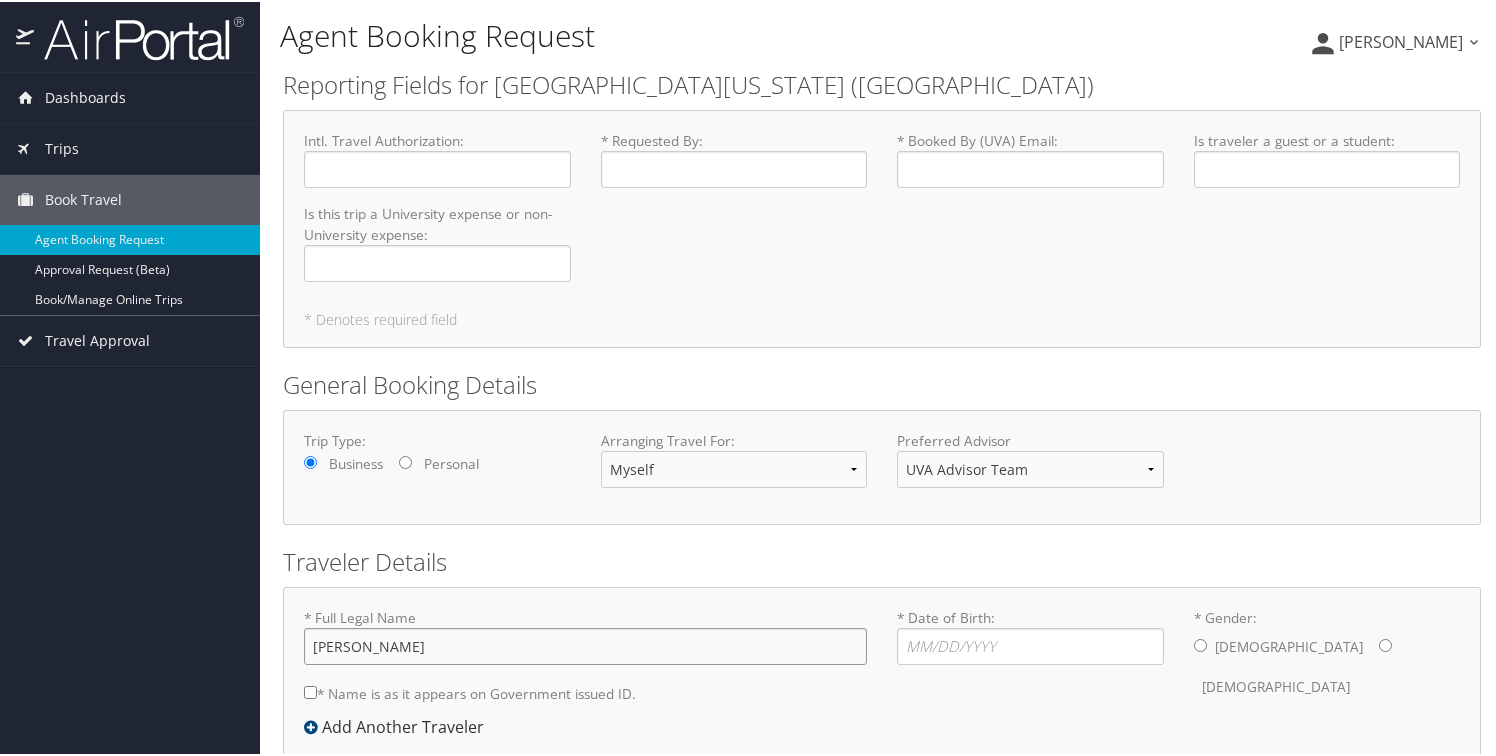 click on "James  McElwee" at bounding box center (585, 644) 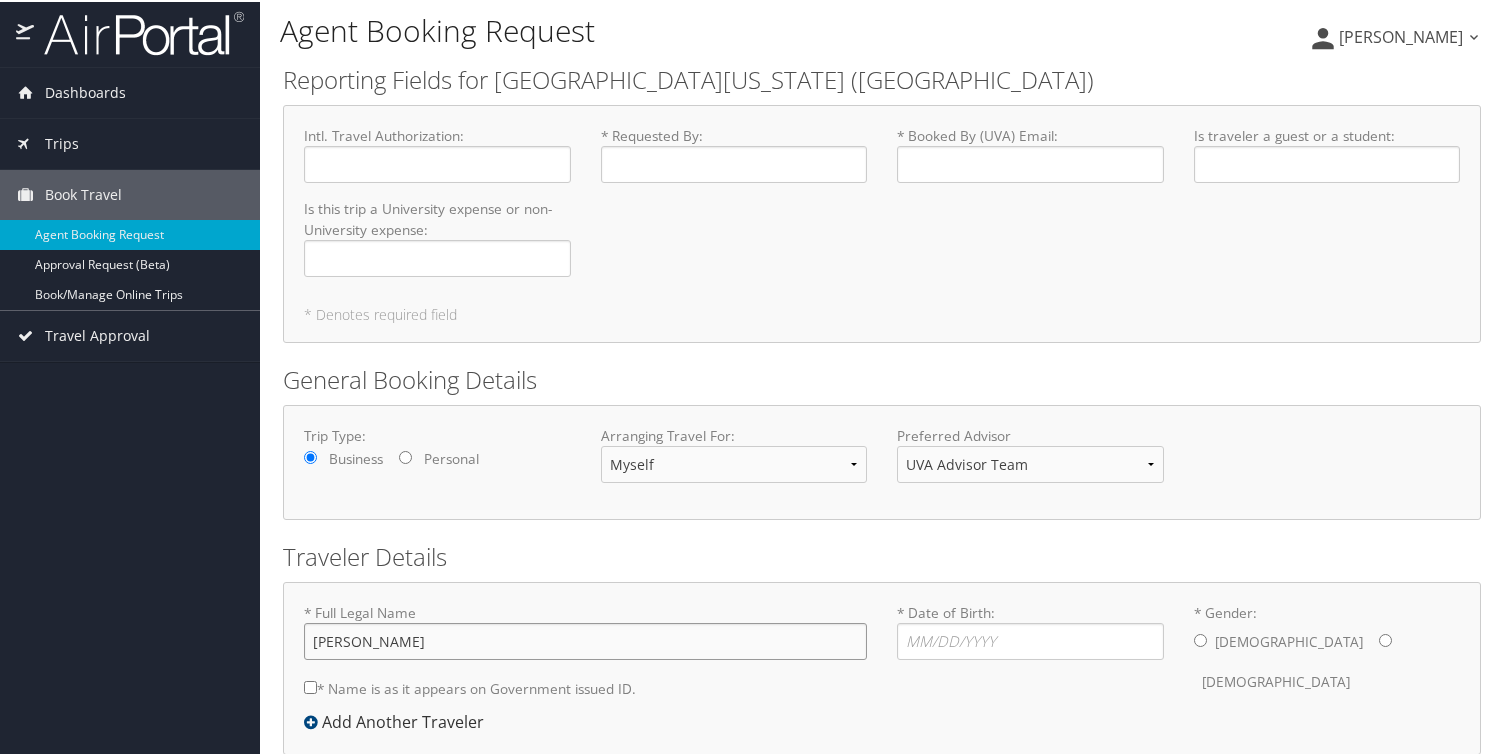 scroll, scrollTop: 1, scrollLeft: 0, axis: vertical 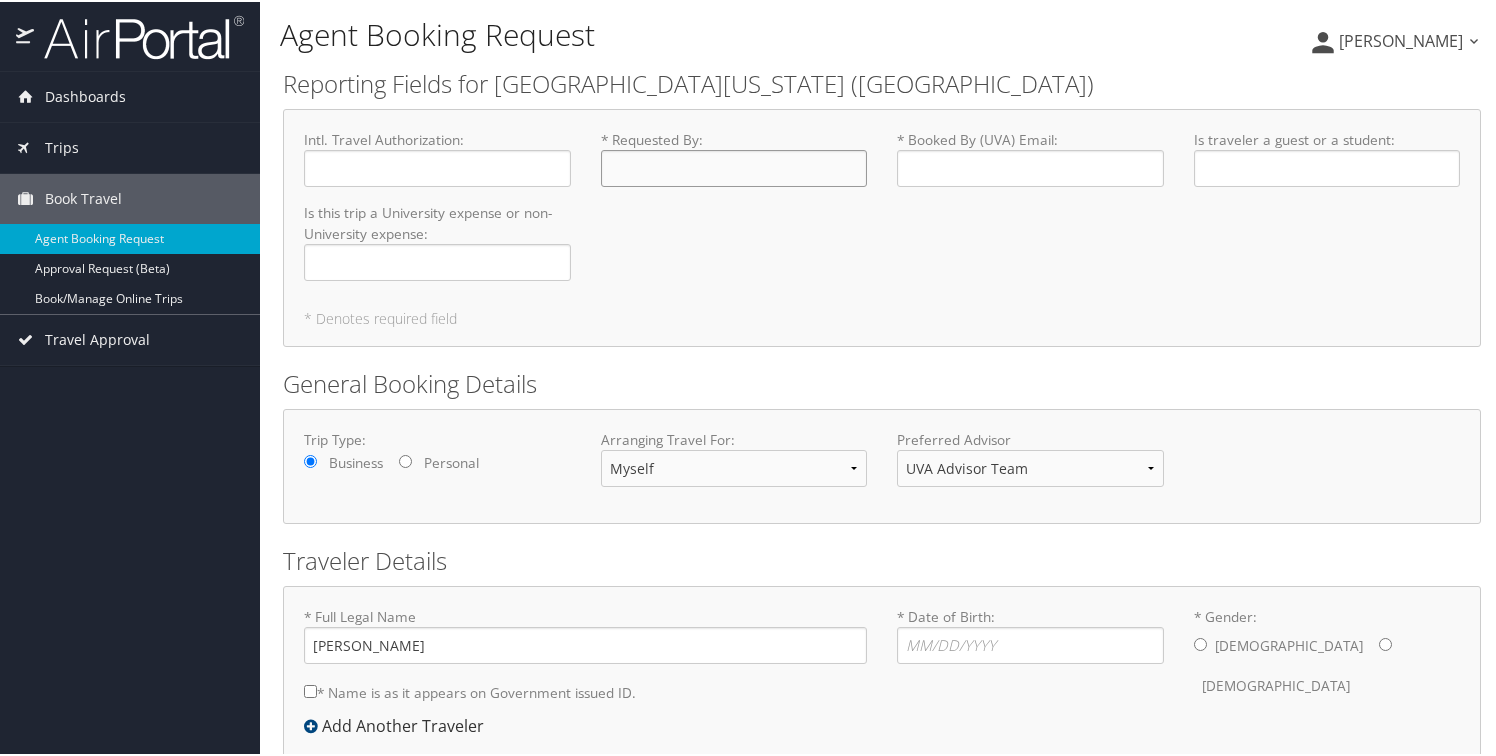 click on "*   Requested By : Required" at bounding box center [734, 166] 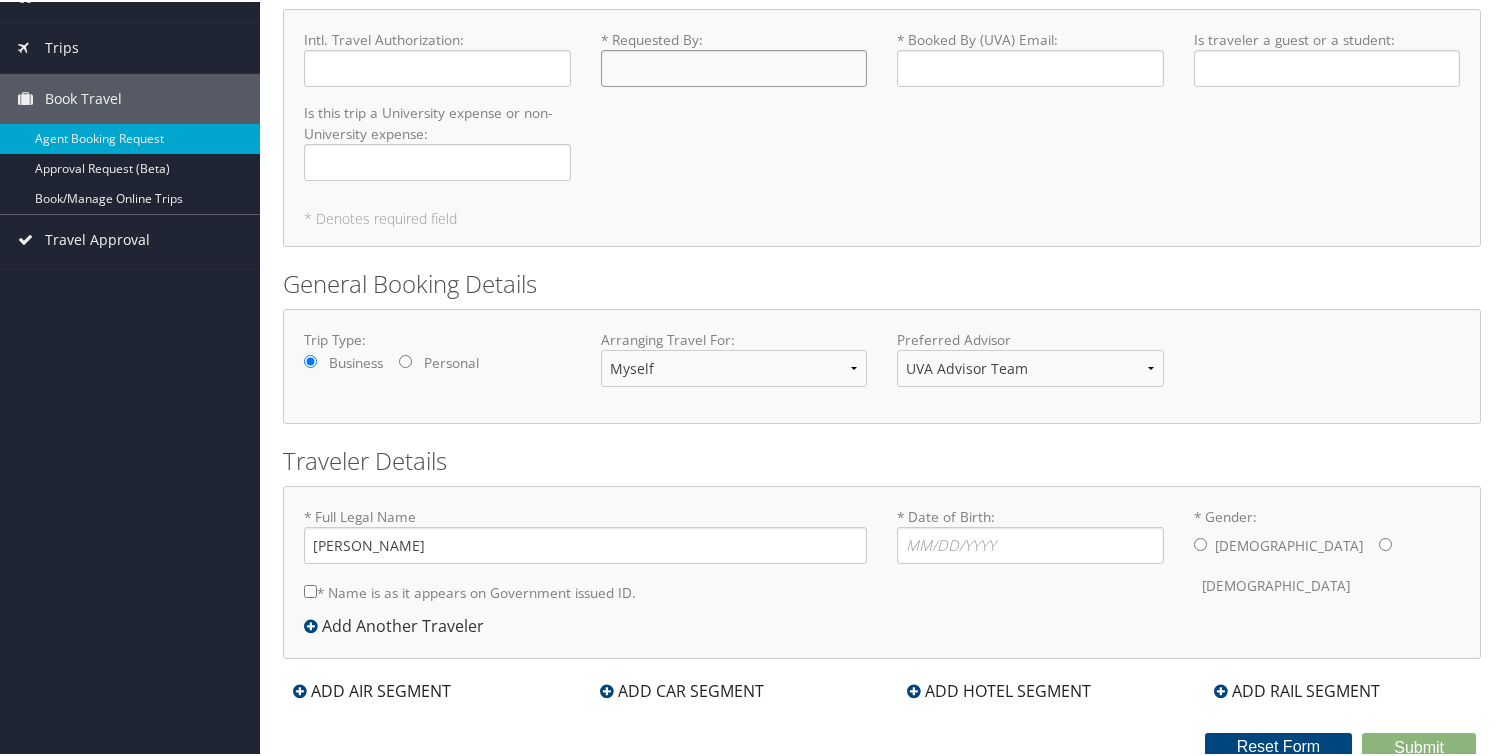 scroll, scrollTop: 106, scrollLeft: 0, axis: vertical 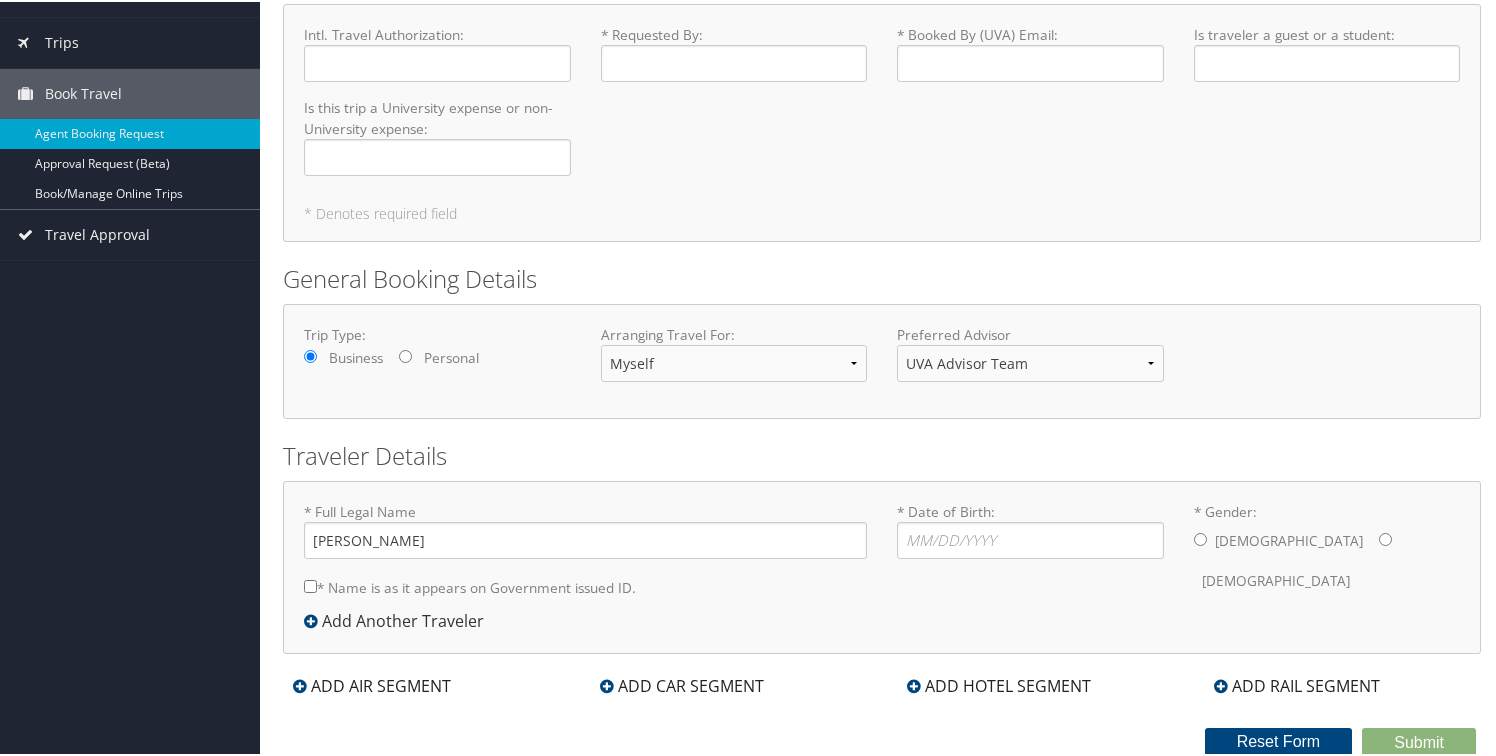 click on "ADD HOTEL SEGMENT" at bounding box center [999, 684] 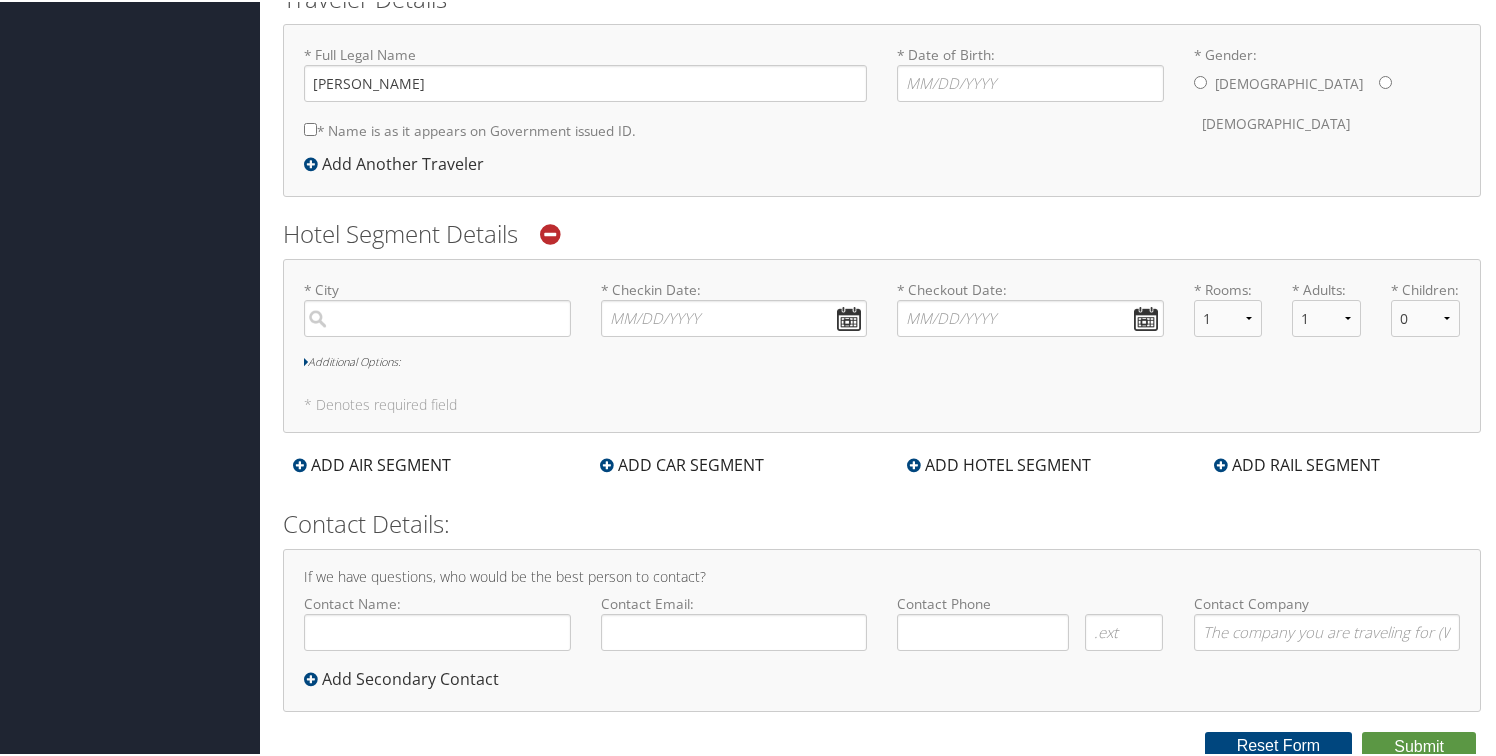 scroll, scrollTop: 587, scrollLeft: 0, axis: vertical 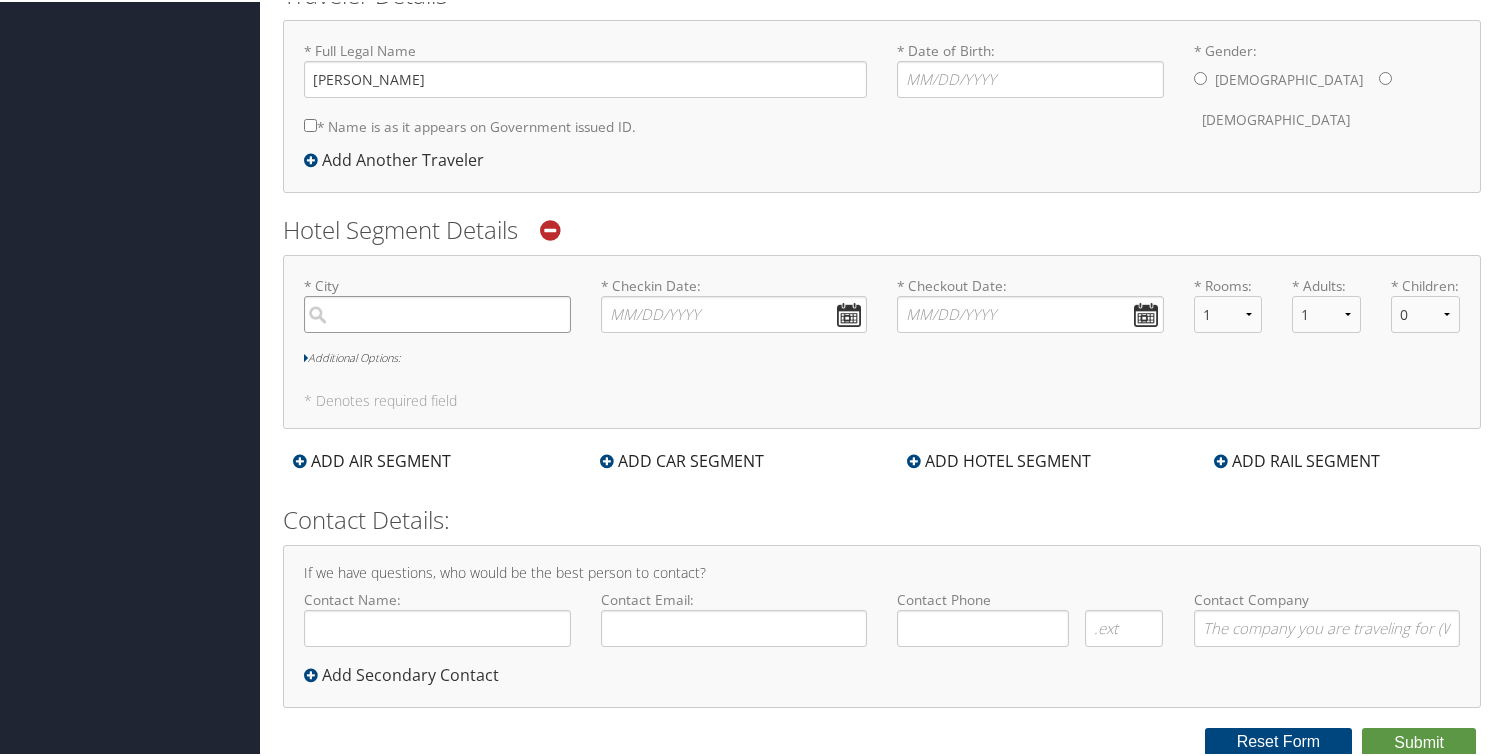 click at bounding box center (437, 312) 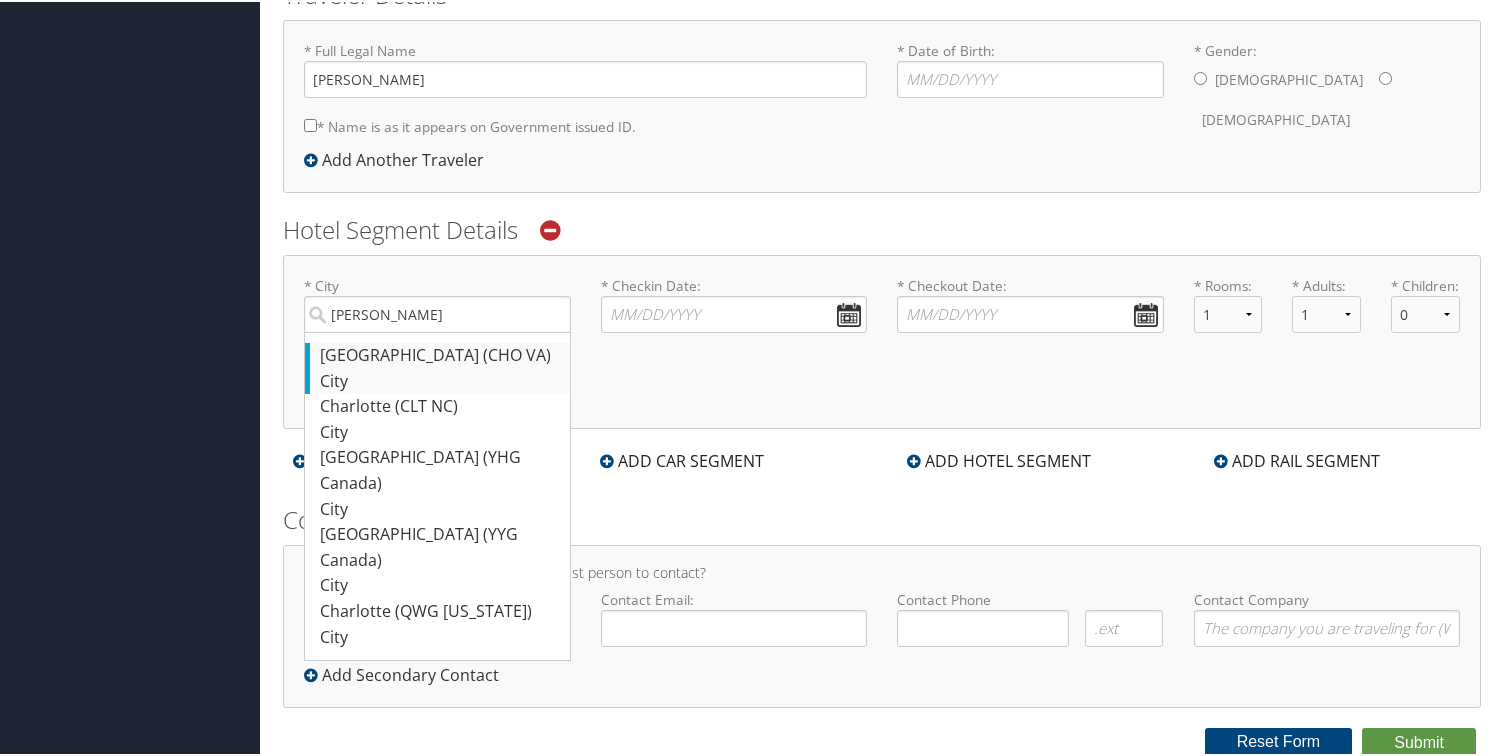 click on "Charlottesville   (CHO VA)" at bounding box center [440, 354] 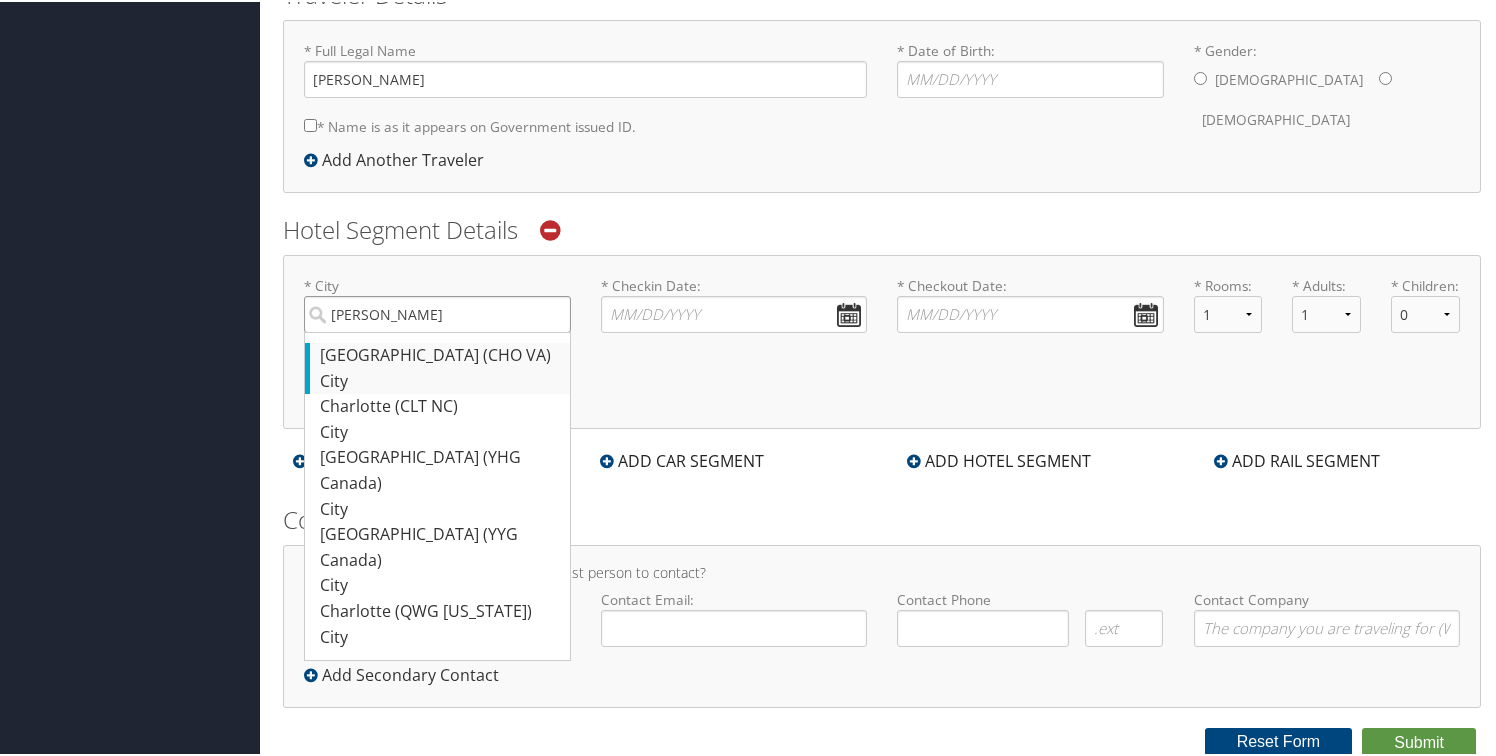 click on "Charlott" at bounding box center [437, 312] 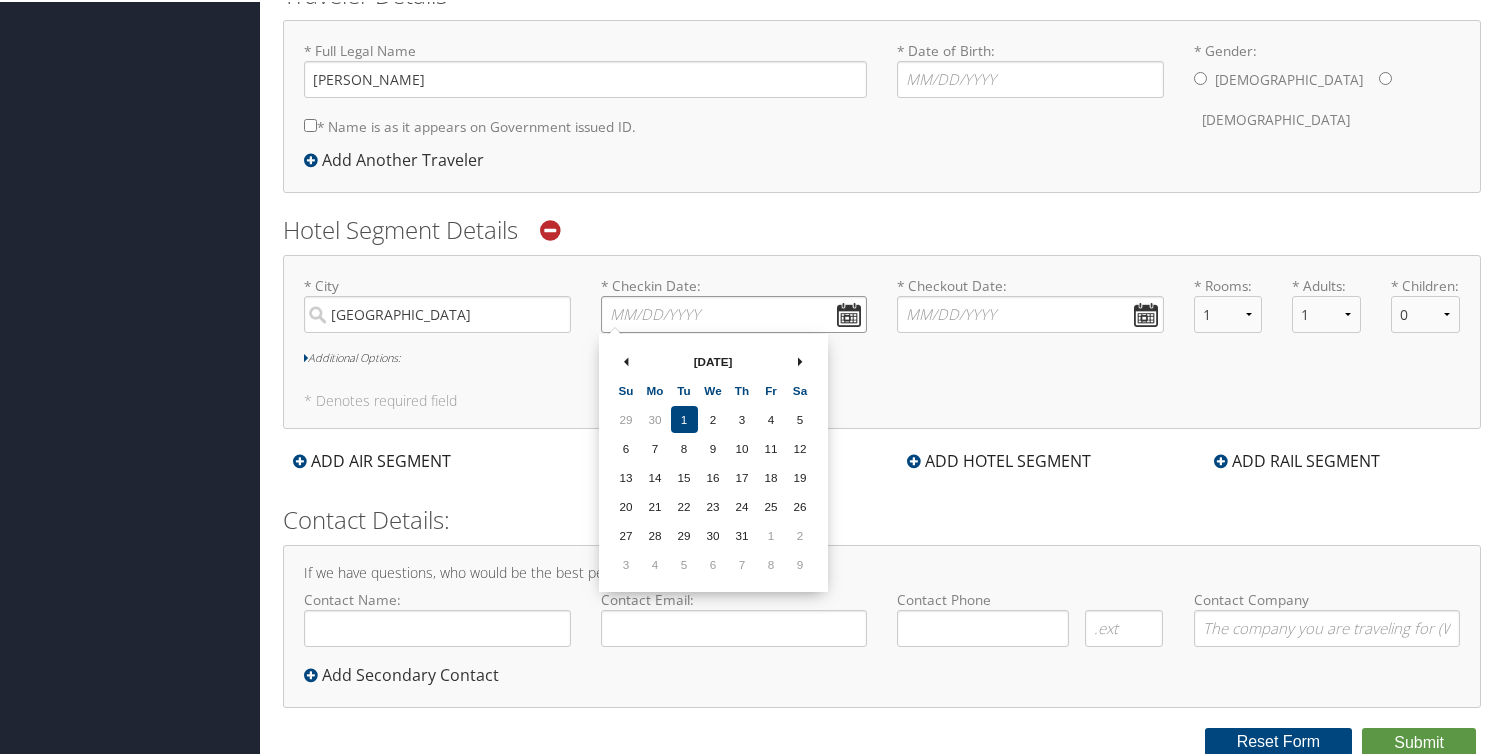 click on "* Checkin Date: Dates must be valid" at bounding box center (734, 312) 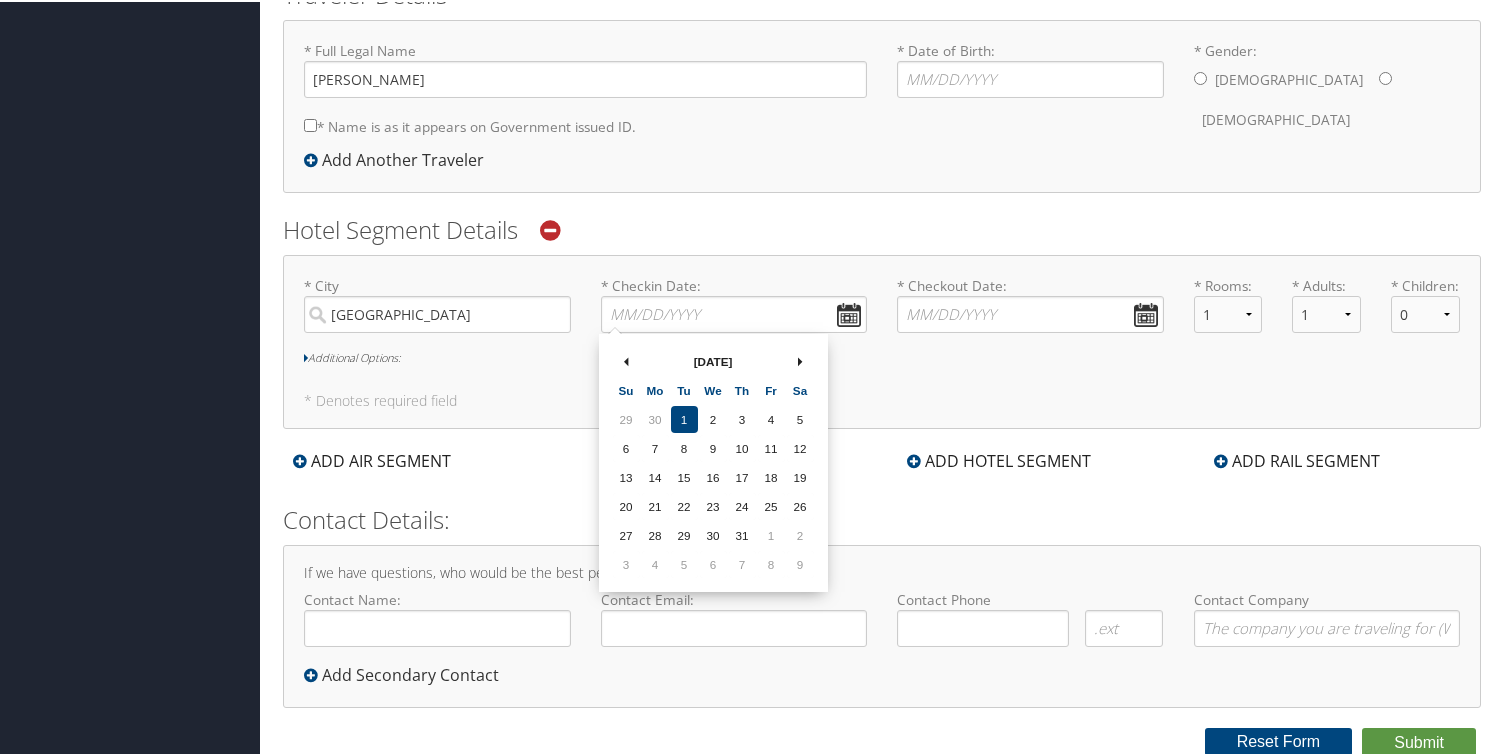 click on "* City Charlottesville Required * Checkin Date: Dates must be valid * Checkout Date: Dates must be valid * Rooms:  1   2   3   4   5  * Adults:  1   2   3   4   5  * Children:  0   1   2   3   4   5" at bounding box center [882, 310] 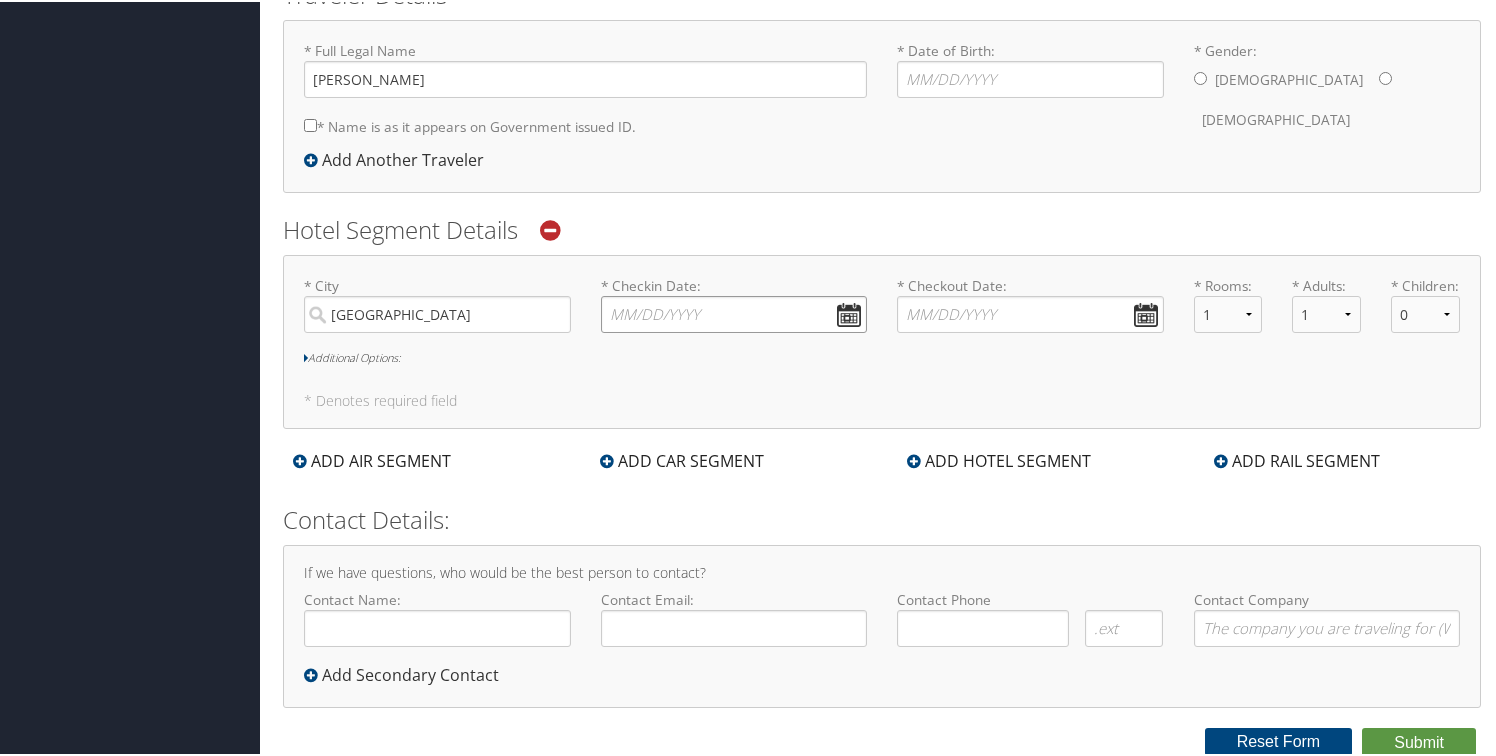 click on "* Checkin Date: Dates must be valid" at bounding box center (734, 312) 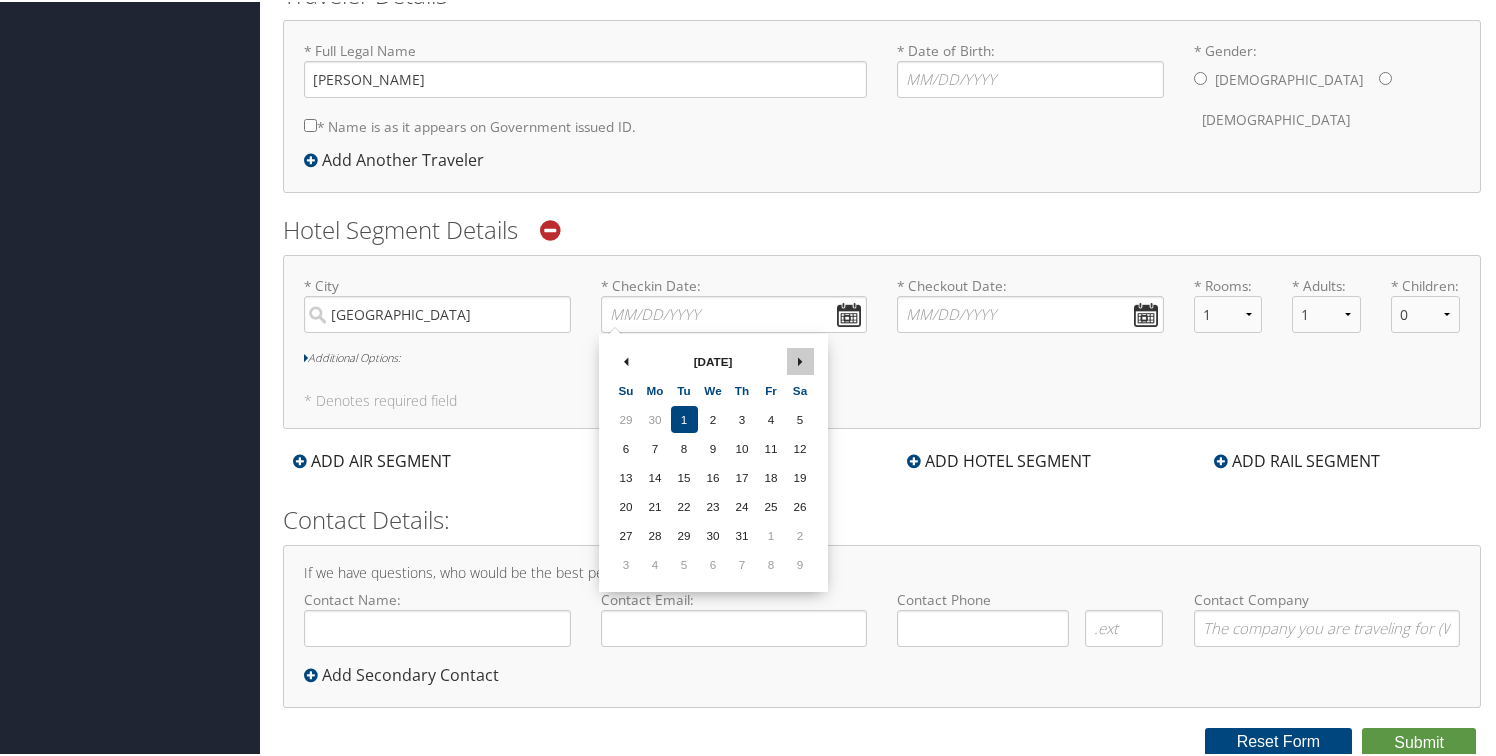 click at bounding box center (800, 359) 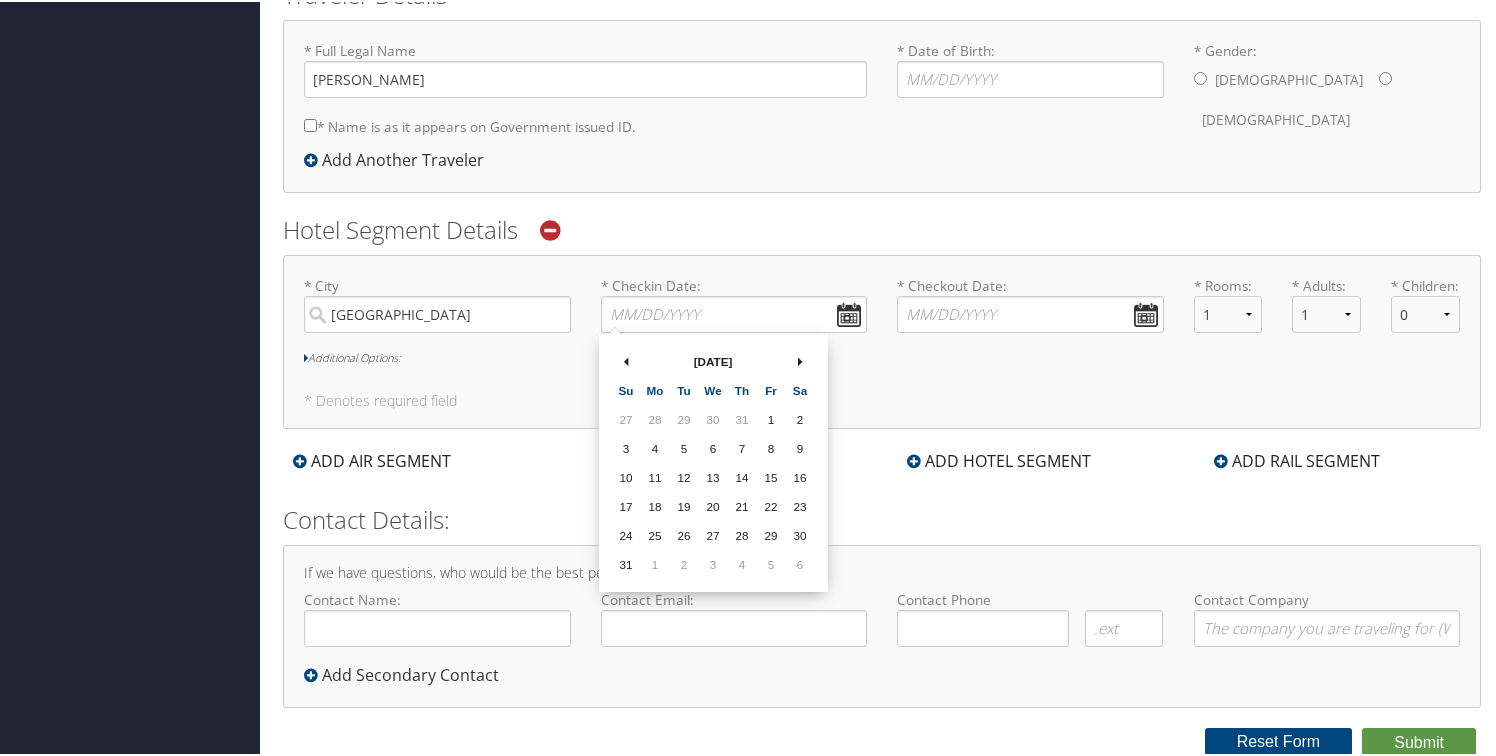 click at bounding box center [800, 359] 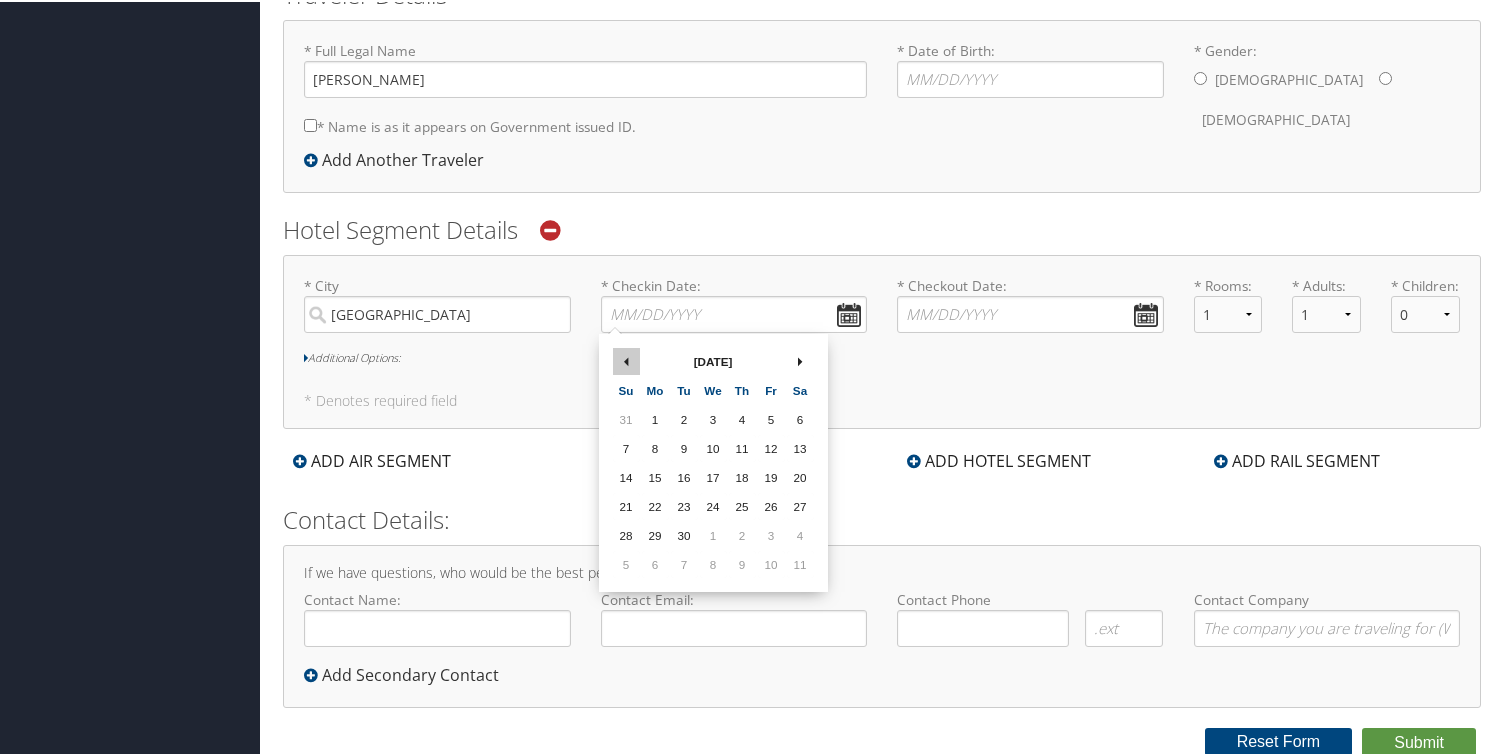 click at bounding box center (626, 359) 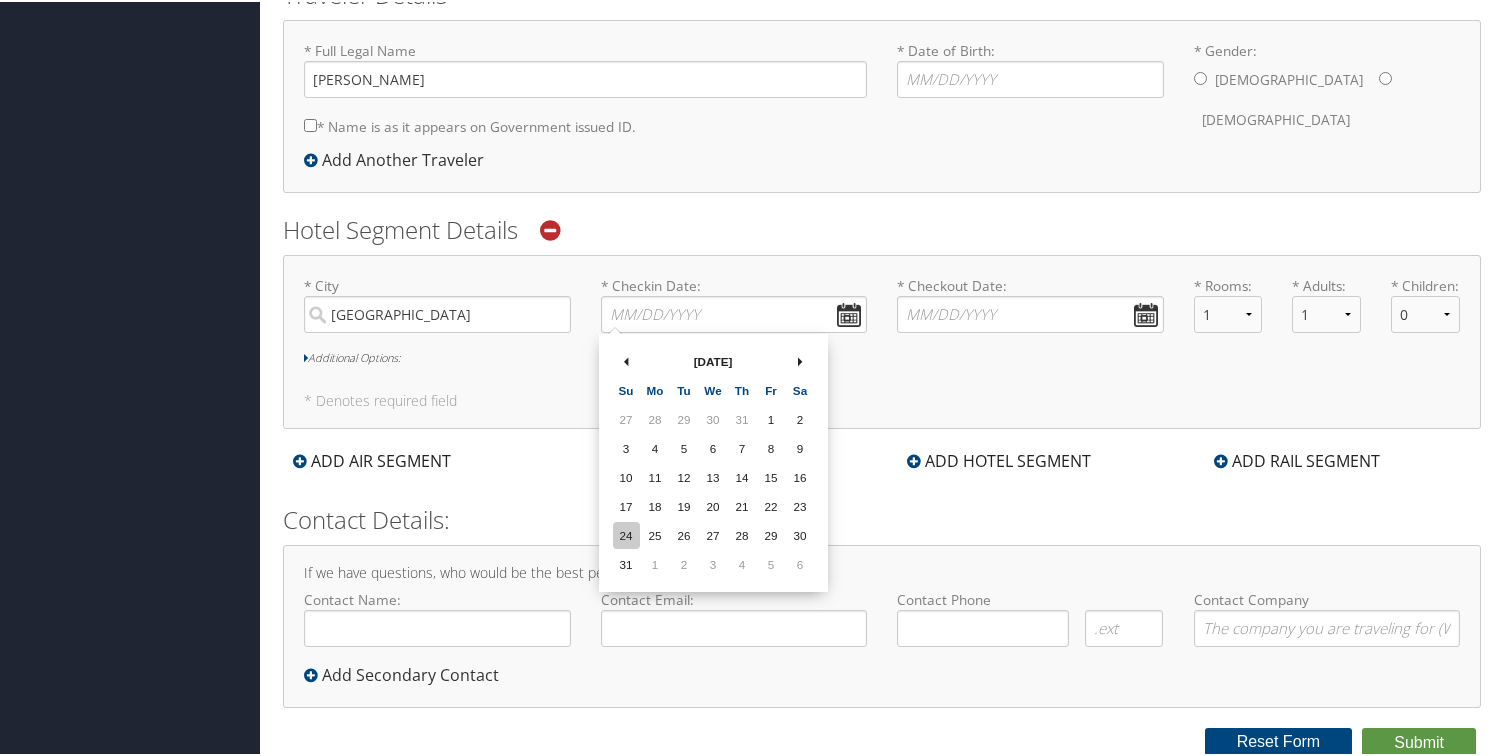 click on "24" at bounding box center (626, 533) 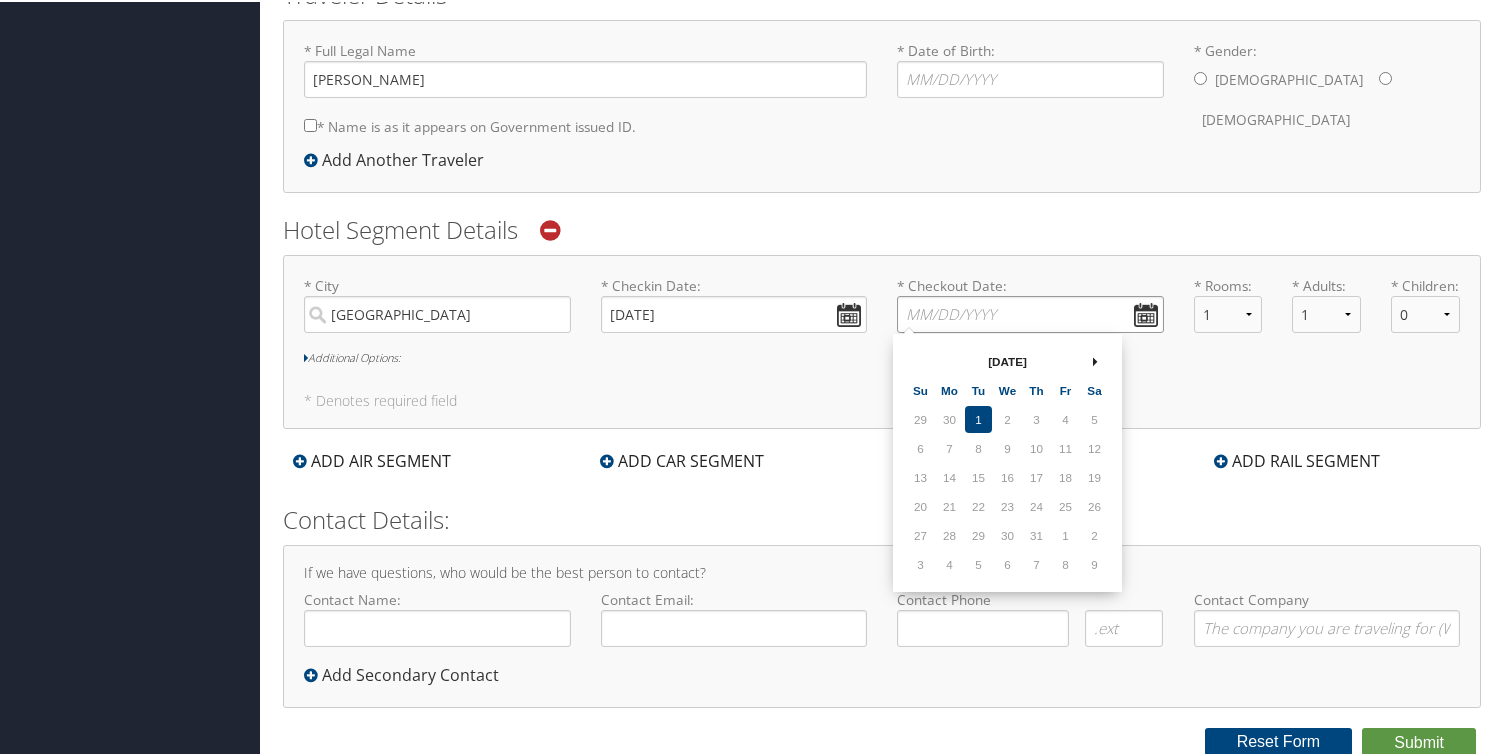 click on "* Checkout Date: Dates must be valid" at bounding box center [1030, 312] 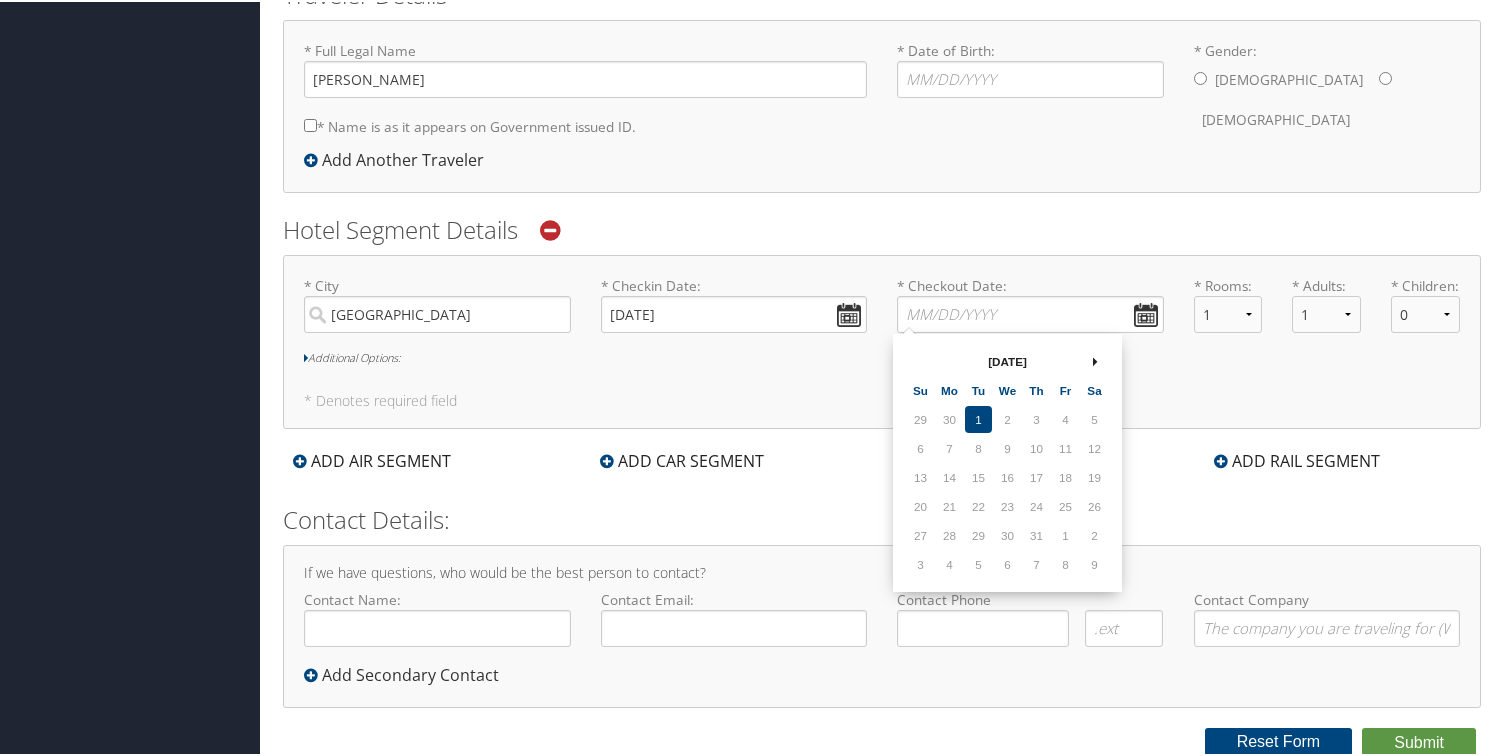 click on "25" at bounding box center [1065, 504] 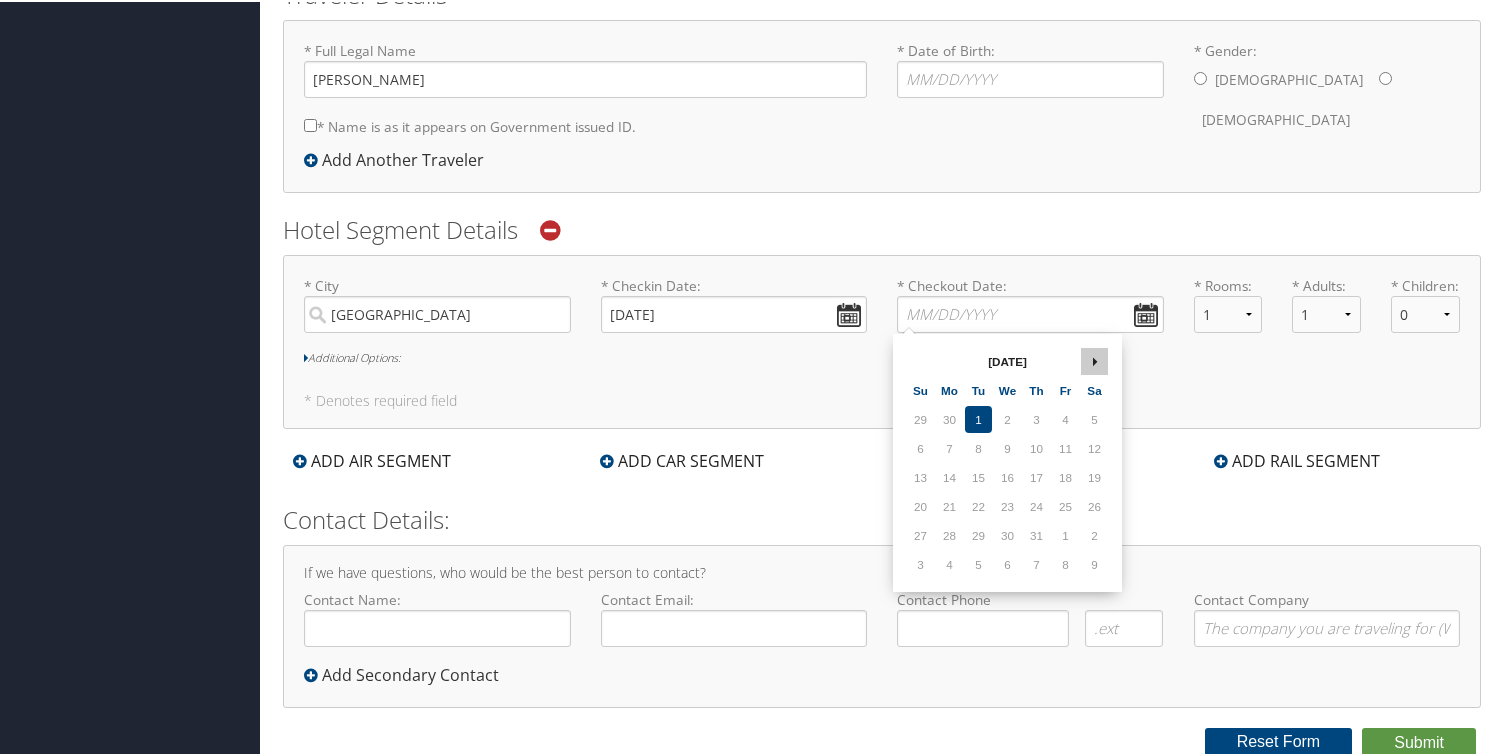 click at bounding box center (1094, 359) 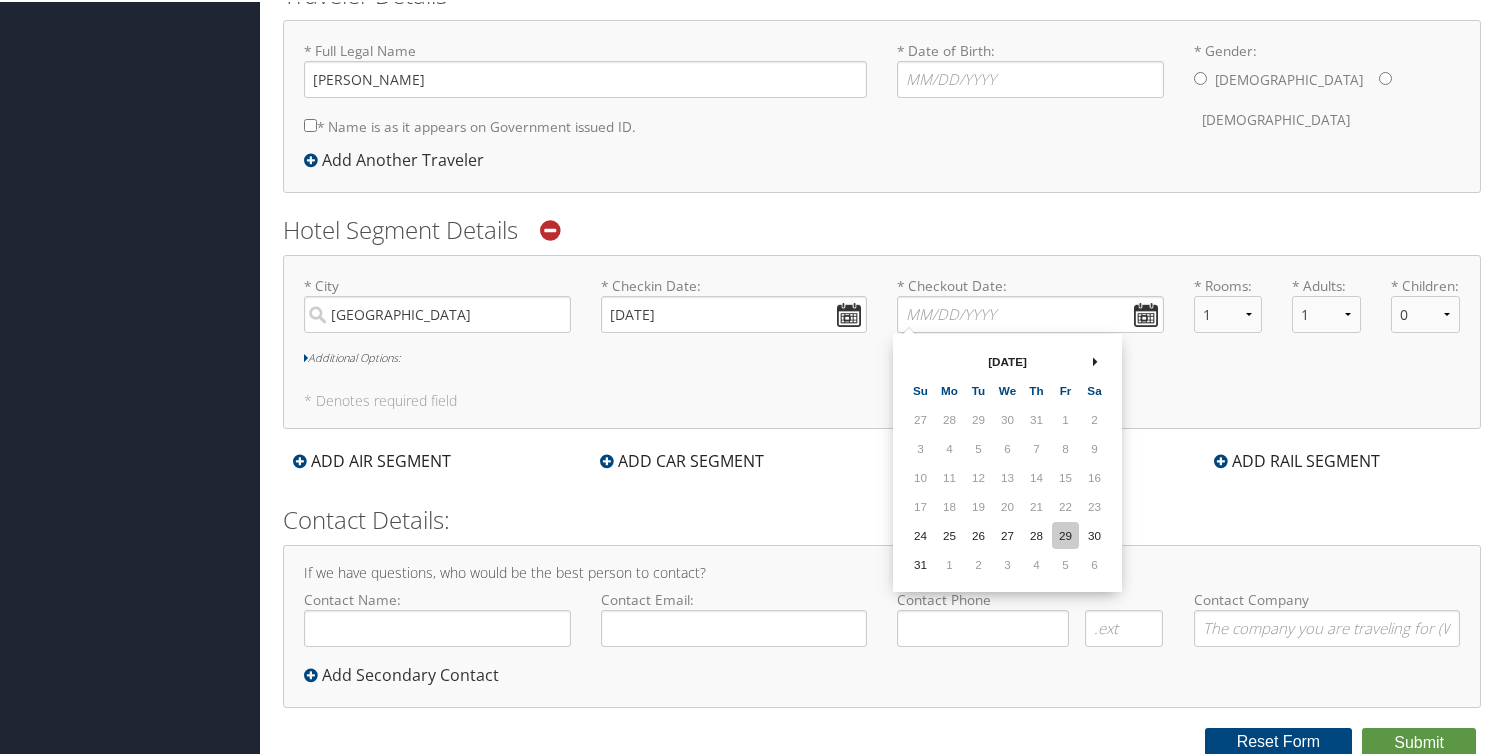 click on "29" at bounding box center [1065, 533] 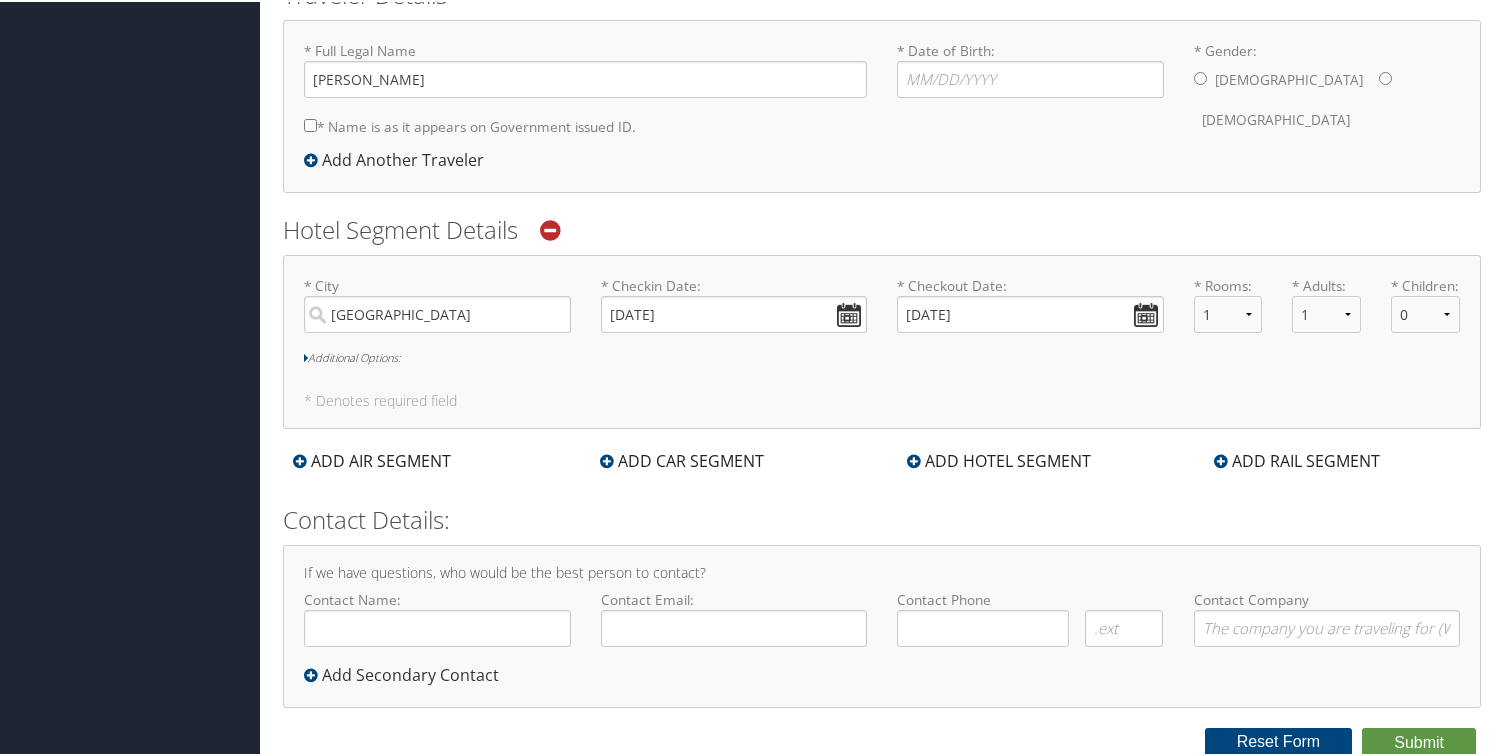 click on "* City Charlottesville Required * Checkin Date: 08/24/2025 Dates must be valid * Checkout Date: 08/29/2025 Dates must be valid * Rooms:  1   2   3   4   5  * Adults:  1   2   3   4   5  * Children:  0   1   2   3   4   5" at bounding box center [882, 310] 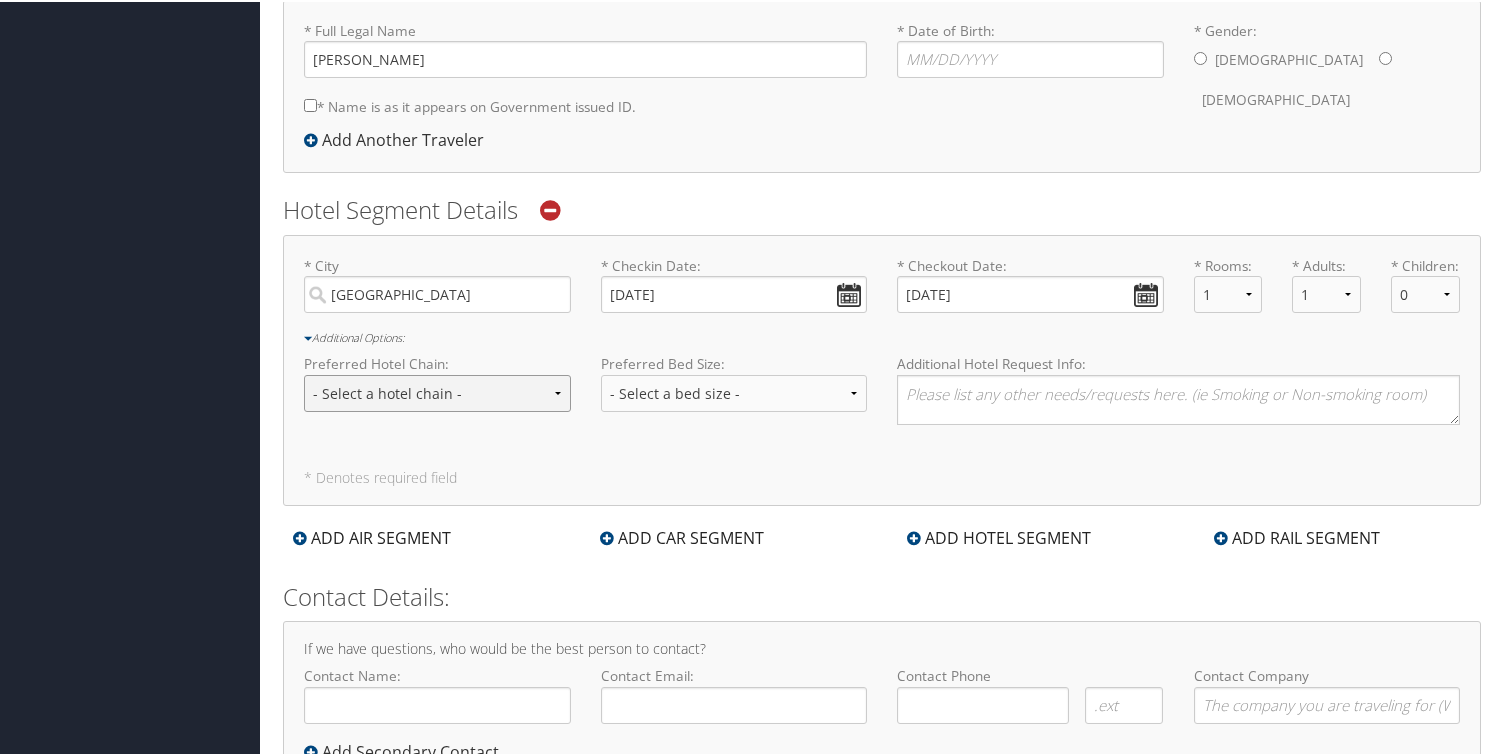 click on "- Select a hotel chain -   Hyatt   Mandarin Oriental   Hilton Hotels   Pullman Hotels   Marriott   Four Seasons   Townplace Suites   Utell" at bounding box center (437, 391) 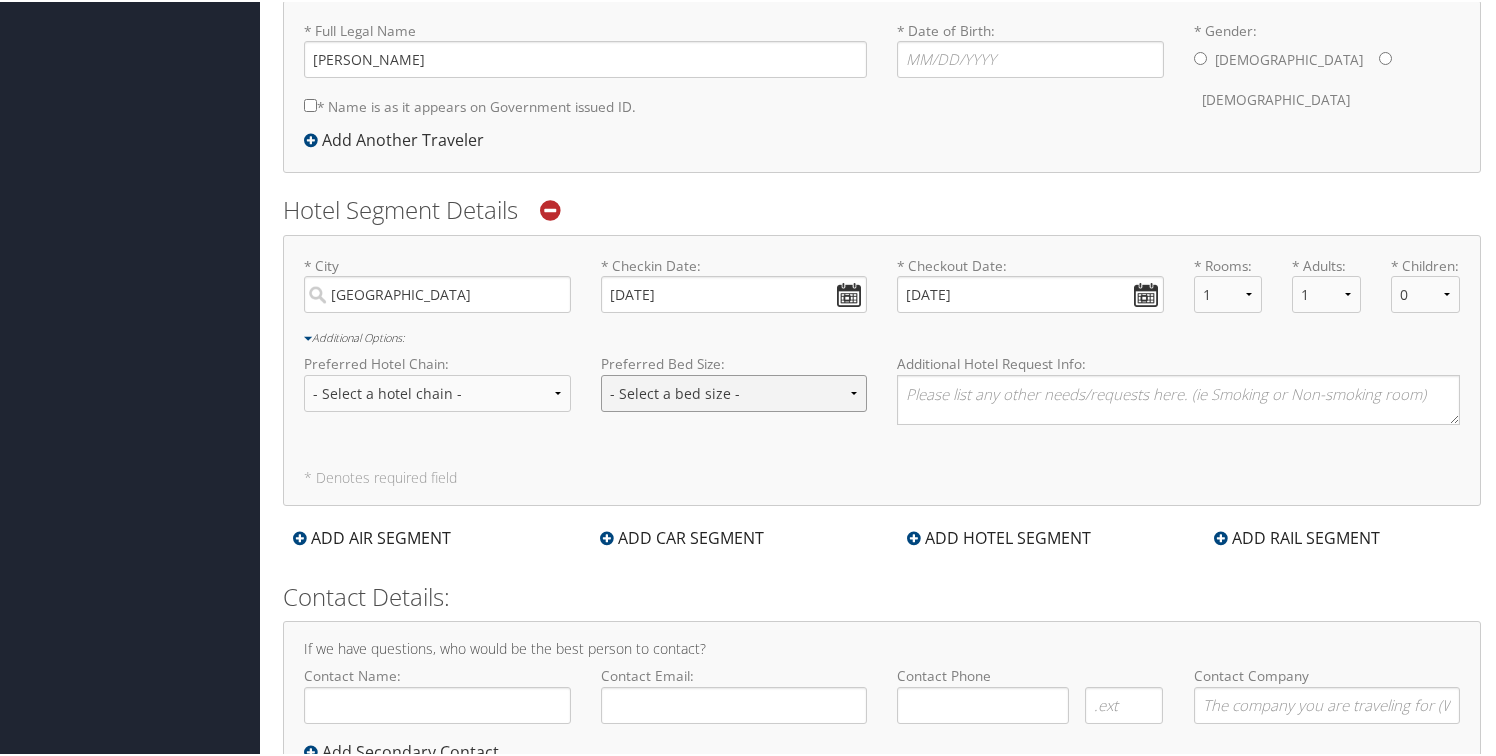 click on "- Select a bed size -  Twin Full Queen King" at bounding box center [734, 391] 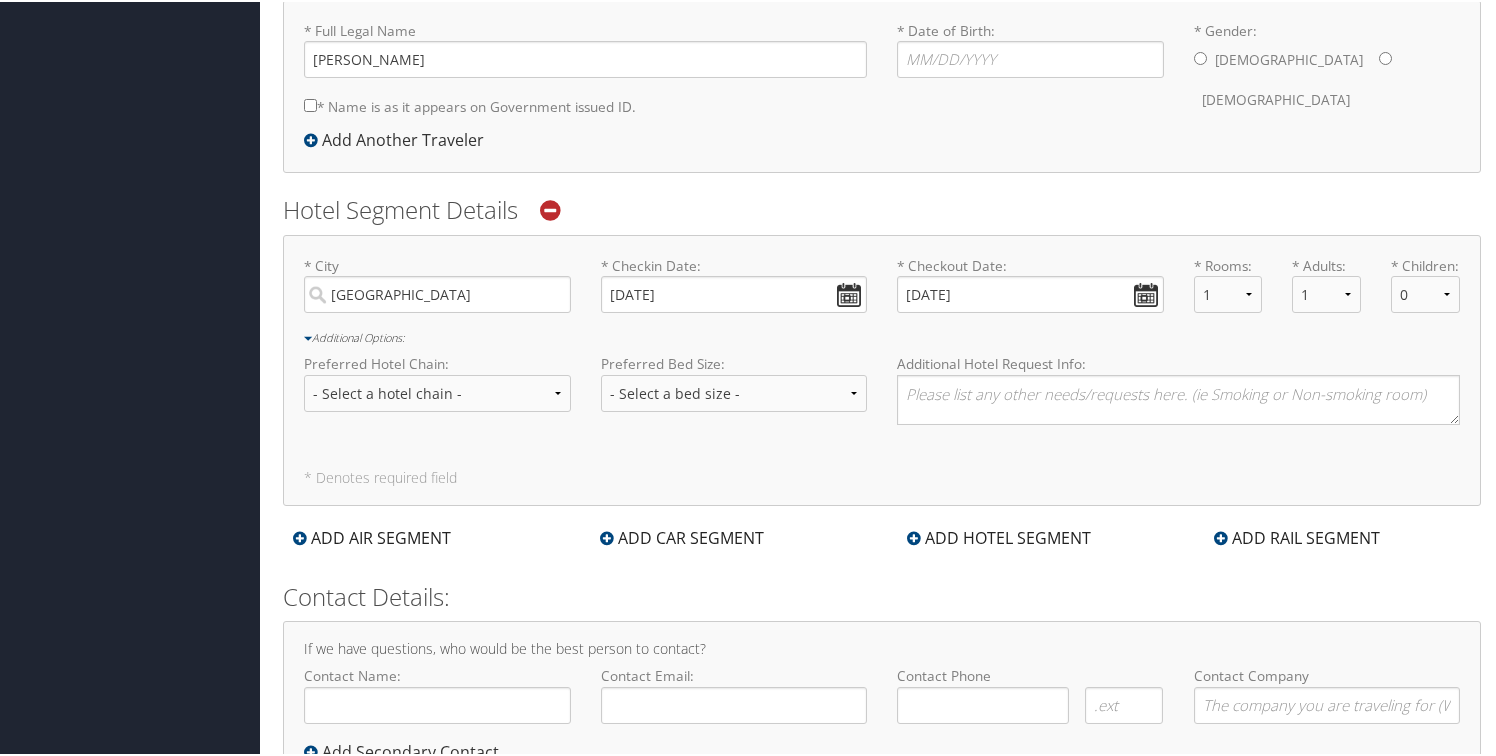 click on "Additional Options: Preferred Hotel Chain:  - Select a hotel chain -   Hyatt   Mandarin Oriental   Hilton Hotels   Pullman Hotels   Marriott   Four Seasons   Townplace Suites   Utell  Preferred Bed Size:  - Select a bed size -  Twin Full Queen King Additional Hotel Request Info:" at bounding box center [882, 384] 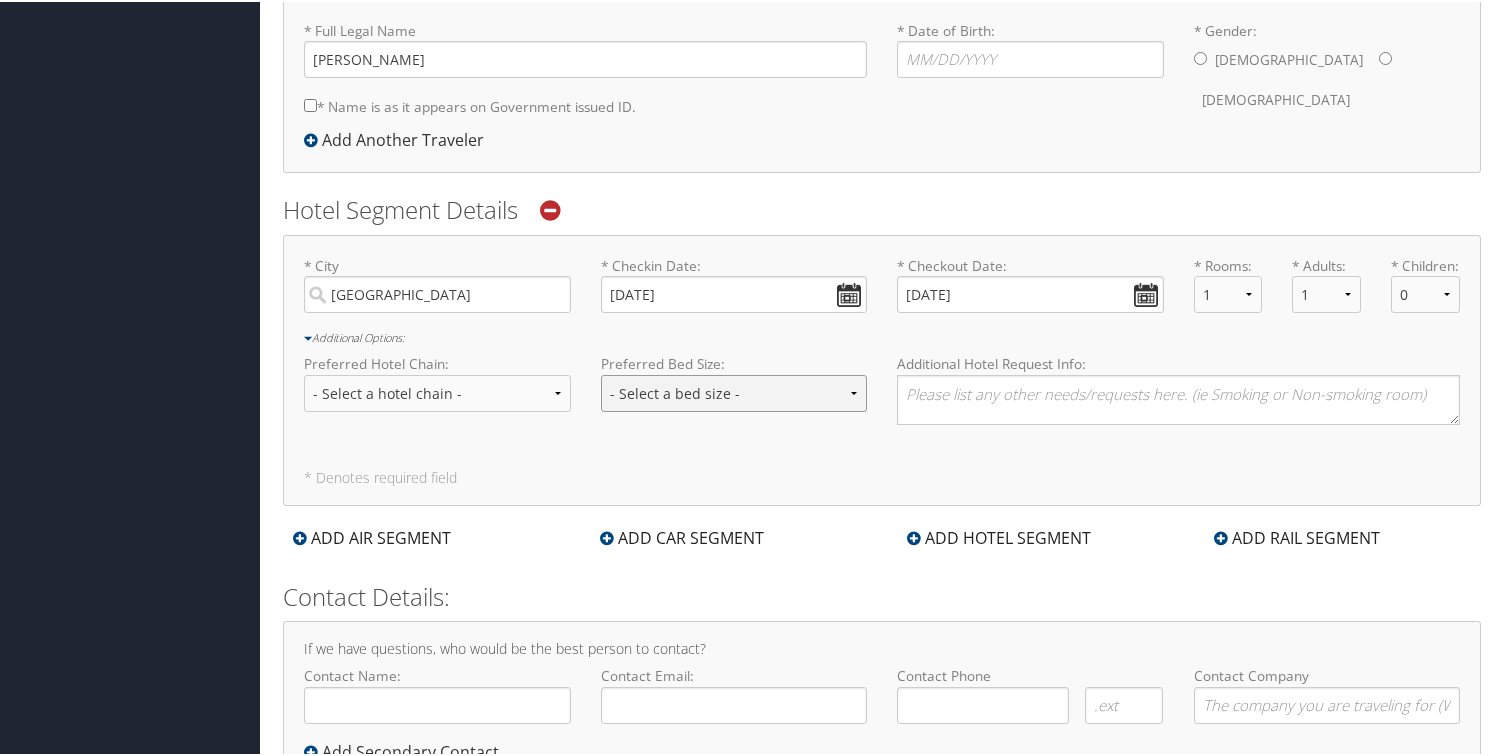 click on "- Select a bed size -  Twin Full Queen King" at bounding box center [734, 391] 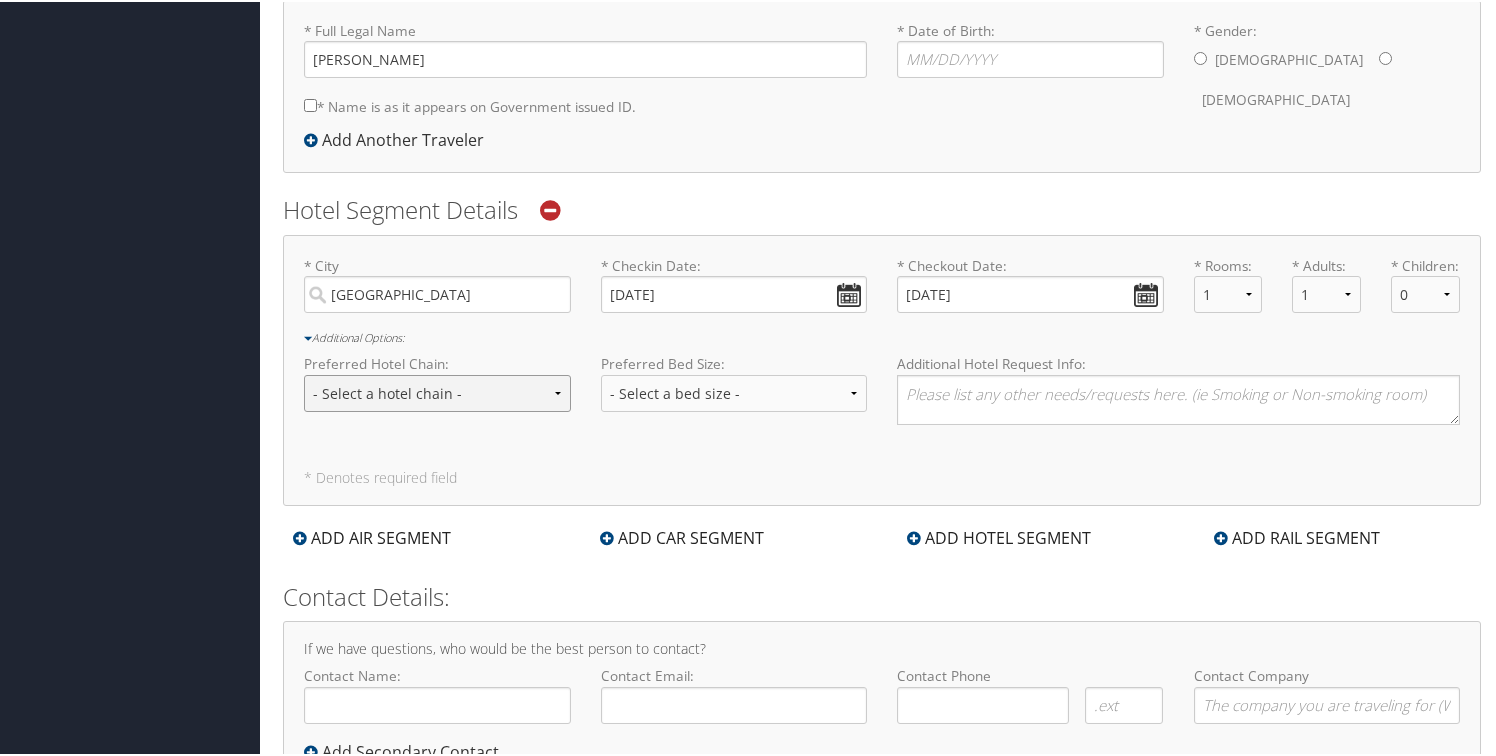 click on "- Select a hotel chain -   Hyatt   Mandarin Oriental   Hilton Hotels   Pullman Hotels   Marriott   Four Seasons   Townplace Suites   Utell" at bounding box center [437, 391] 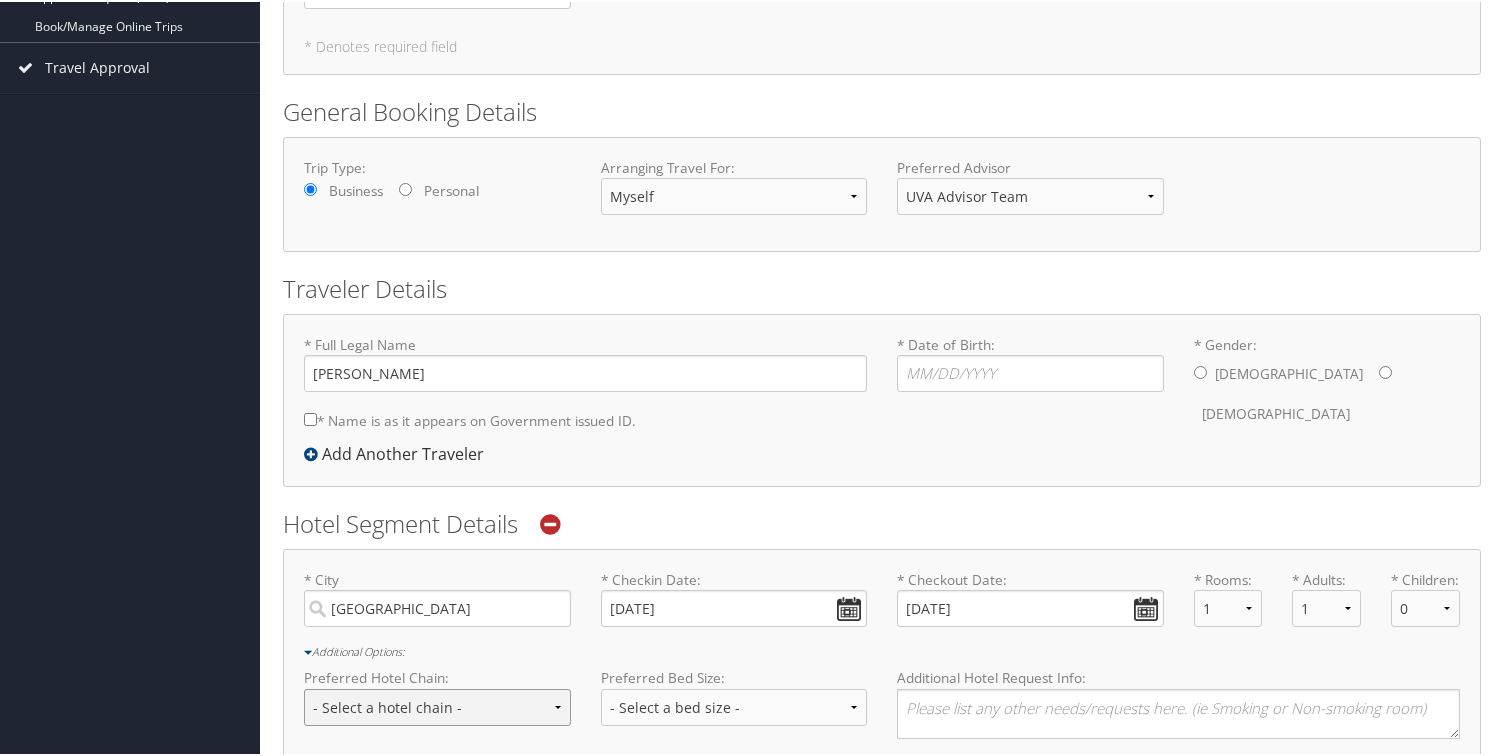 scroll, scrollTop: 296, scrollLeft: 0, axis: vertical 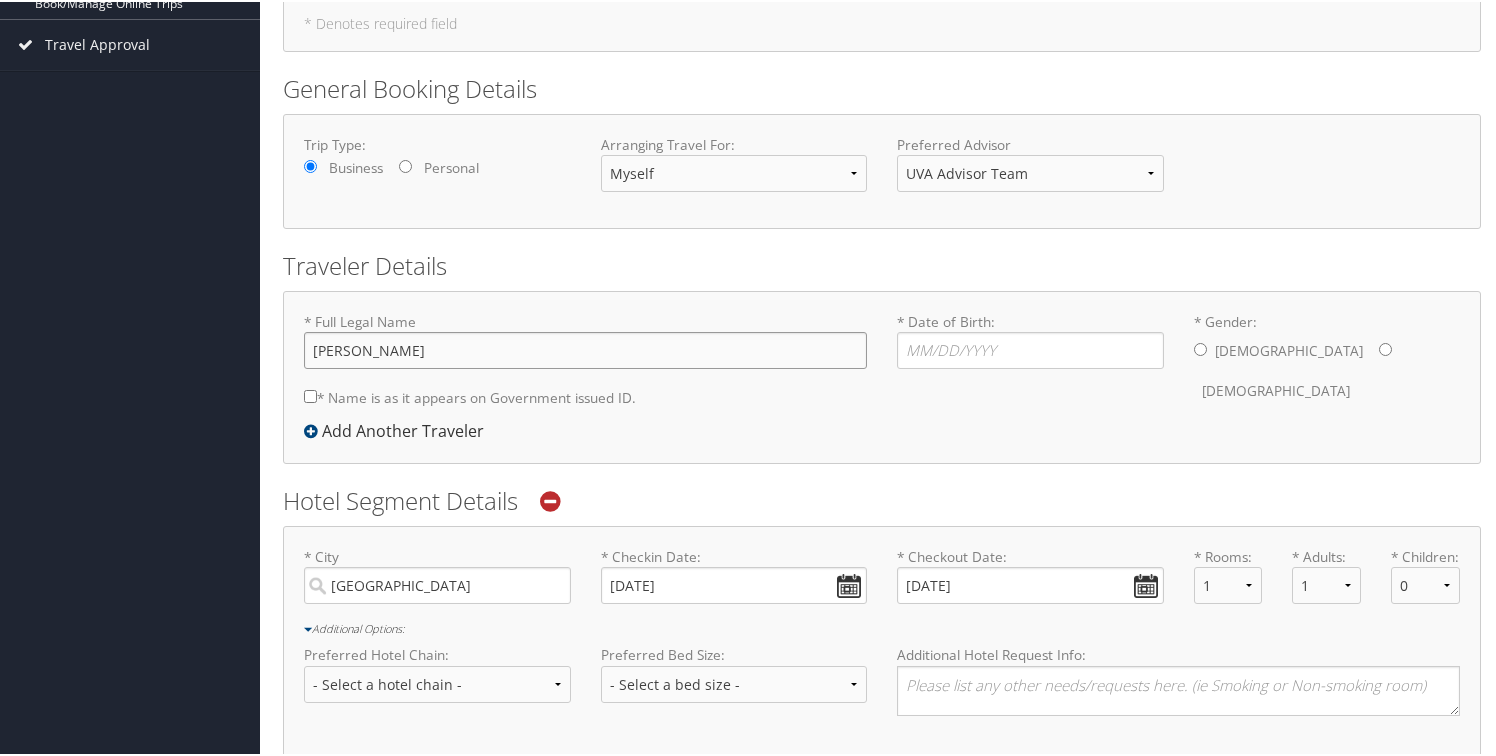 click on "James  McElwee" at bounding box center [585, 348] 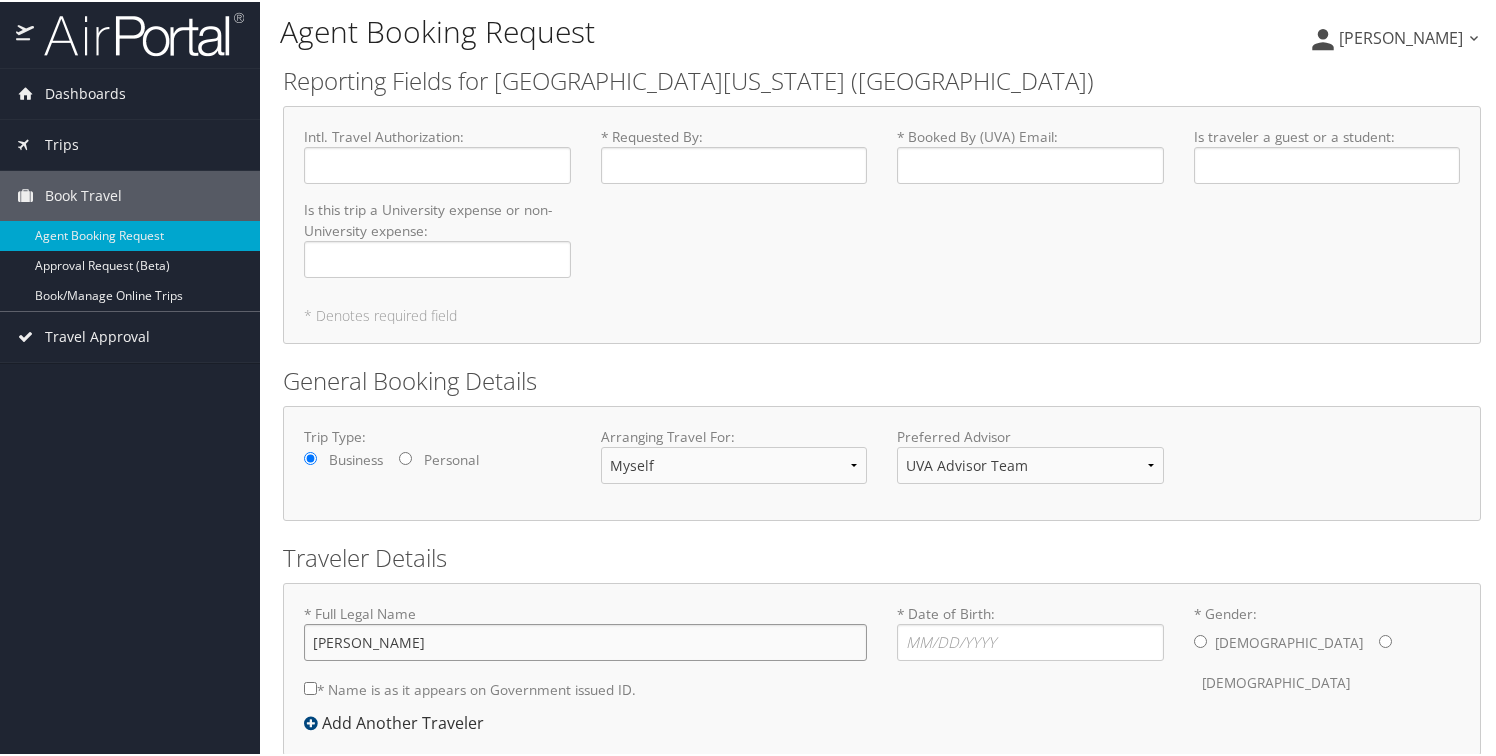 scroll, scrollTop: 0, scrollLeft: 0, axis: both 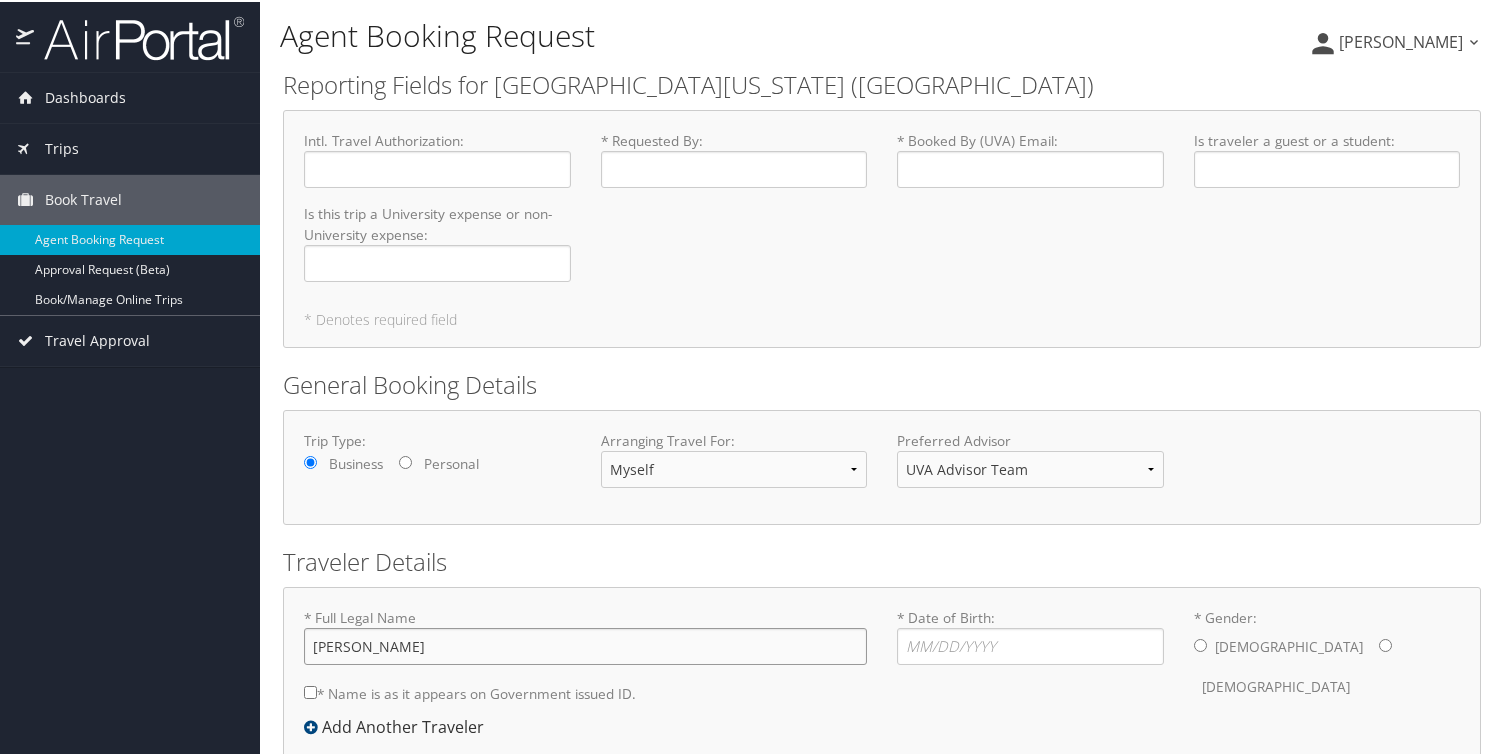 type on "James Edward McElwee" 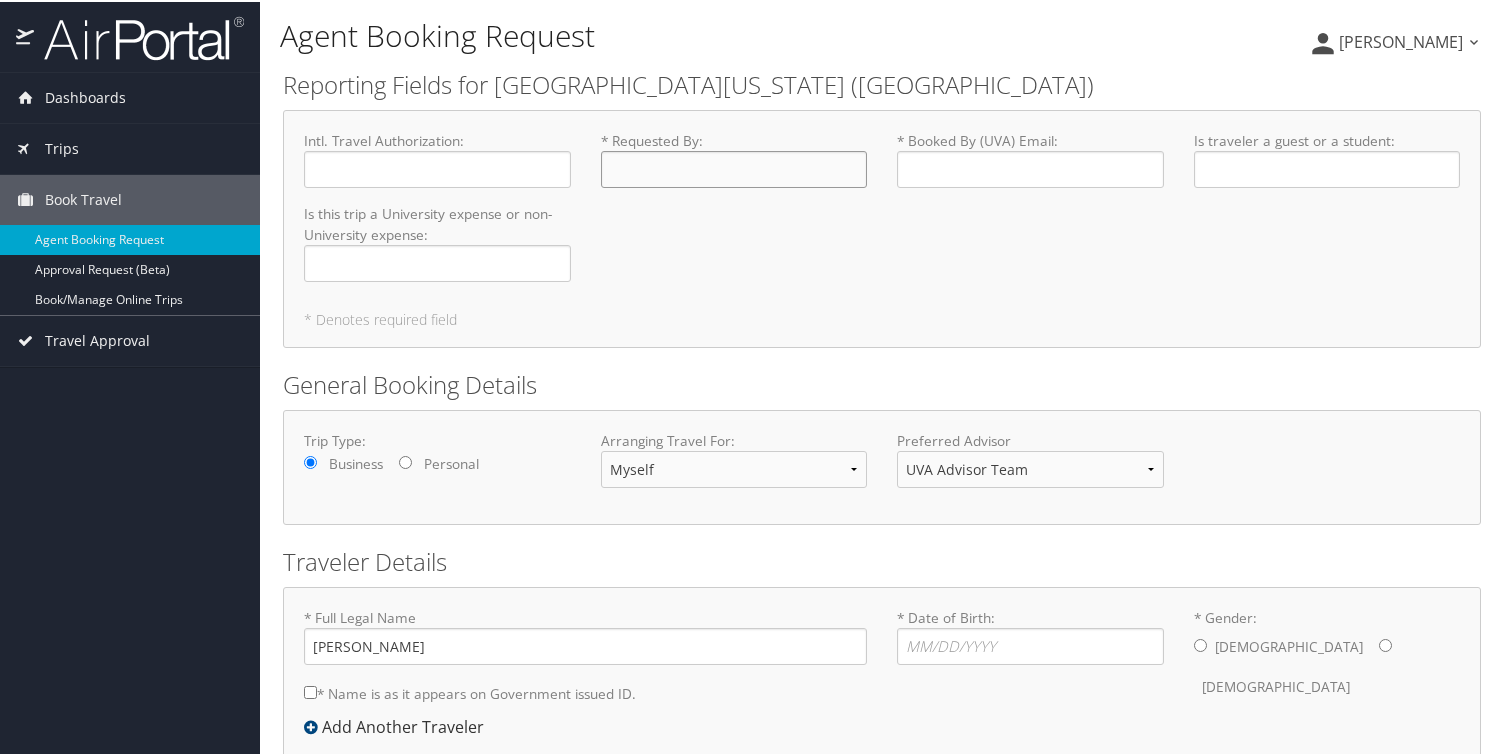 click on "*   Requested By : Required" at bounding box center [734, 167] 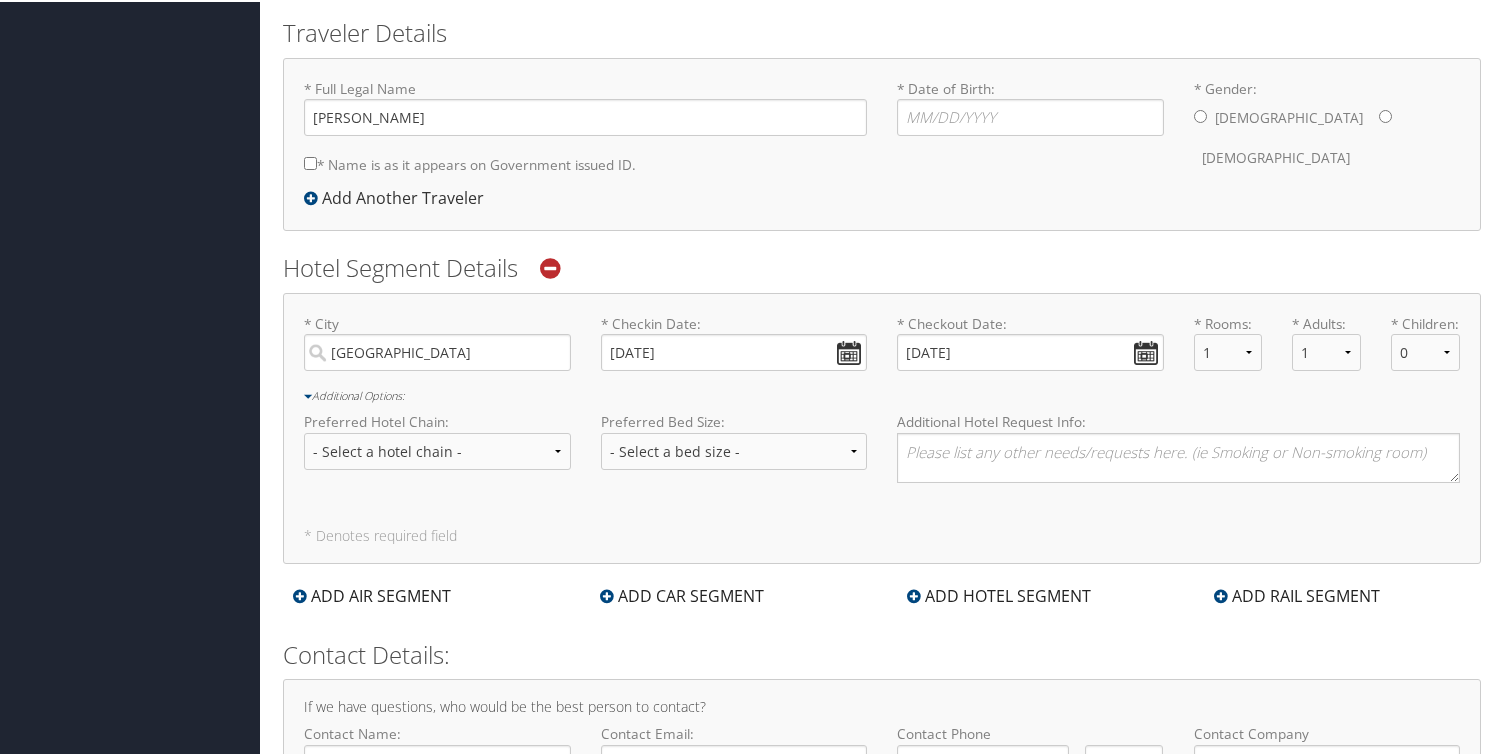 scroll, scrollTop: 536, scrollLeft: 0, axis: vertical 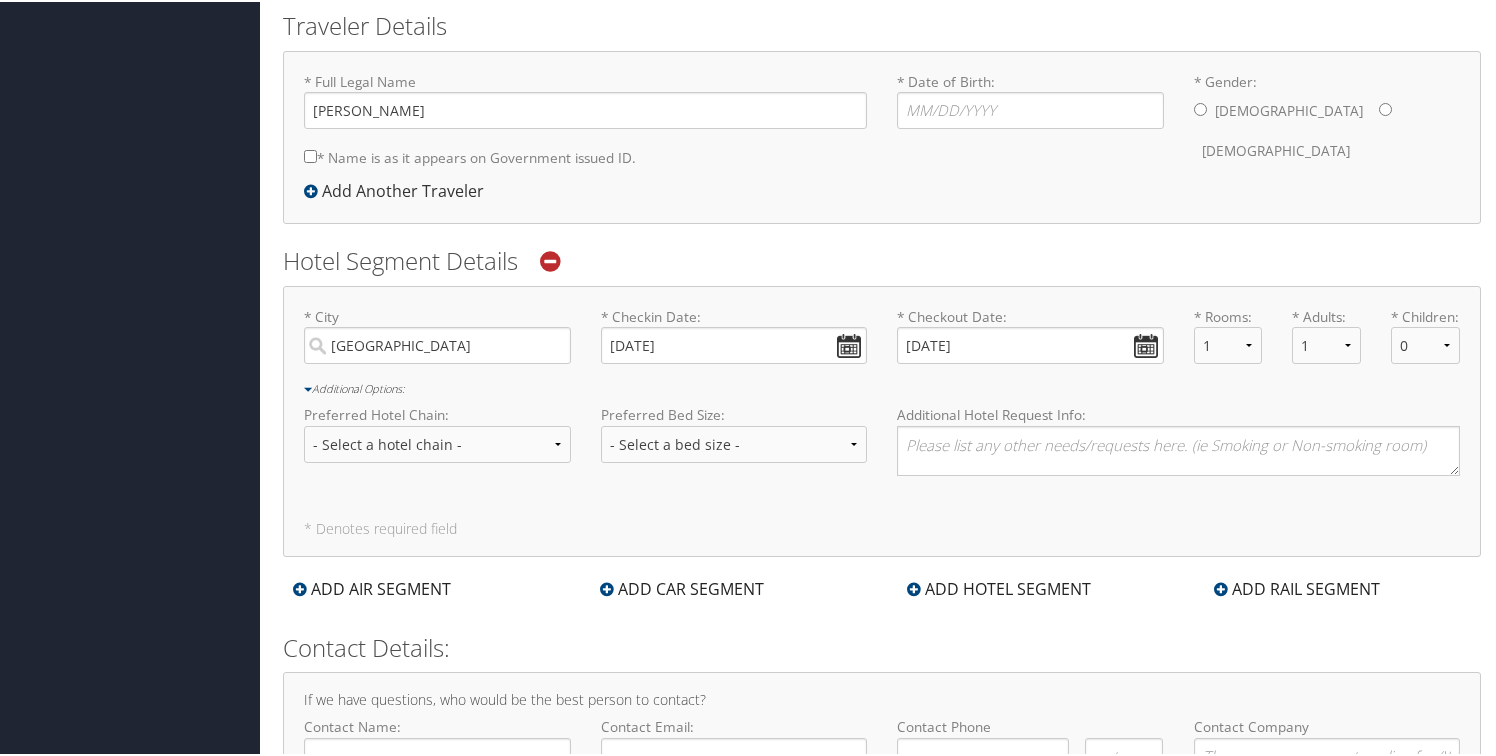 click on "ADD AIR SEGMENT" at bounding box center (372, 587) 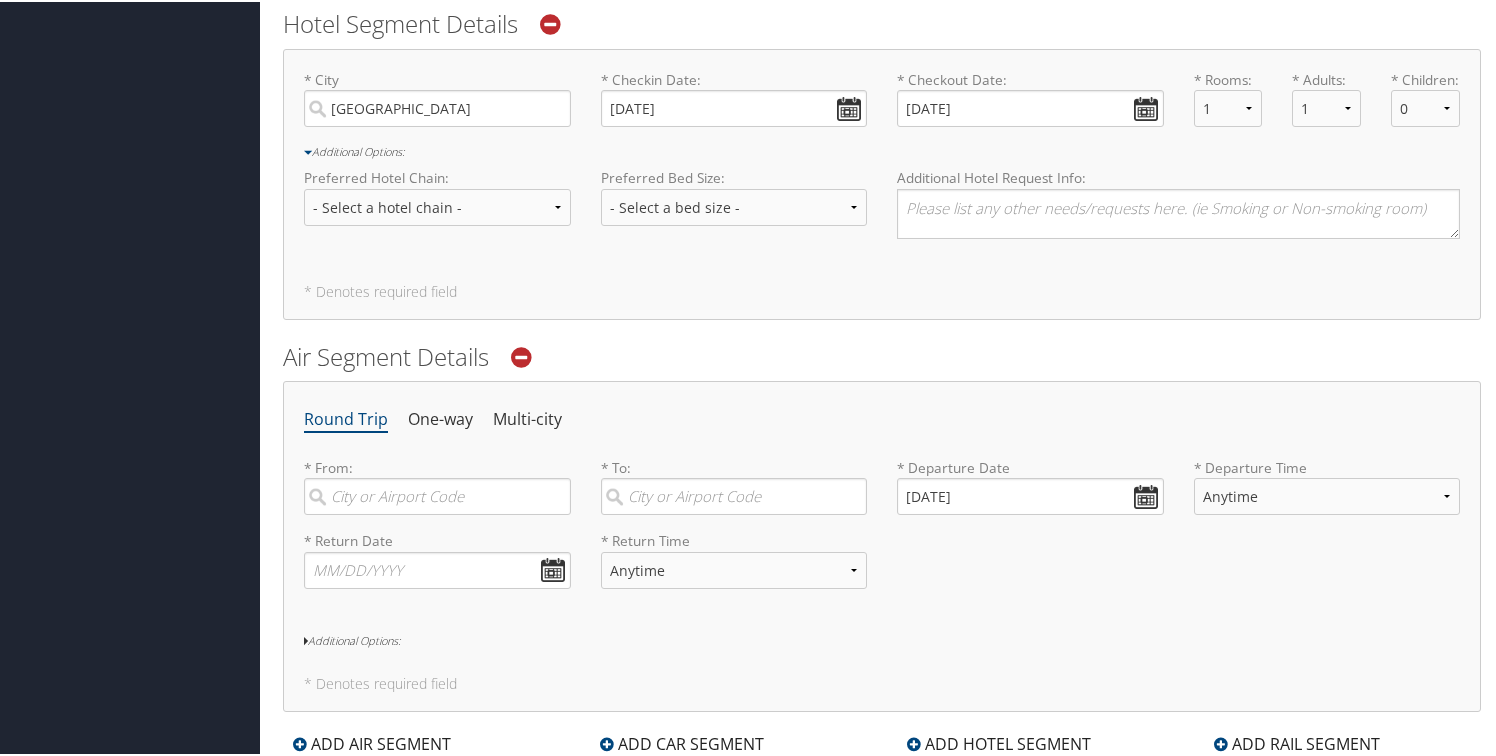 scroll, scrollTop: 1009, scrollLeft: 0, axis: vertical 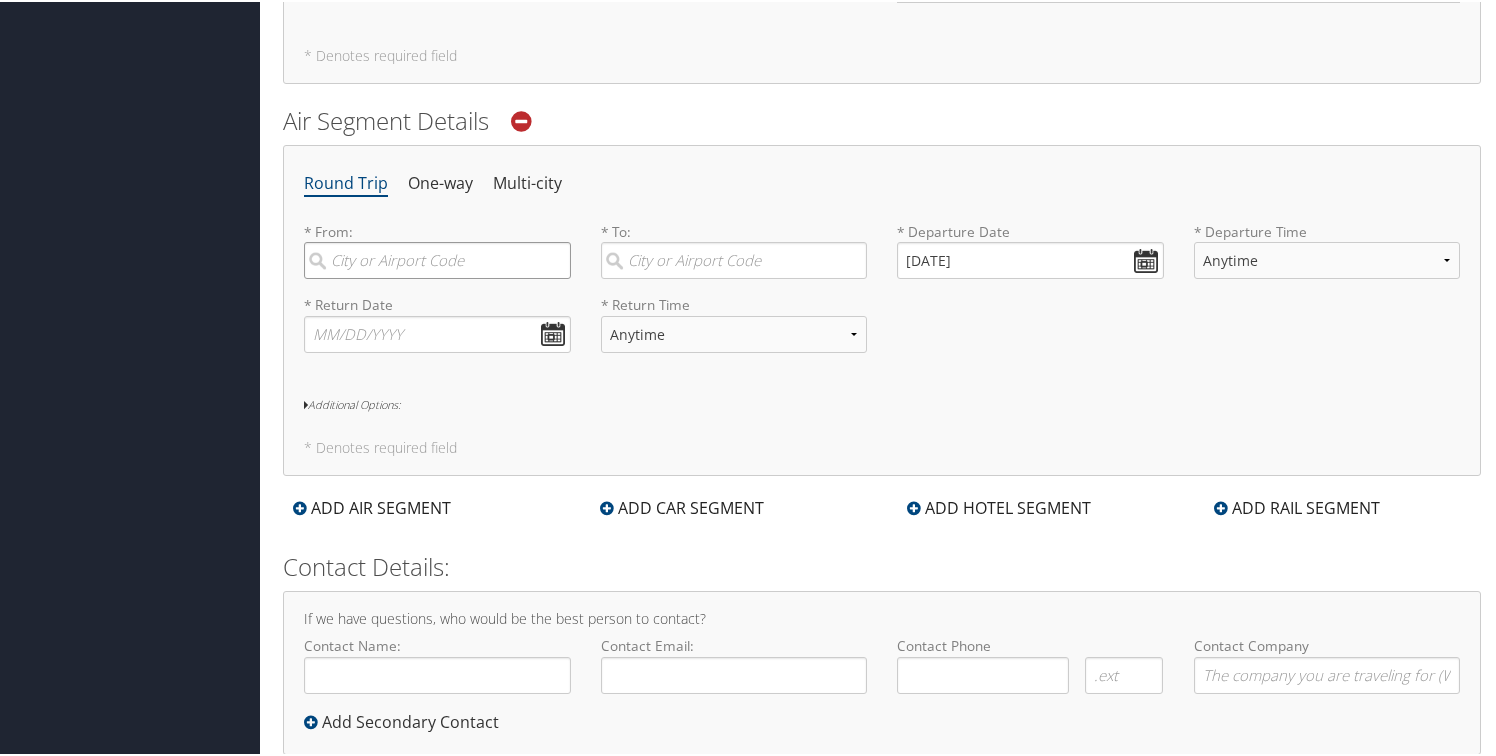 click at bounding box center (437, 258) 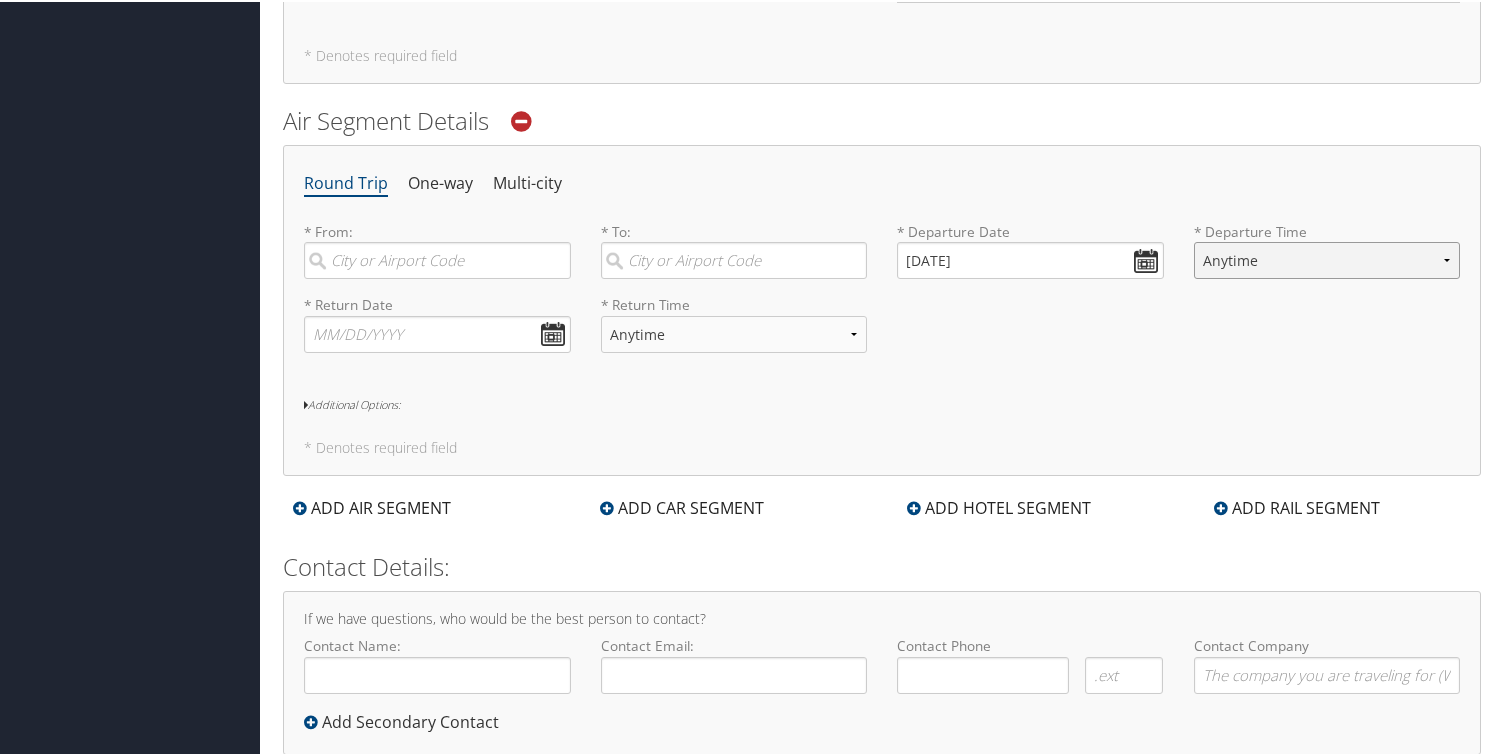 click on "Anytime Early Morning (5AM-7AM) Morning (7AM-12PM) Afternoon (12PM-5PM) Evening (5PM-10PM) Red Eye (10PM-5AM)  12:00 AM   1:00 AM   2:00 AM   3:00 AM   4:00 AM   5:00 AM   6:00 AM   7:00 AM   8:00 AM   9:00 AM   10:00 AM   11:00 AM   12:00 PM (Noon)   1:00 PM   2:00 PM   3:00 PM   4:00 PM   5:00 PM   6:00 PM   7:00 PM   8:00 PM   9:00 PM   10:00 PM   11:00 PM" at bounding box center [1327, 258] 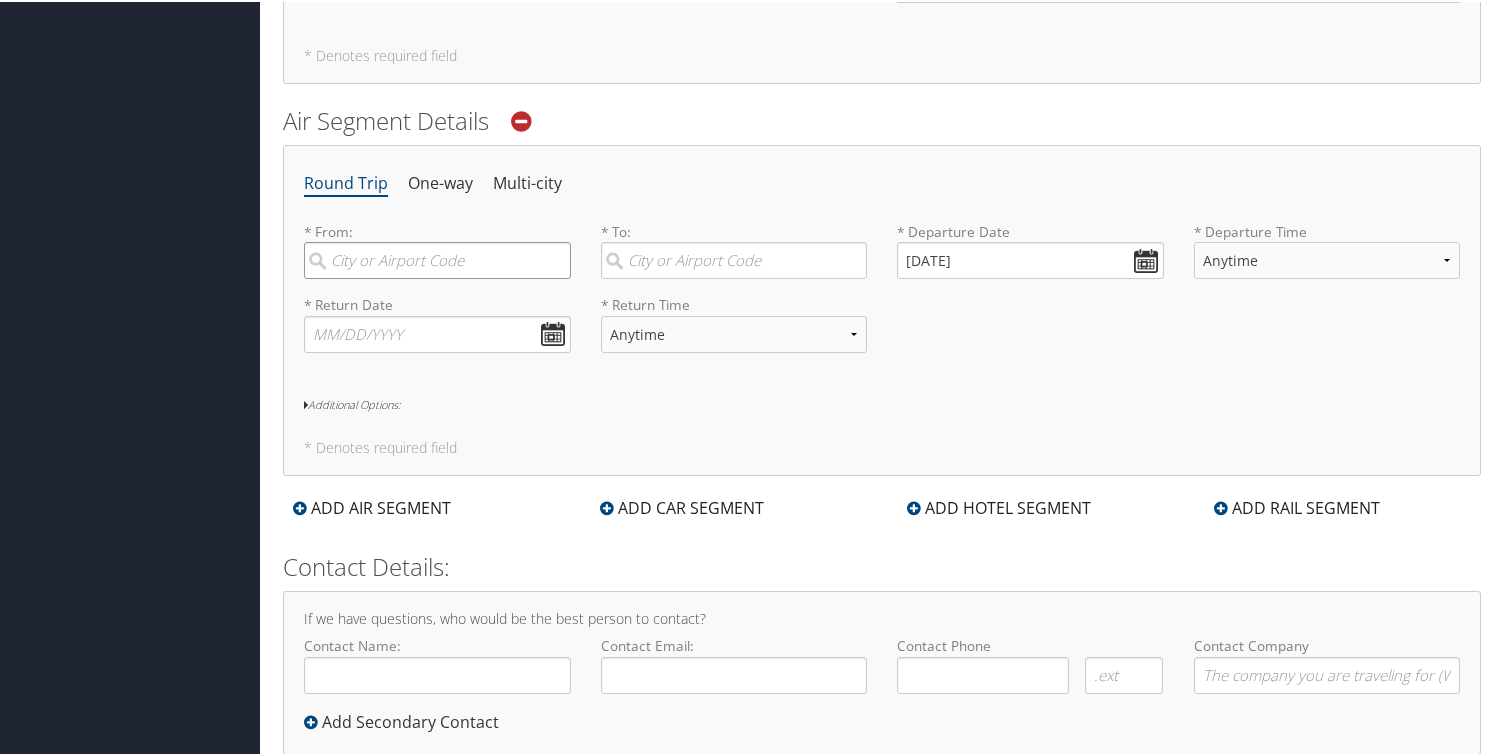 click at bounding box center (437, 258) 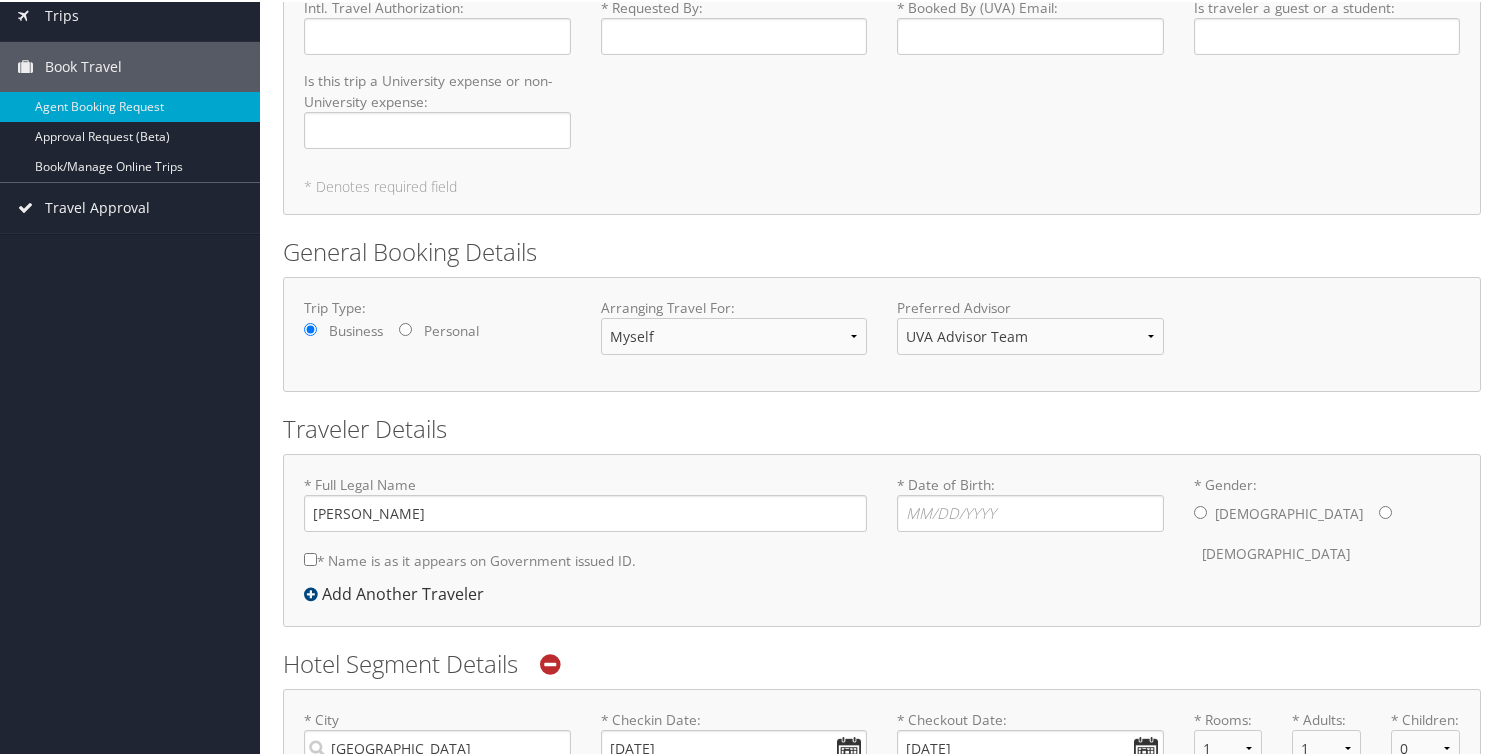 scroll, scrollTop: 0, scrollLeft: 0, axis: both 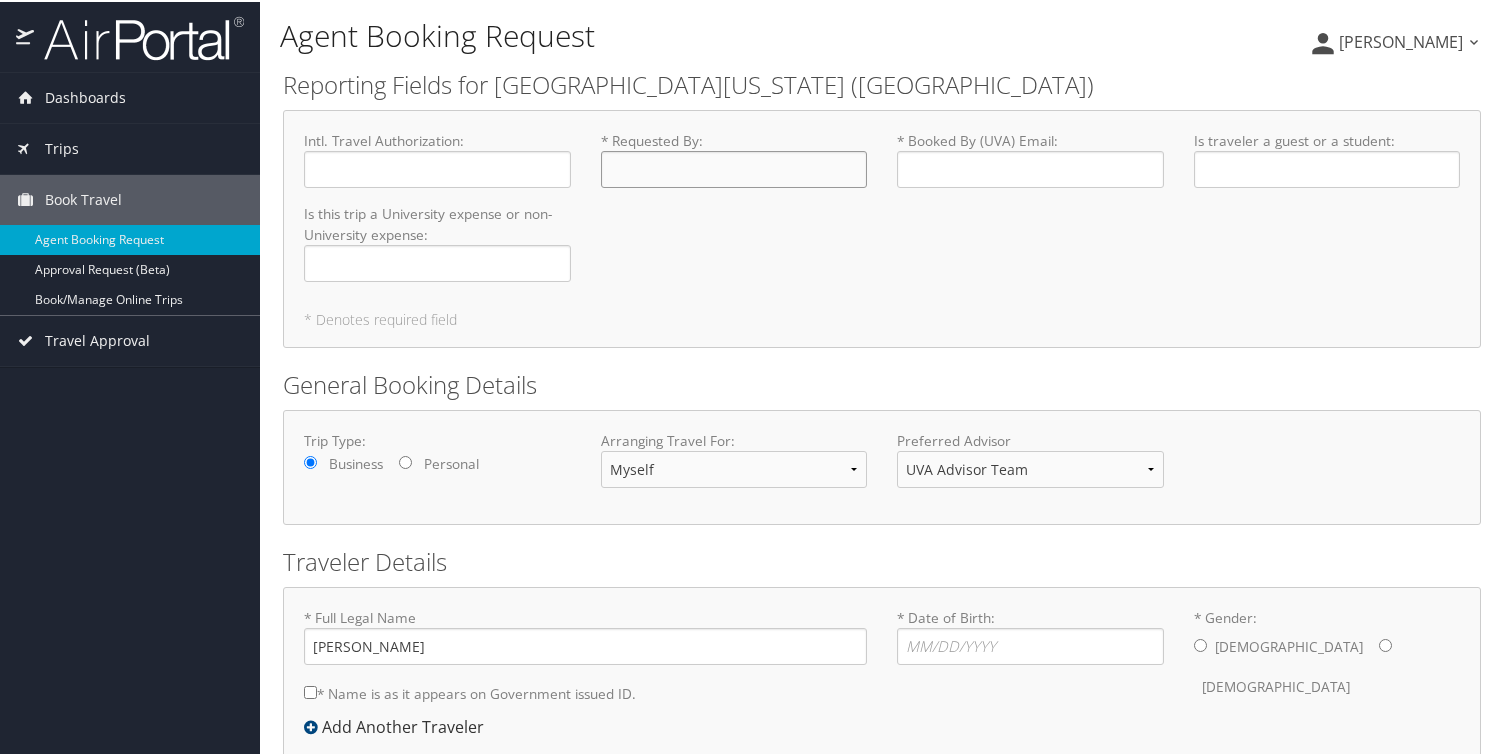 click on "*   Requested By : Required" at bounding box center (734, 167) 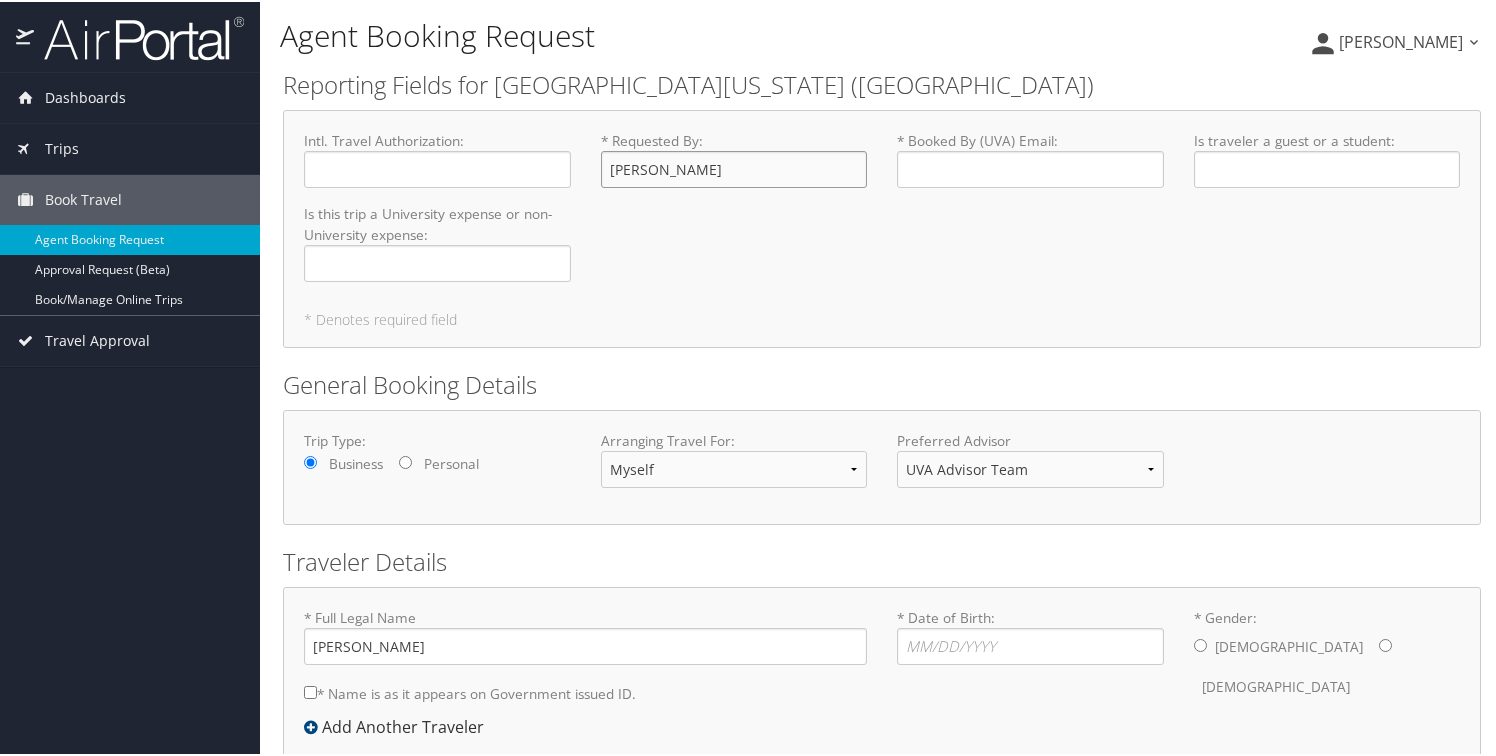 type on "[PERSON_NAME]" 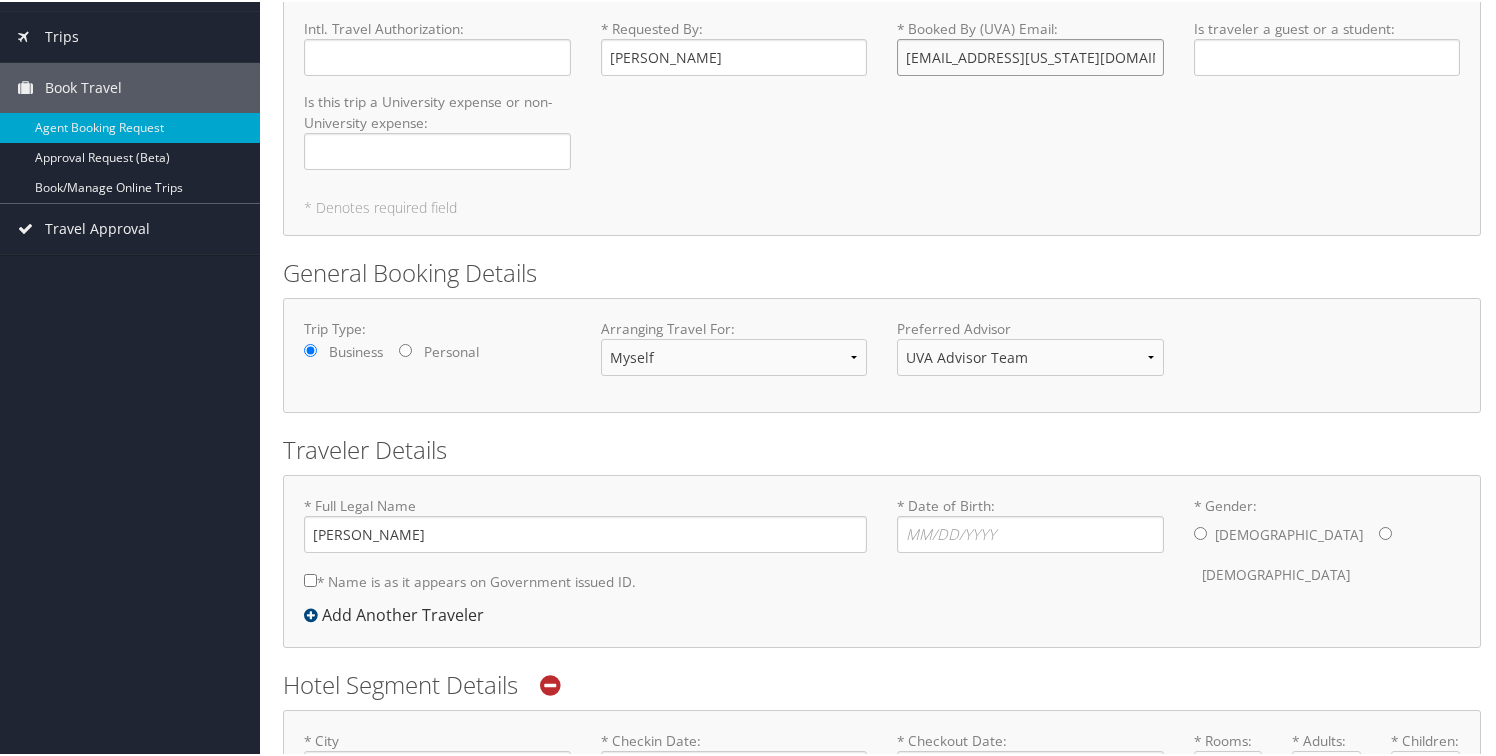 scroll, scrollTop: 0, scrollLeft: 0, axis: both 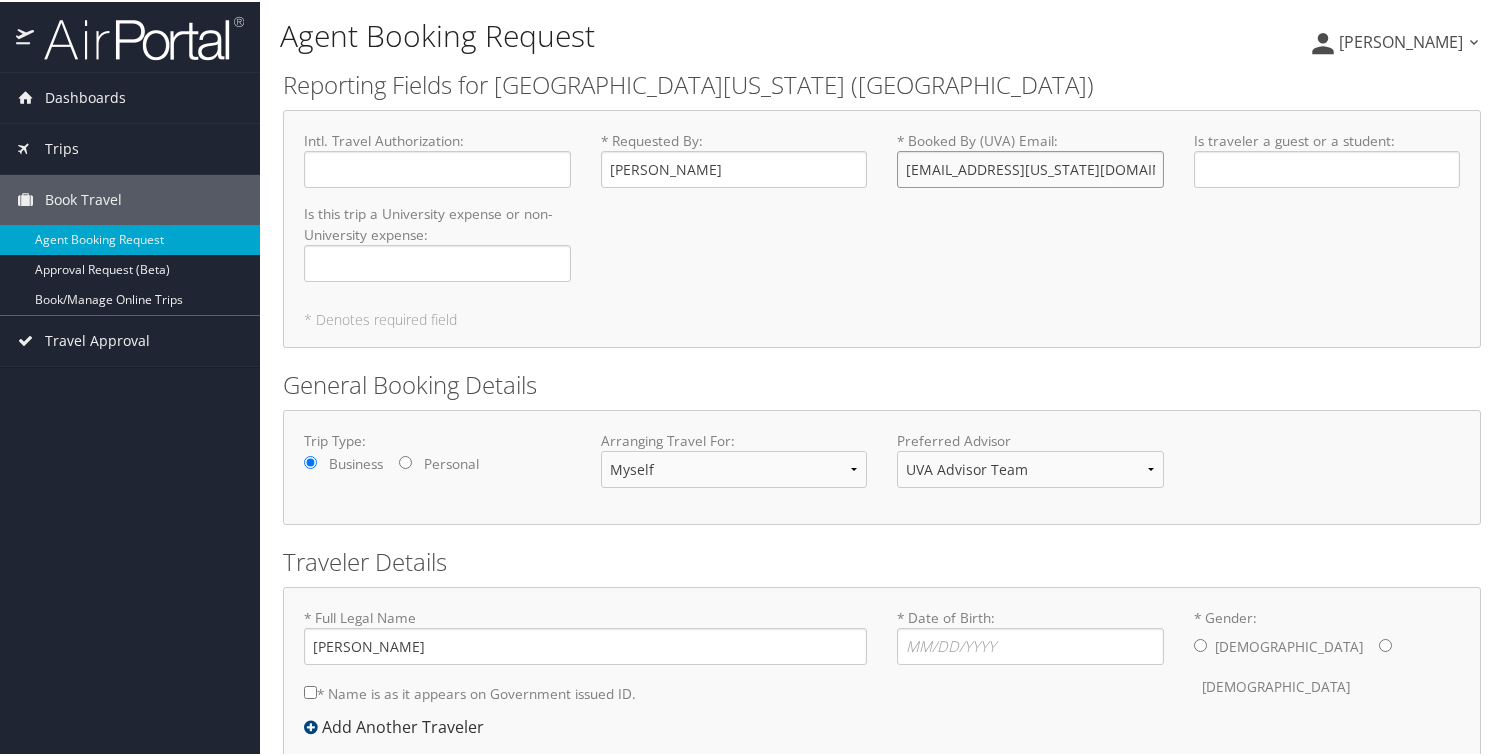 type on "pbs8qj@virginia.edu" 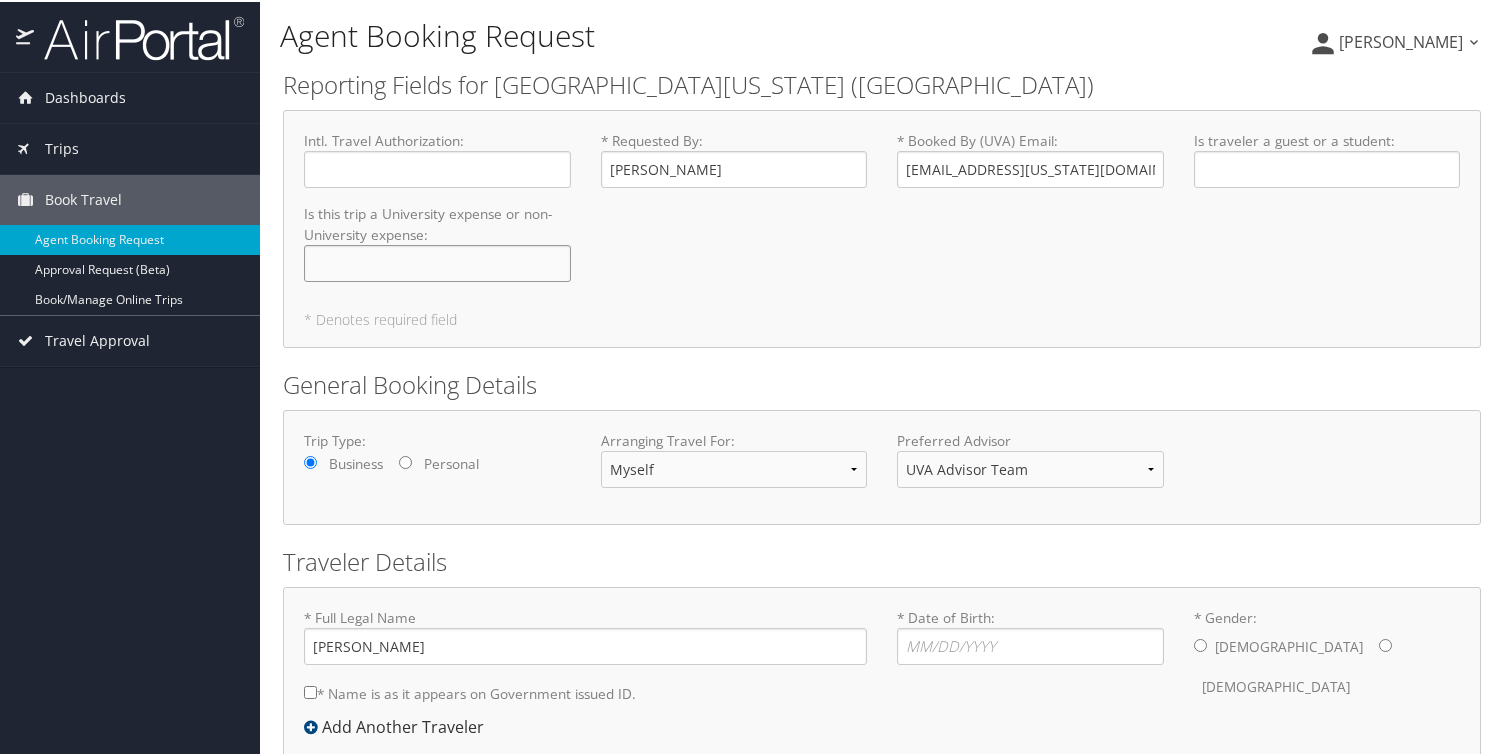 click on "Is this trip a University expense or non-University expense : Required" 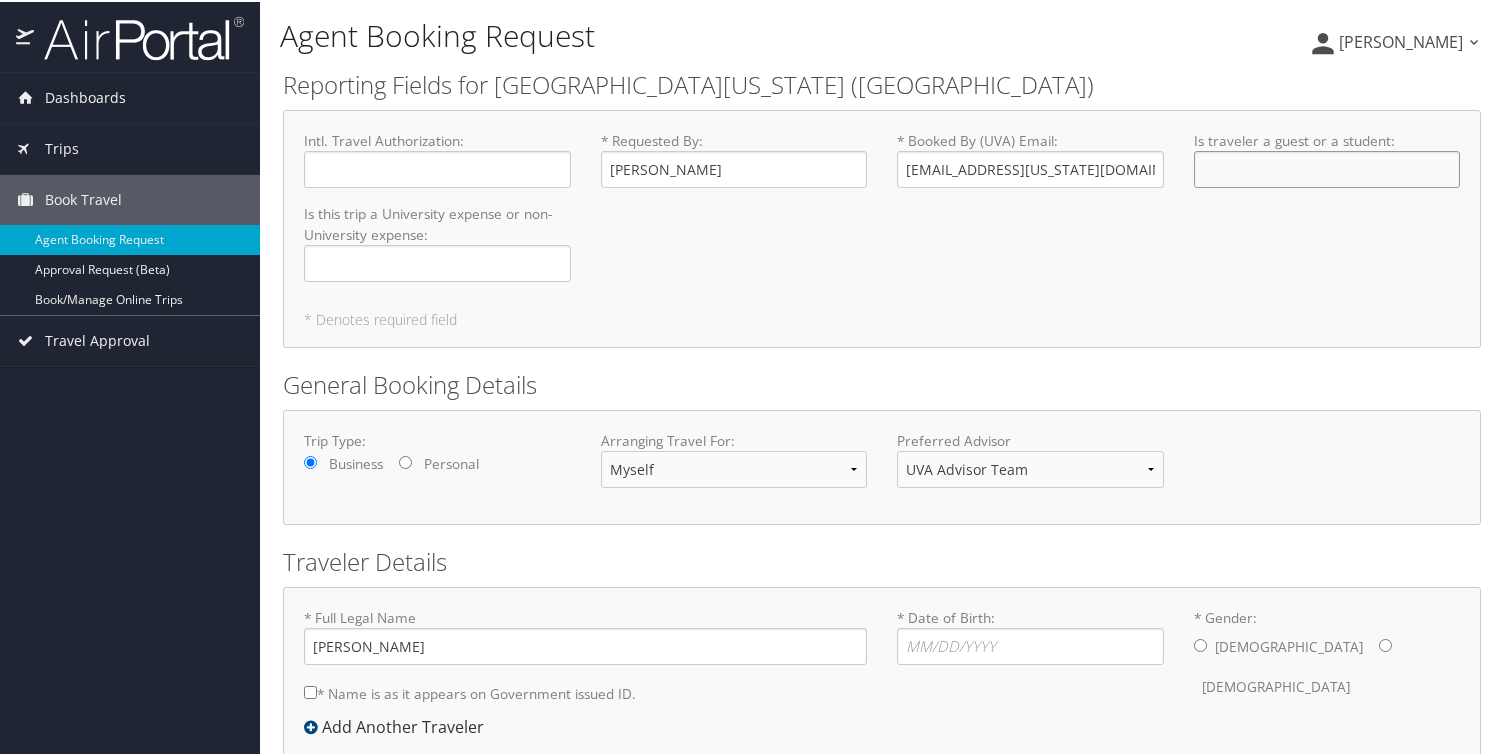 click on "Is traveler a guest or a student : Required" 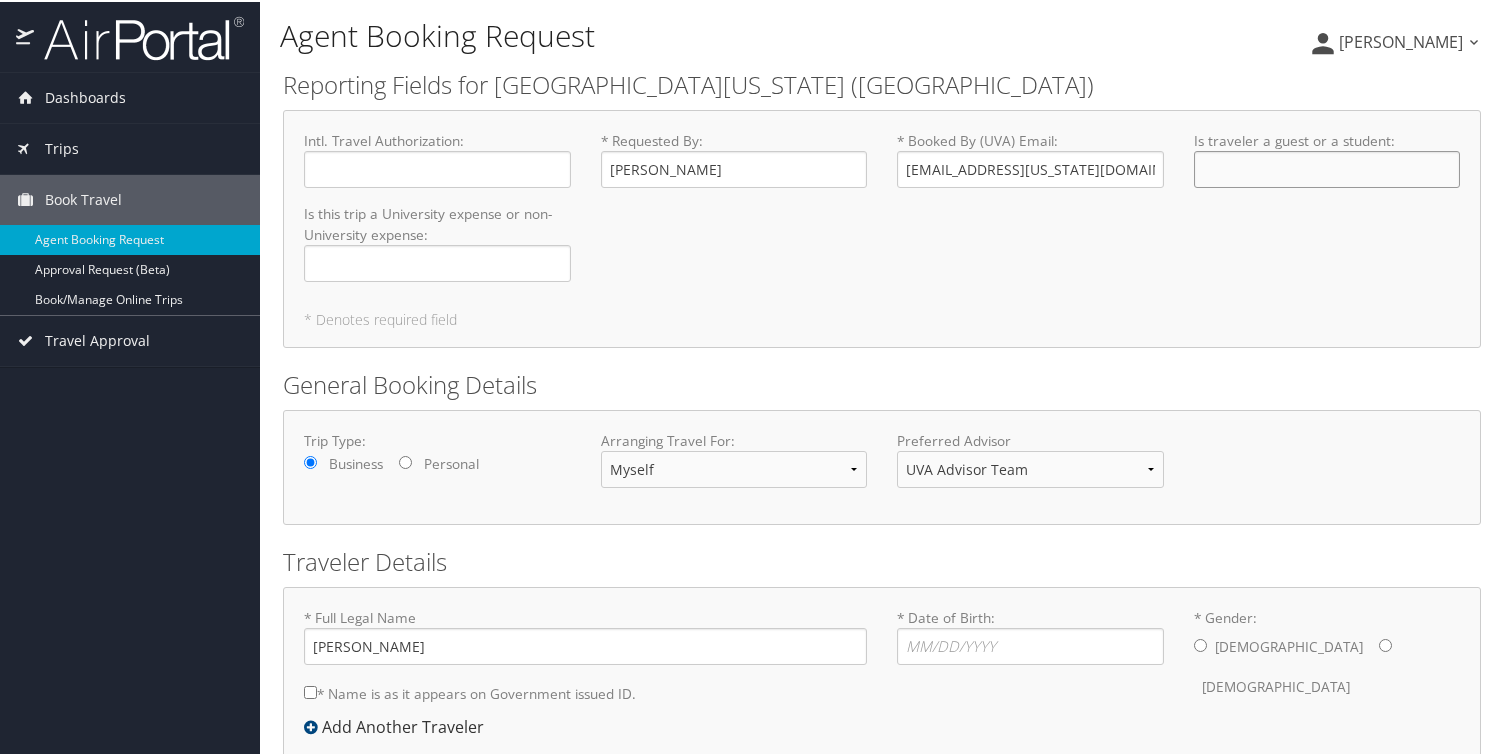 type on "E" 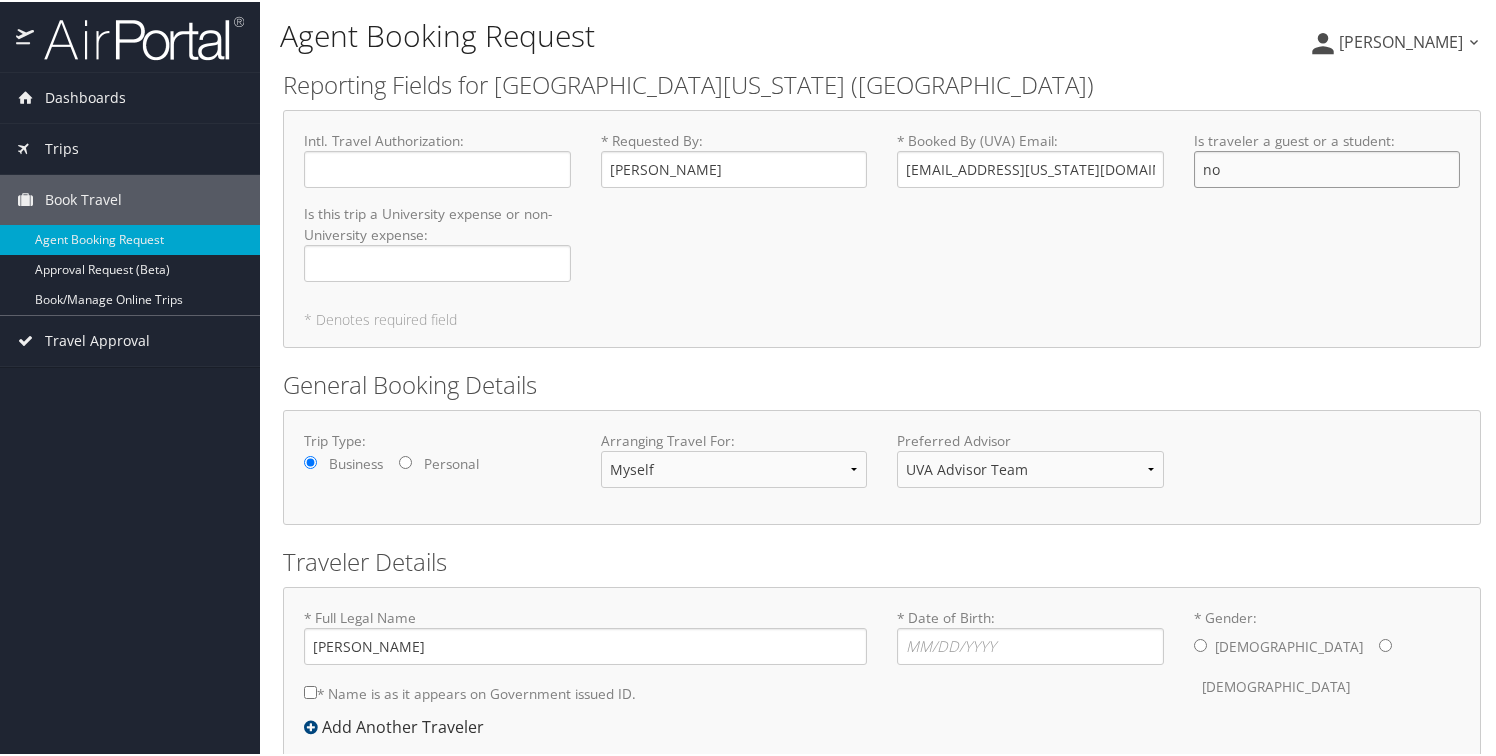 type on "n" 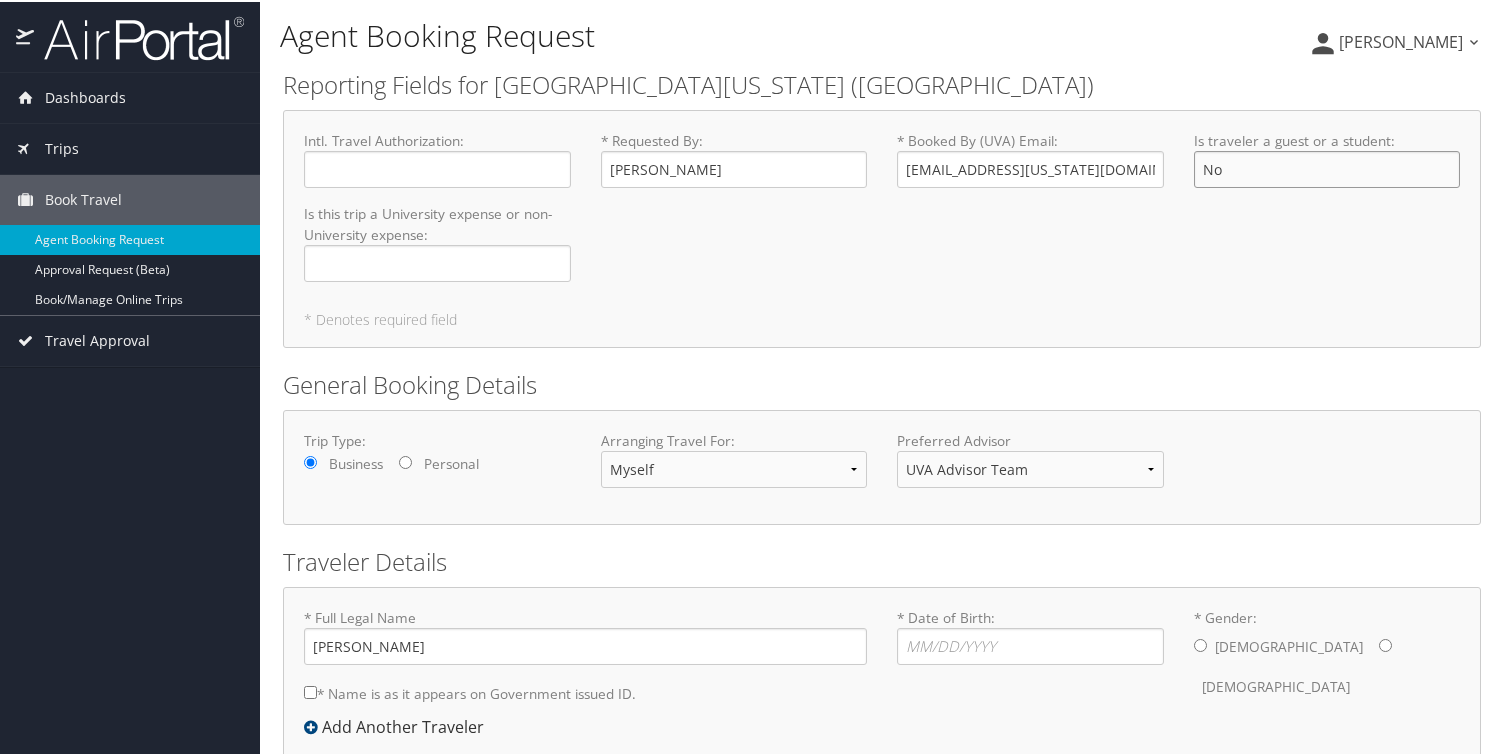 type on "No" 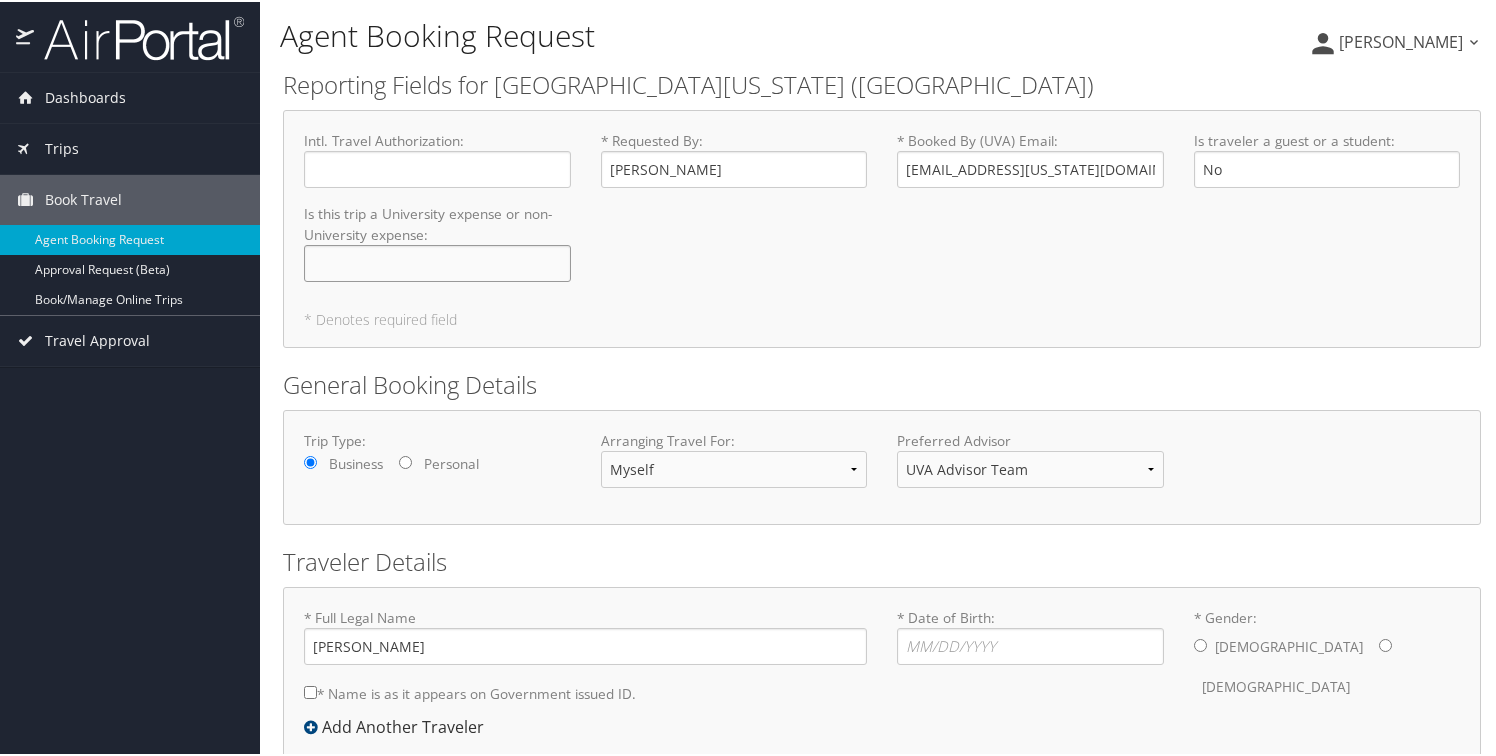 click on "Is this trip a University expense or non-University expense : Required" 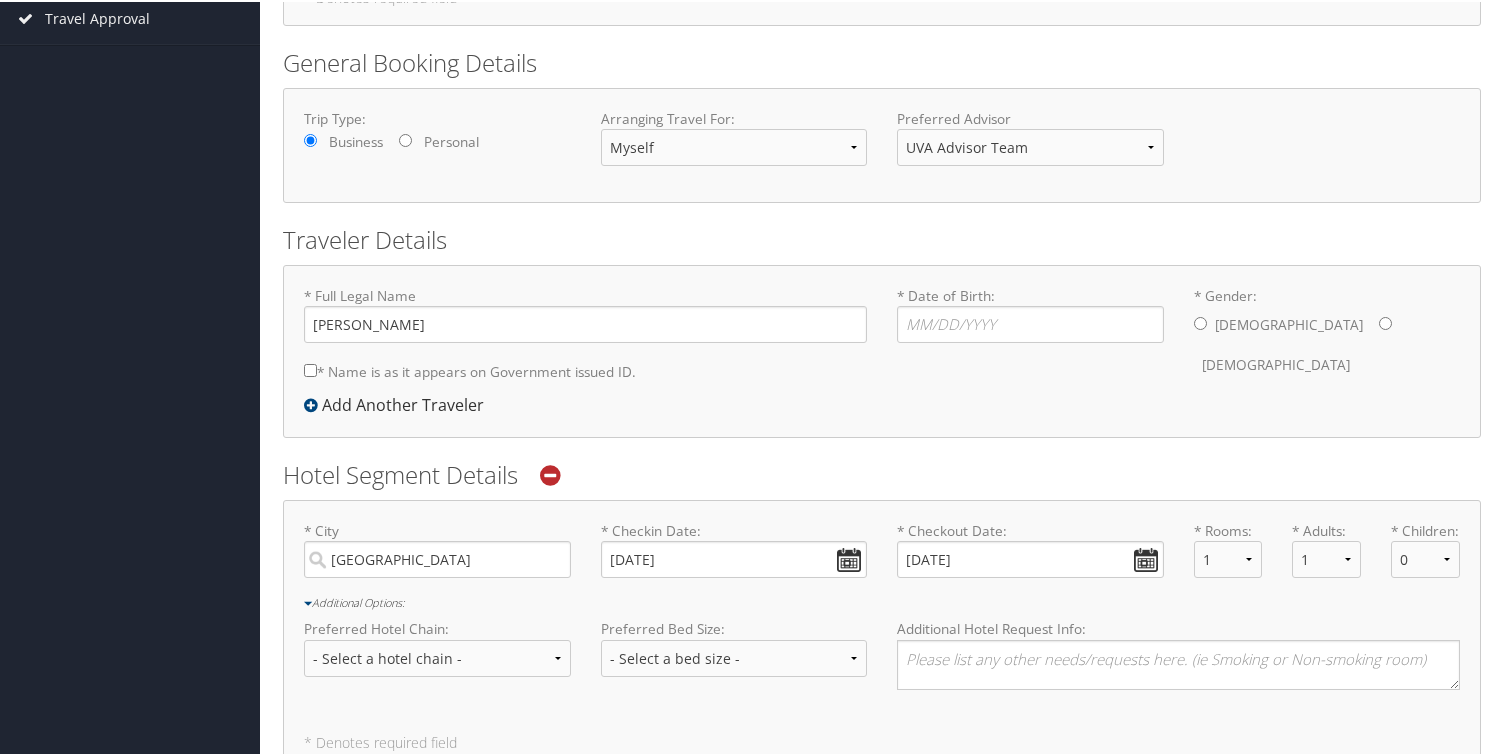 scroll, scrollTop: 325, scrollLeft: 0, axis: vertical 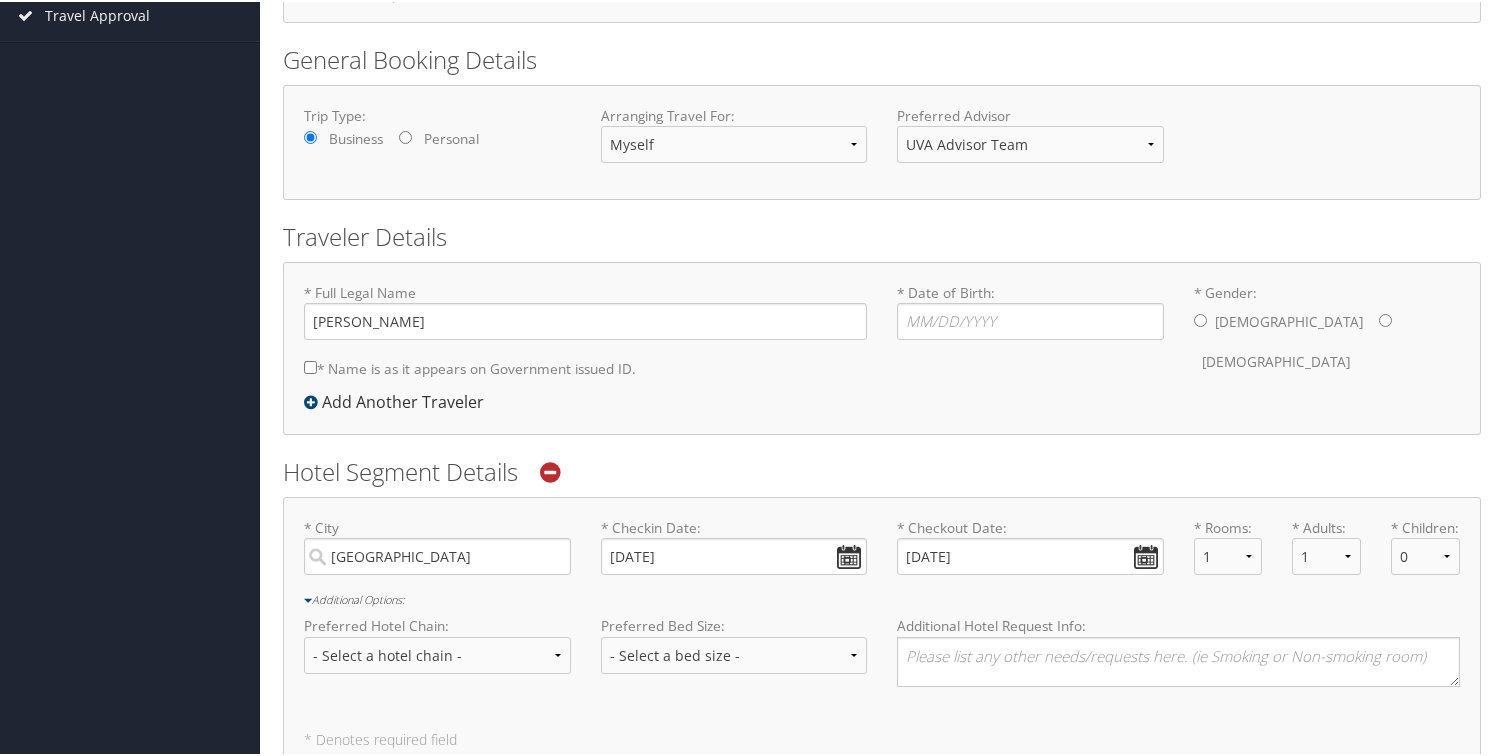type on "University expense" 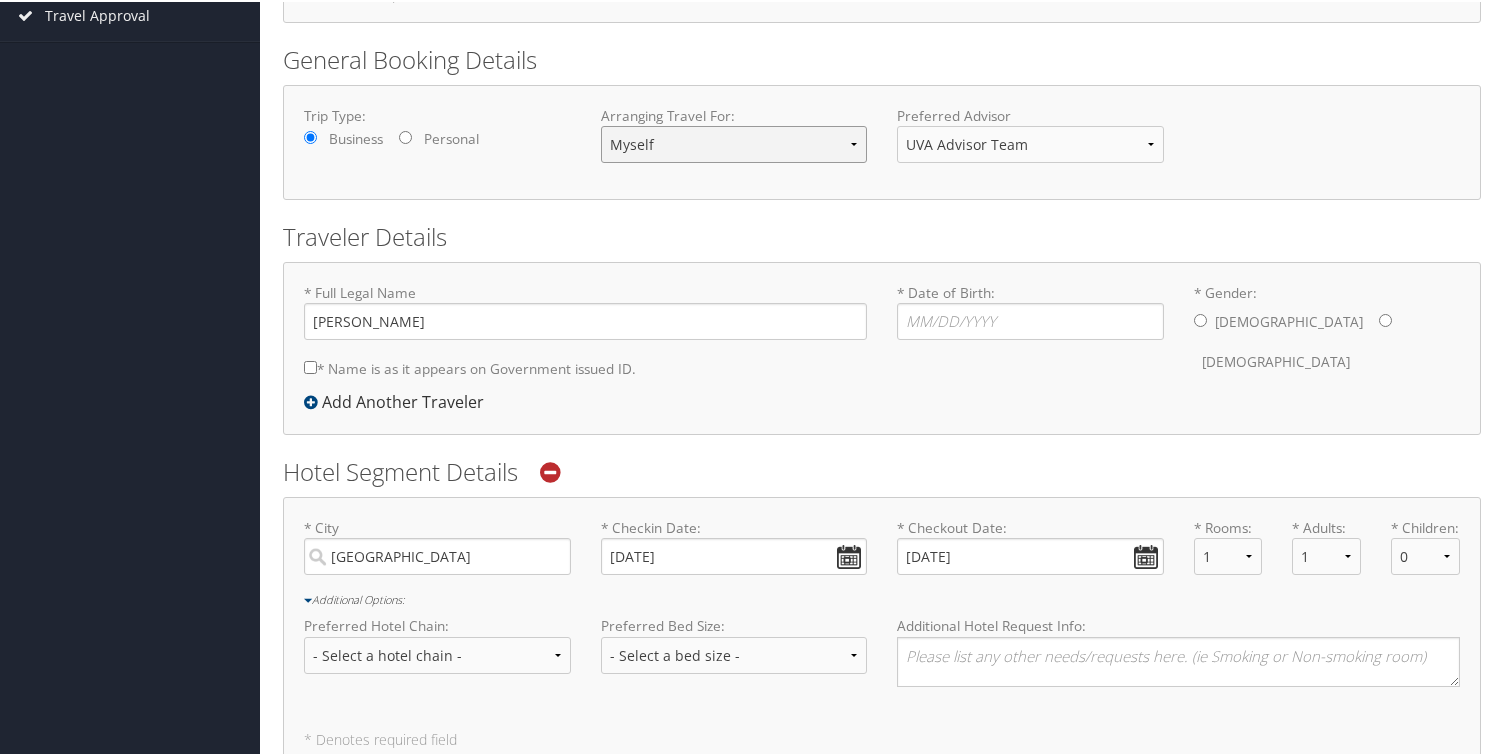 click on "Myself Another Traveler Guest Traveler" at bounding box center [734, 142] 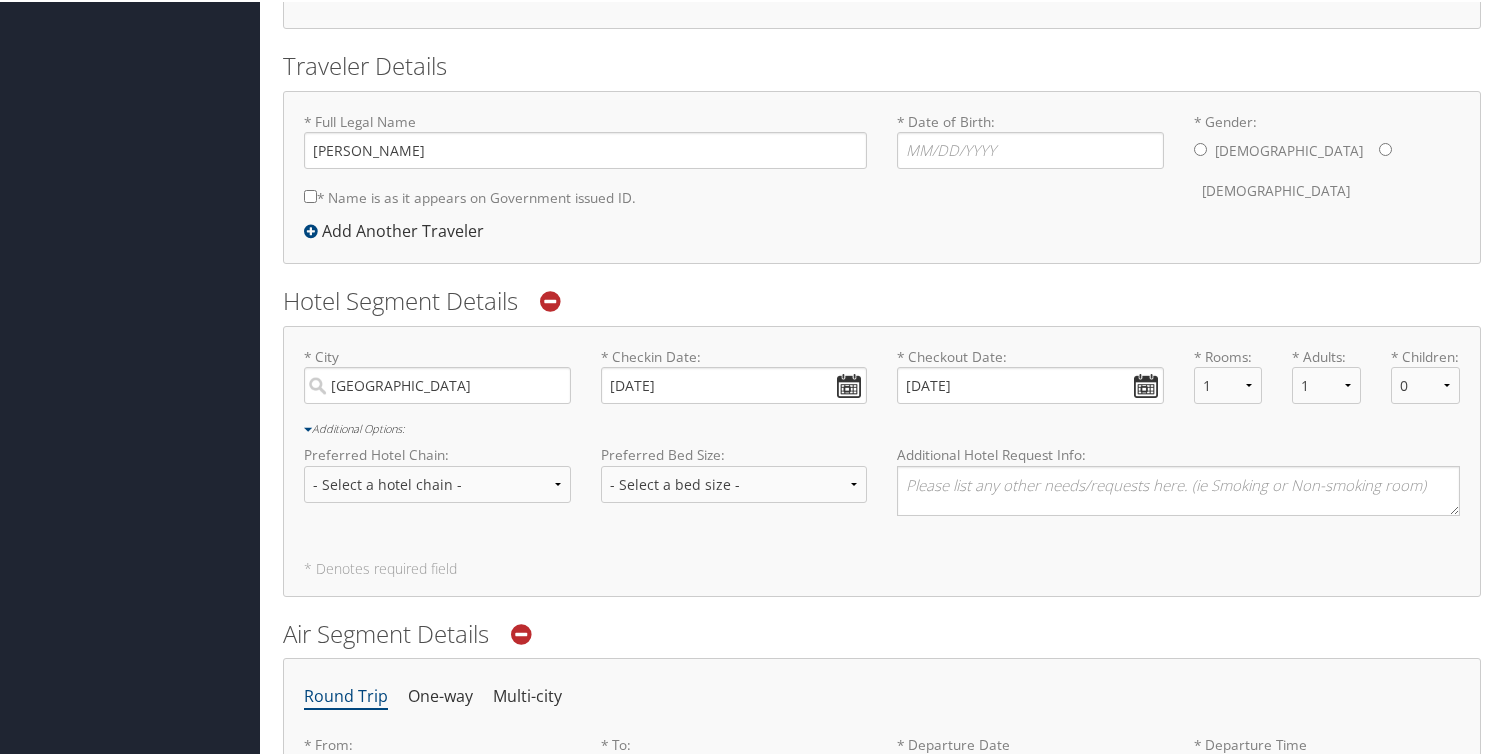 scroll, scrollTop: 497, scrollLeft: 0, axis: vertical 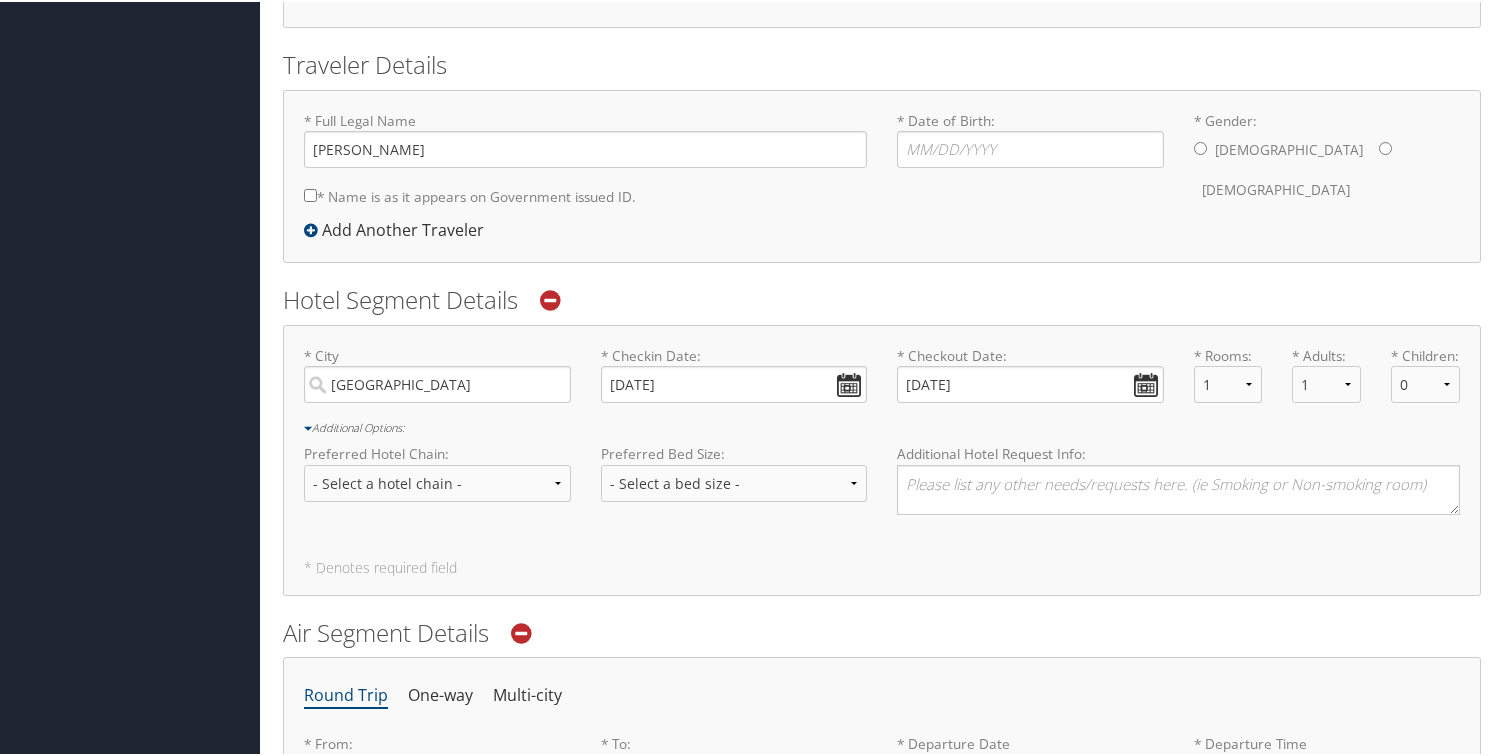 click on "* Name is as it appears on Government issued ID." at bounding box center (470, 194) 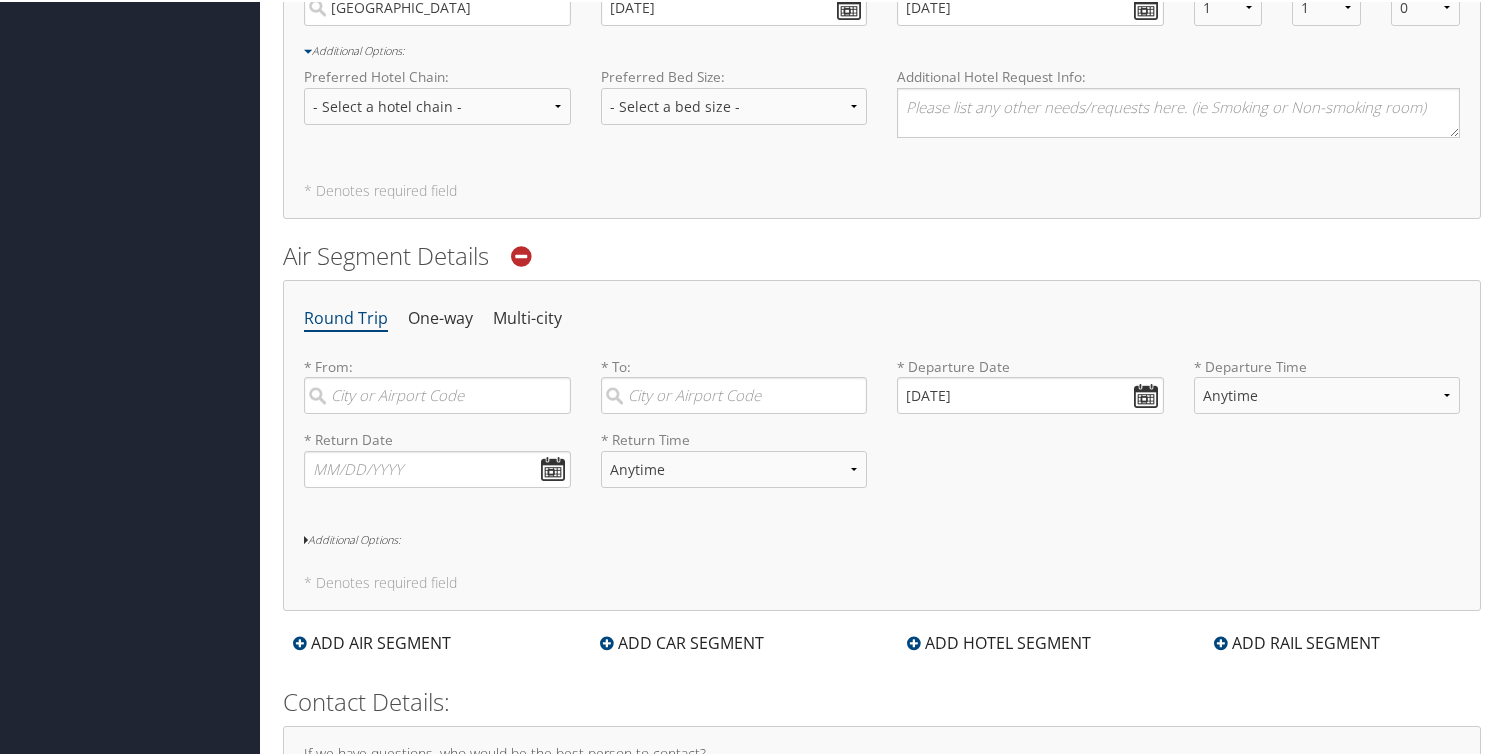 scroll, scrollTop: 891, scrollLeft: 0, axis: vertical 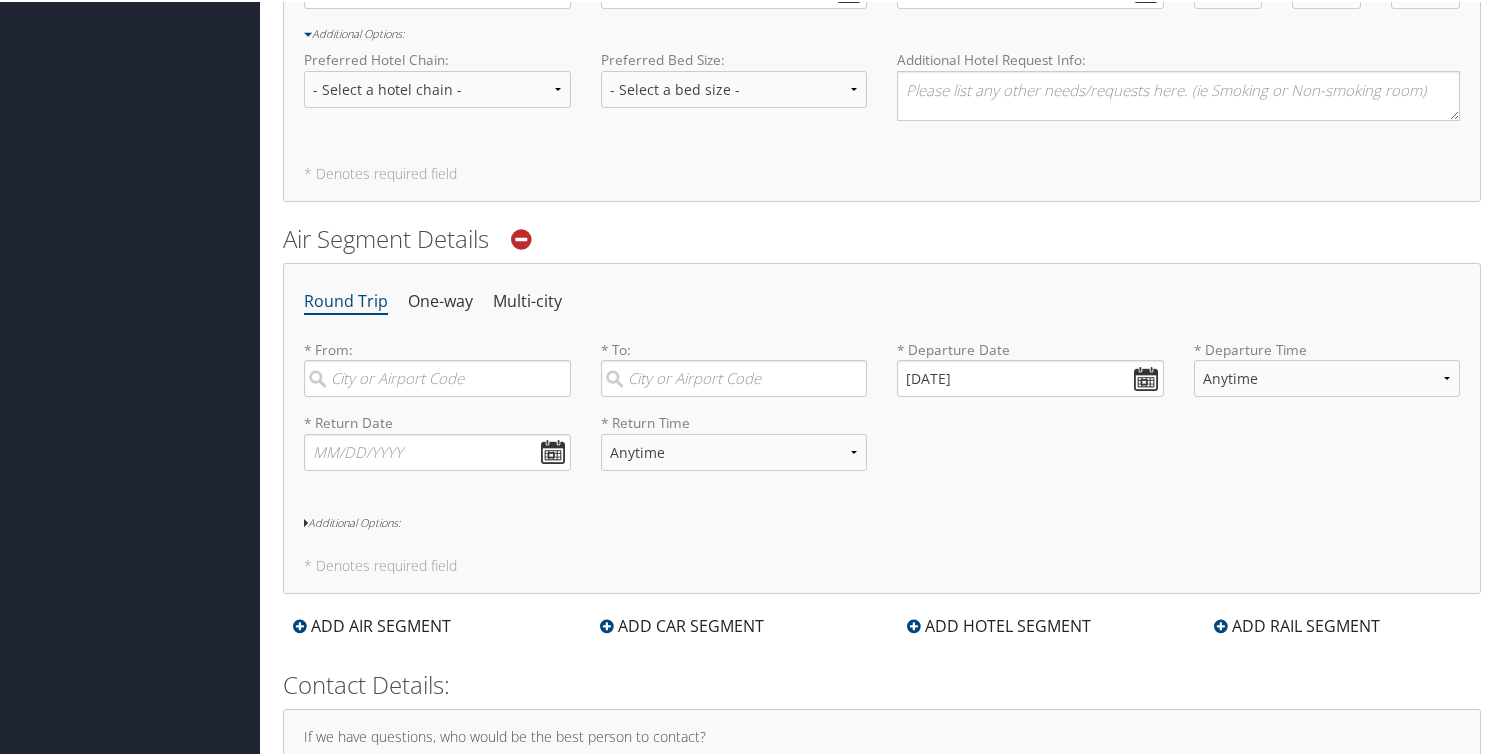click on "* Departure Date 07/01/2025 Dates must be valid" at bounding box center [1030, 374] 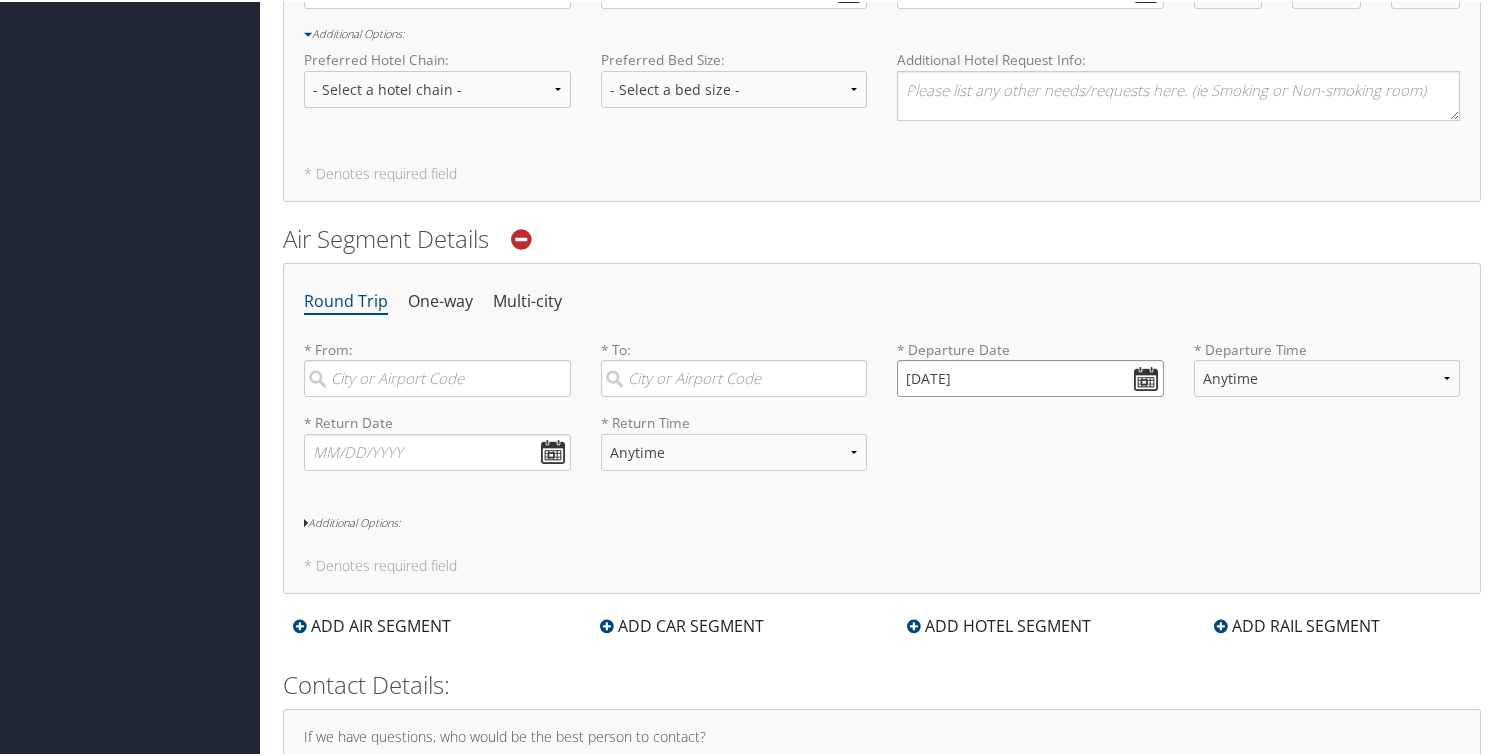 click on "07/01/2025" at bounding box center (1030, 376) 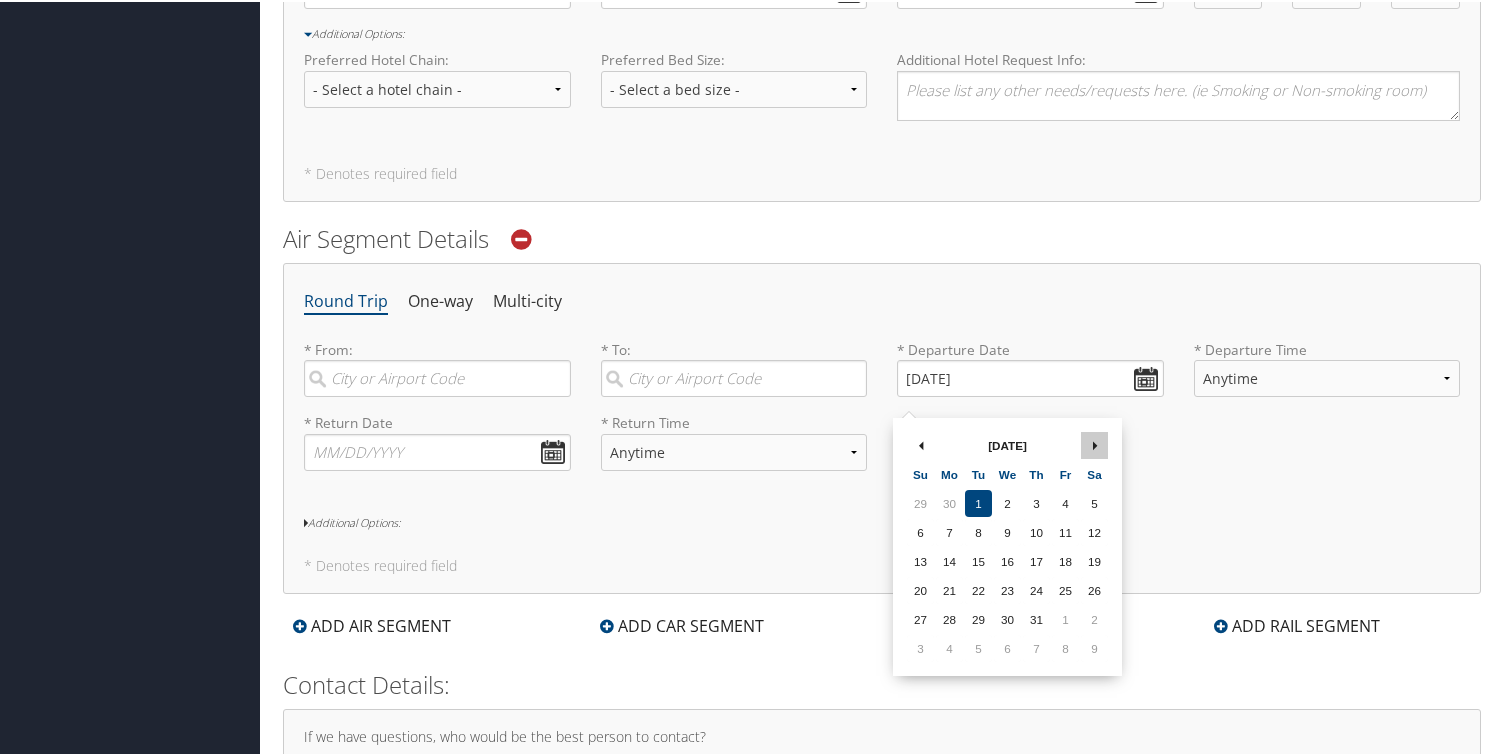 click at bounding box center [1094, 443] 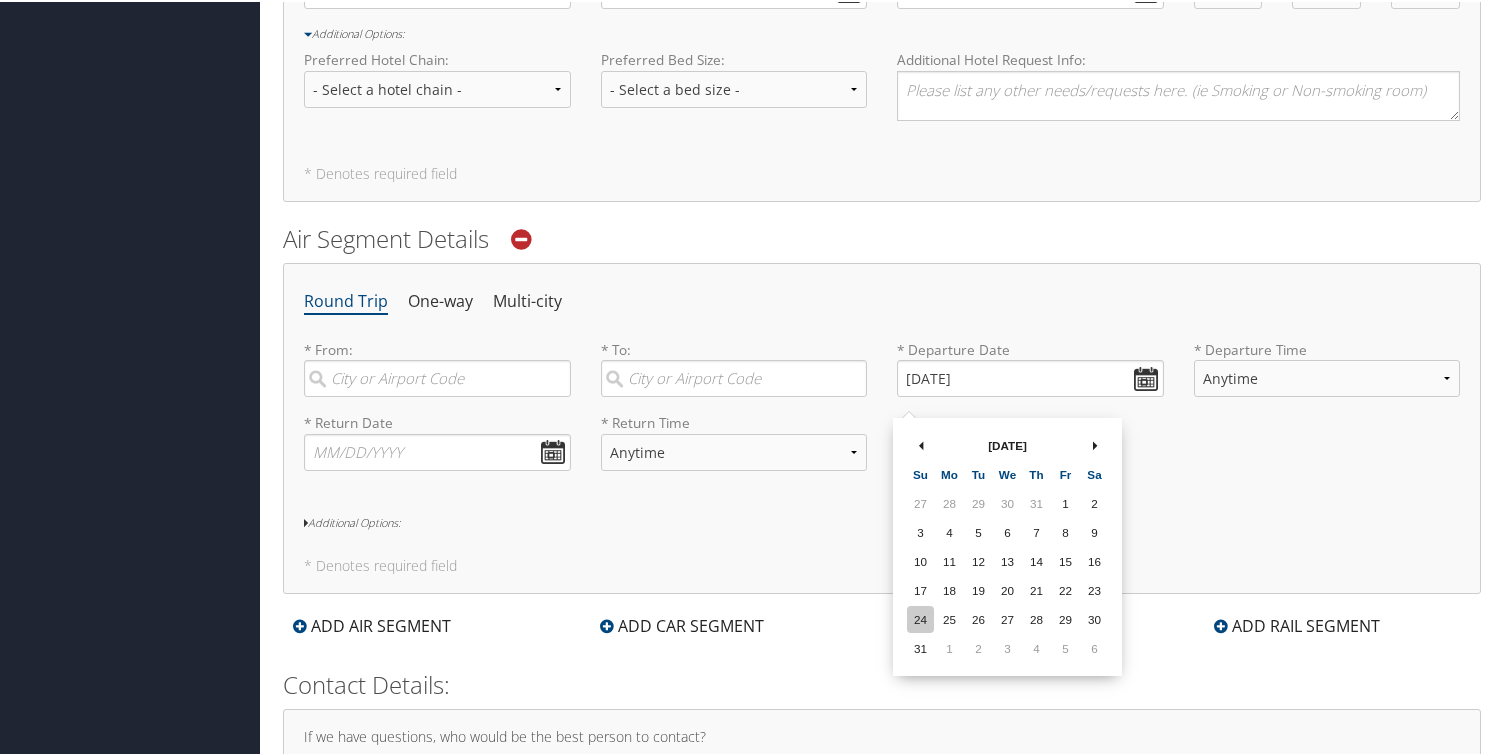 click on "24" at bounding box center (920, 617) 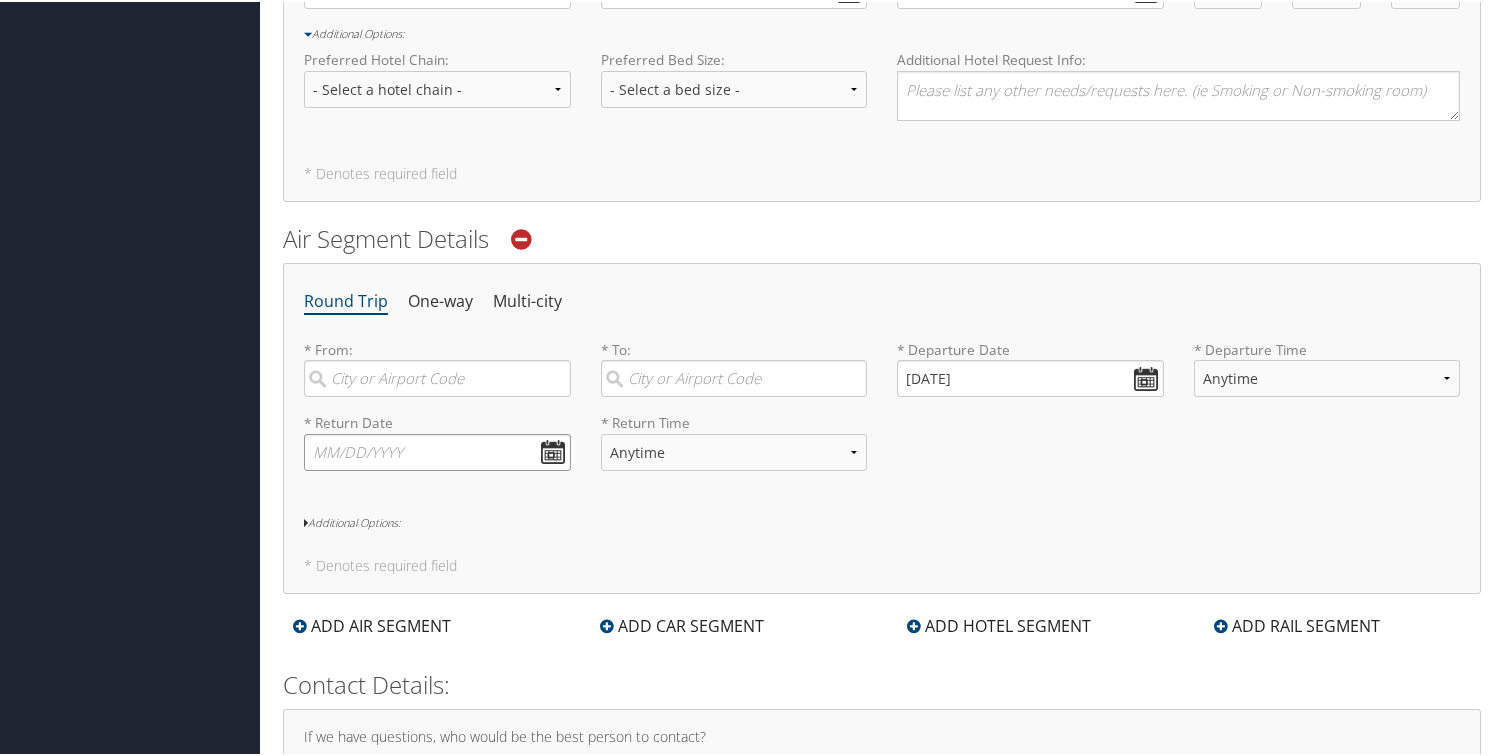 click at bounding box center [437, 450] 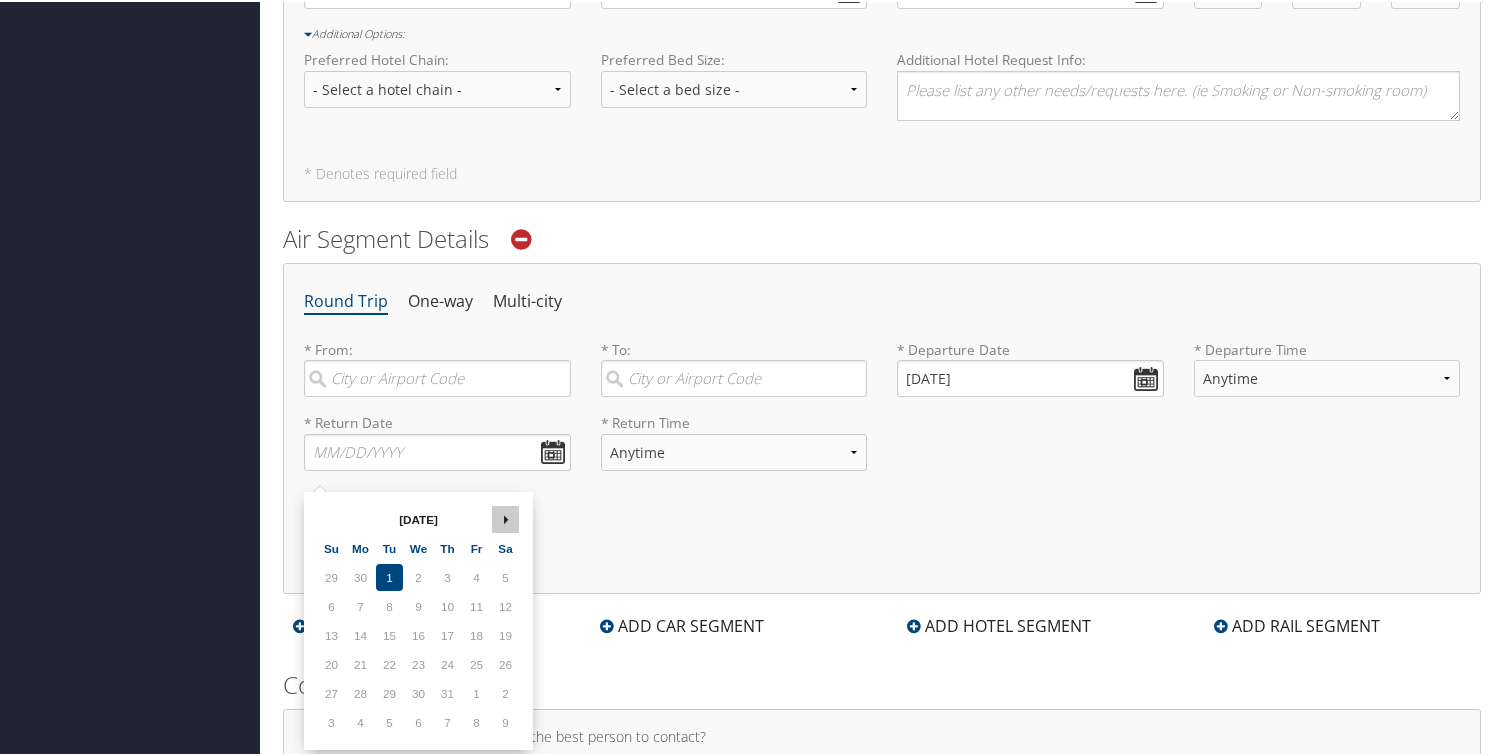 click at bounding box center (505, 517) 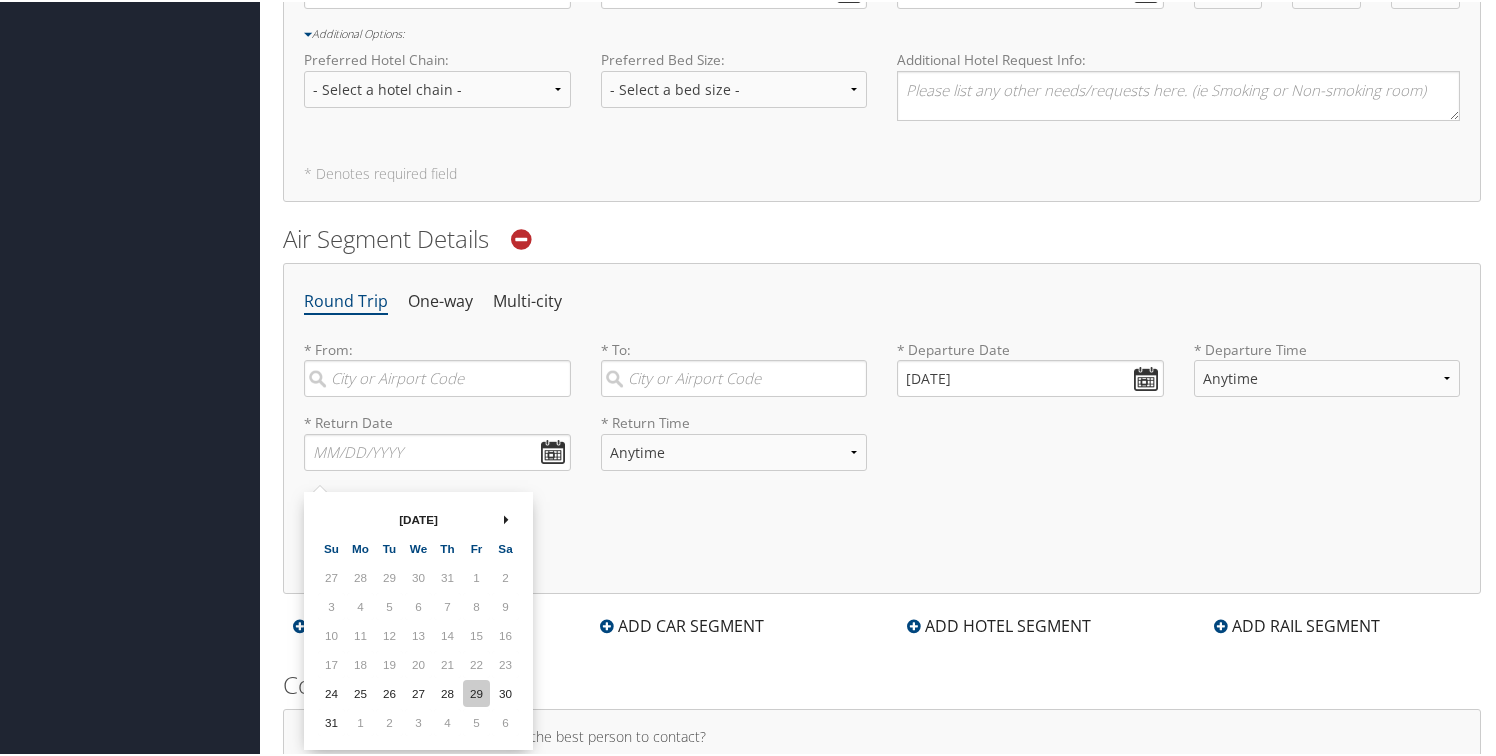 click on "29" at bounding box center (476, 691) 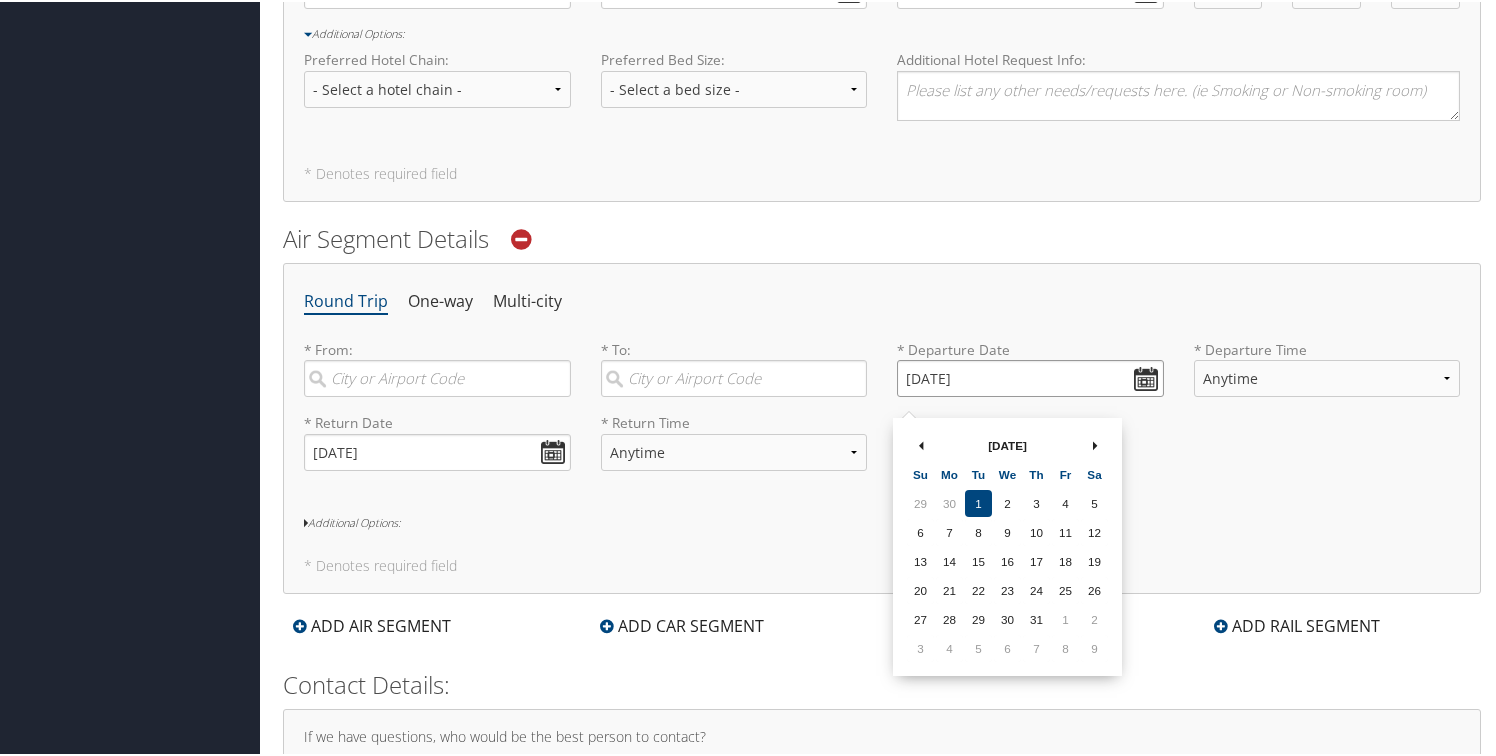 click on "08/24/2025" at bounding box center [1030, 376] 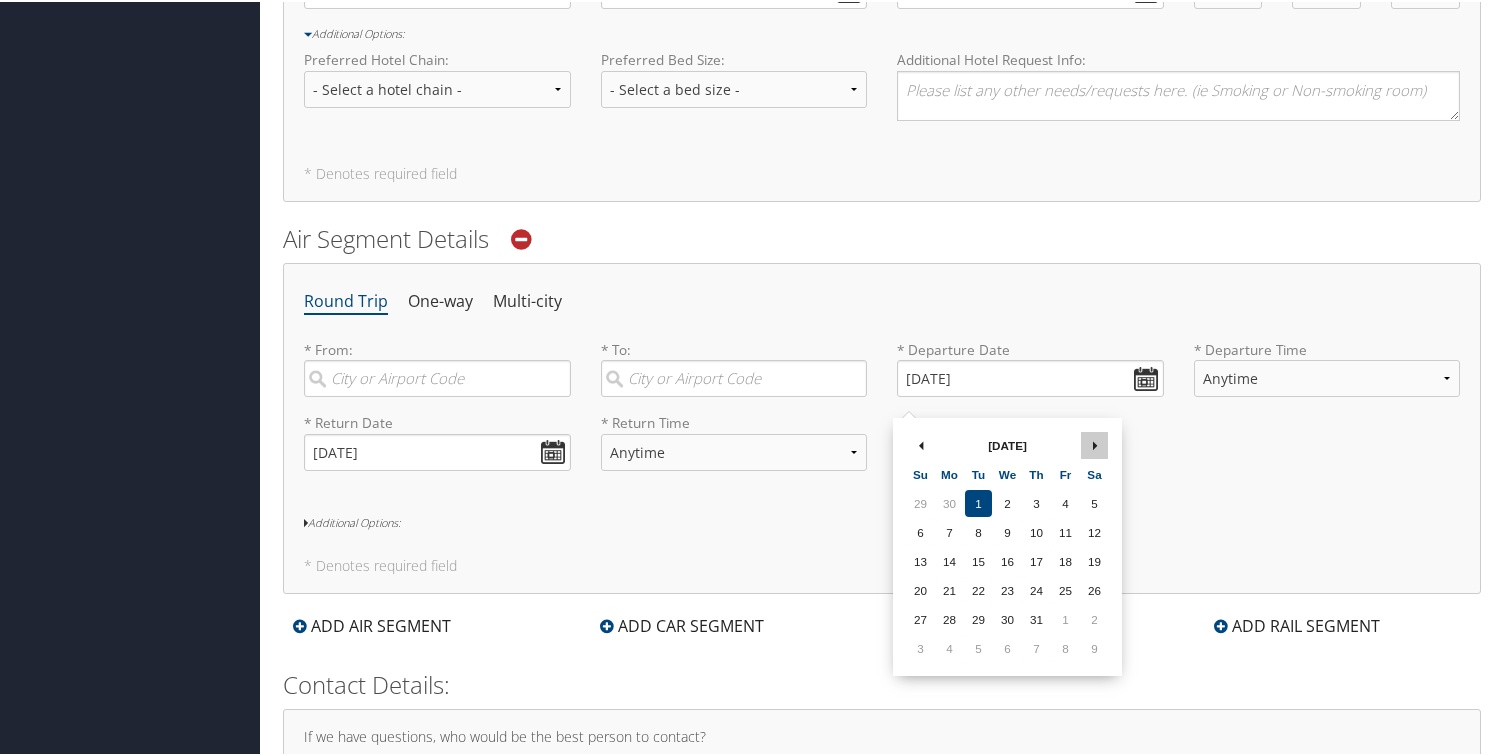 click at bounding box center [1094, 443] 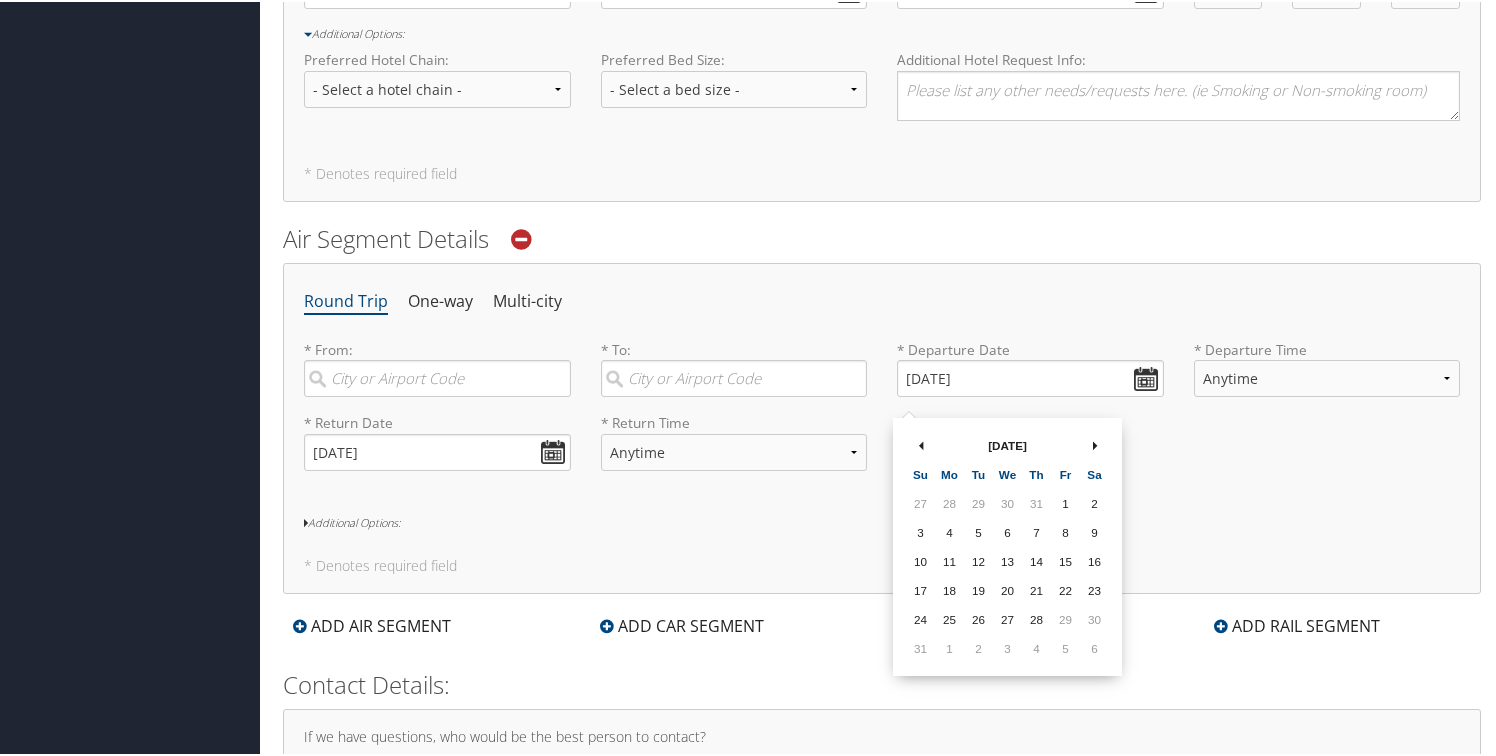 click on "* Return Date 08/29/2025 Dates must be valid * Return Time Anytime Early Morning (5AM-7AM) Morning (7AM-12PM) Afternoon (12PM-5PM) Evening (5PM-10PM) Red Eye (10PM-5AM)  12:00 AM   1:00 AM   2:00 AM   3:00 AM   4:00 AM   5:00 AM   6:00 AM   7:00 AM   8:00 AM   9:00 AM   10:00 AM   11:00 AM   12:00 PM (Noon)   1:00 PM   2:00 PM   3:00 PM   4:00 PM   5:00 PM   6:00 PM   7:00 PM   8:00 PM   9:00 PM   10:00 PM   11:00 PM  Required" at bounding box center (882, 447) 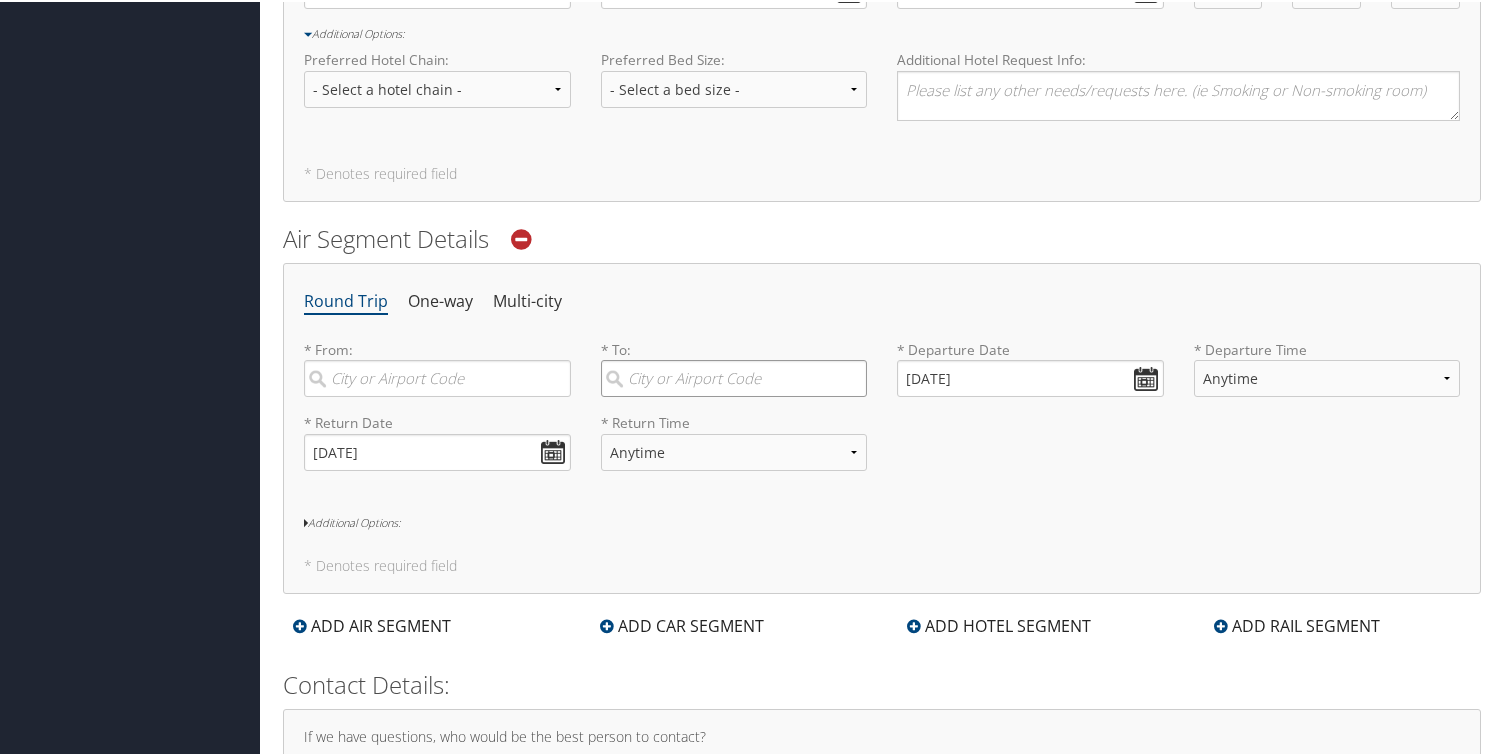 click at bounding box center (734, 376) 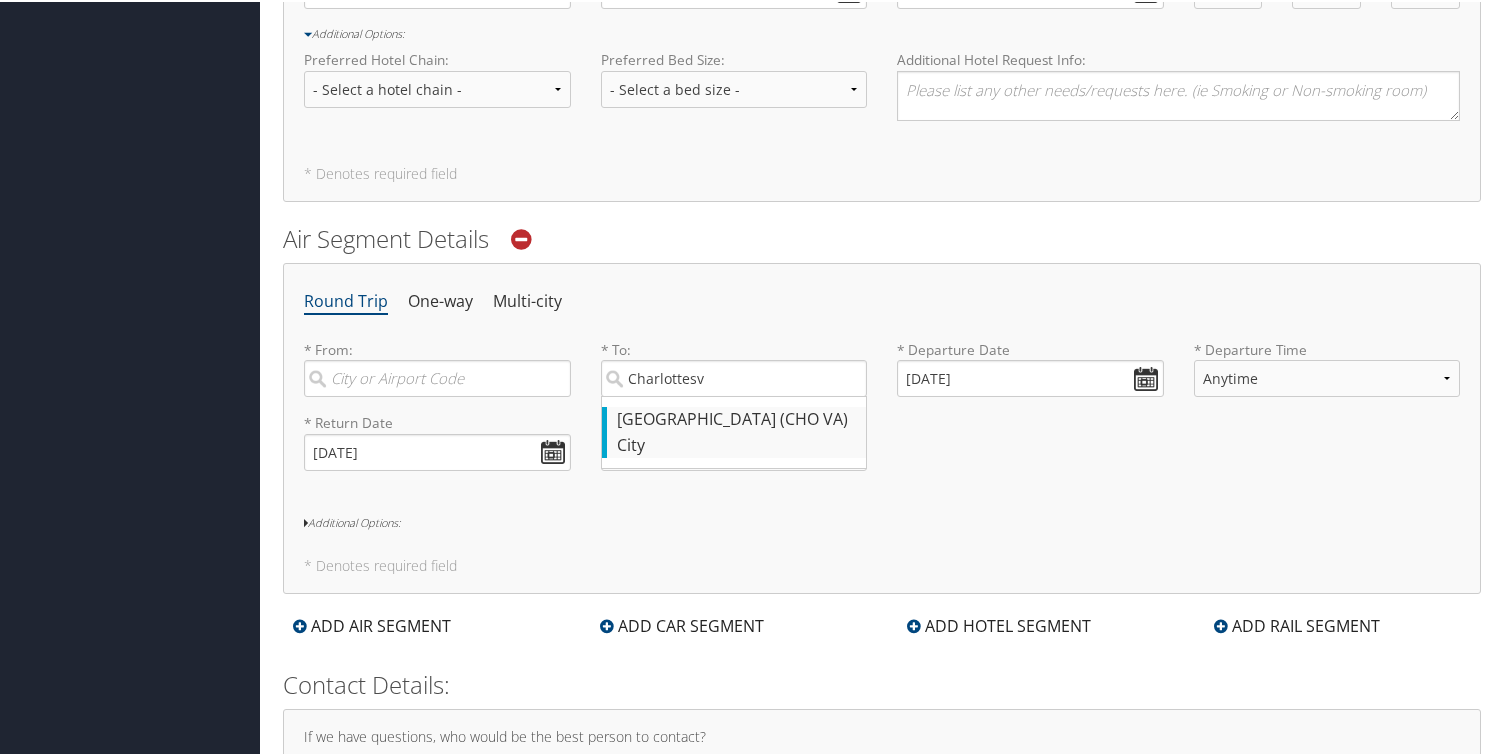 click on "City" at bounding box center (737, 444) 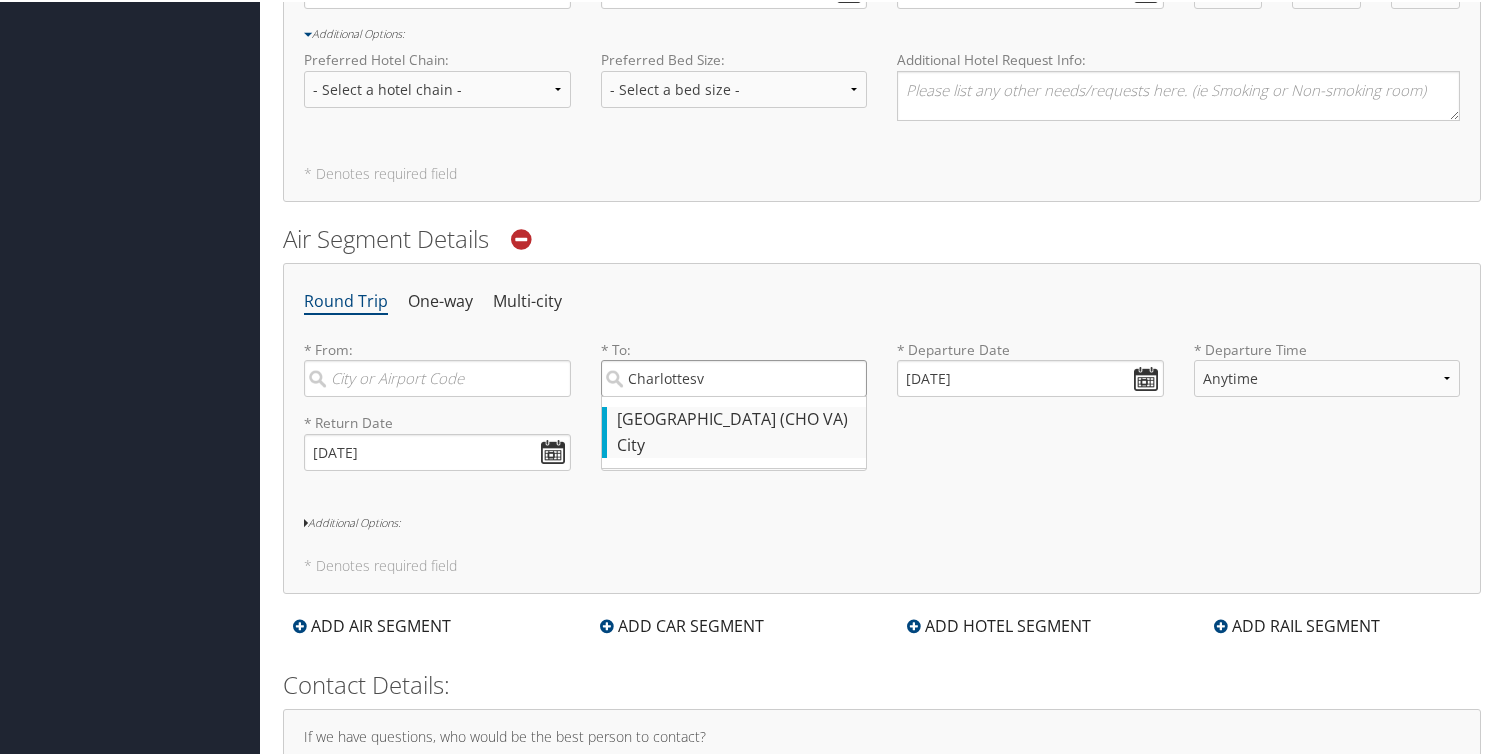click on "Charlottesv" at bounding box center [734, 376] 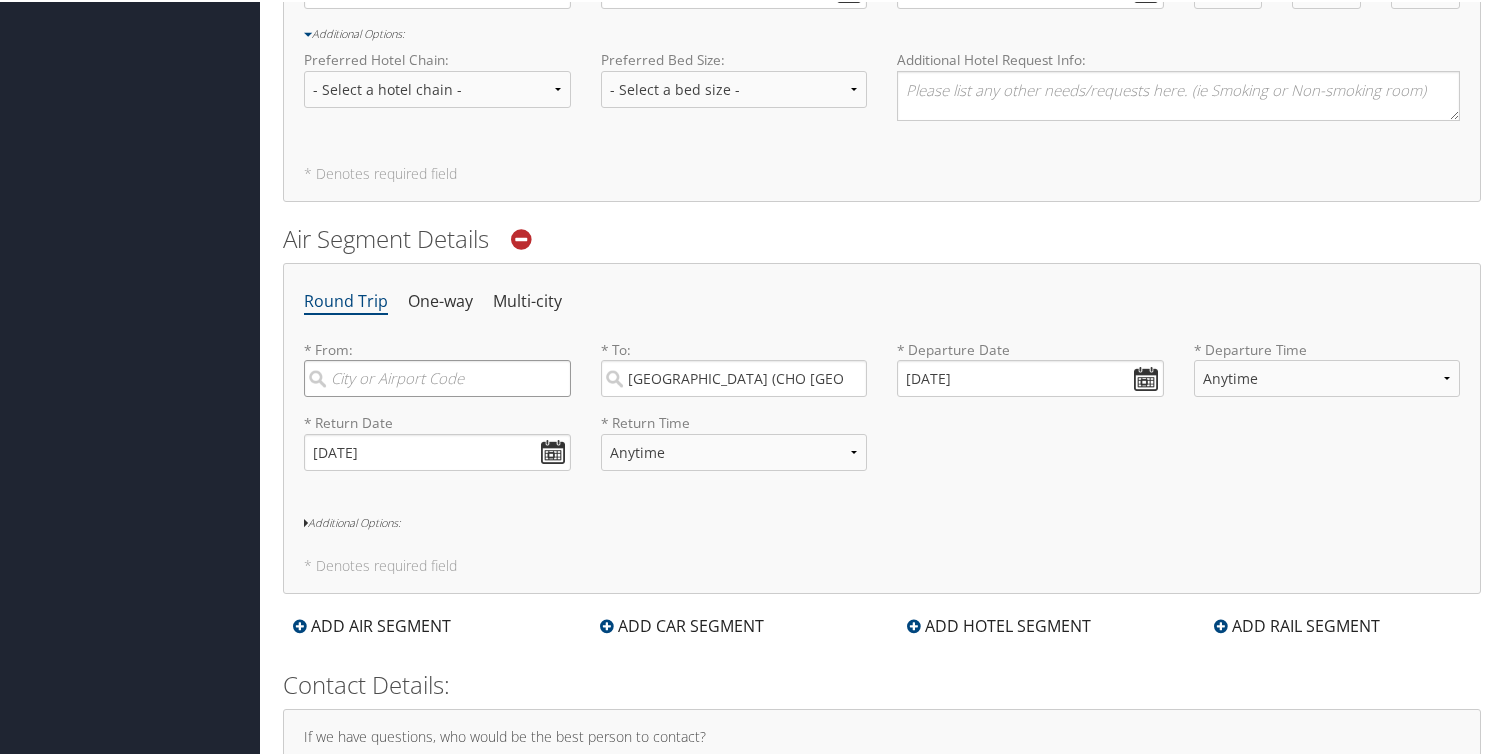click at bounding box center (437, 376) 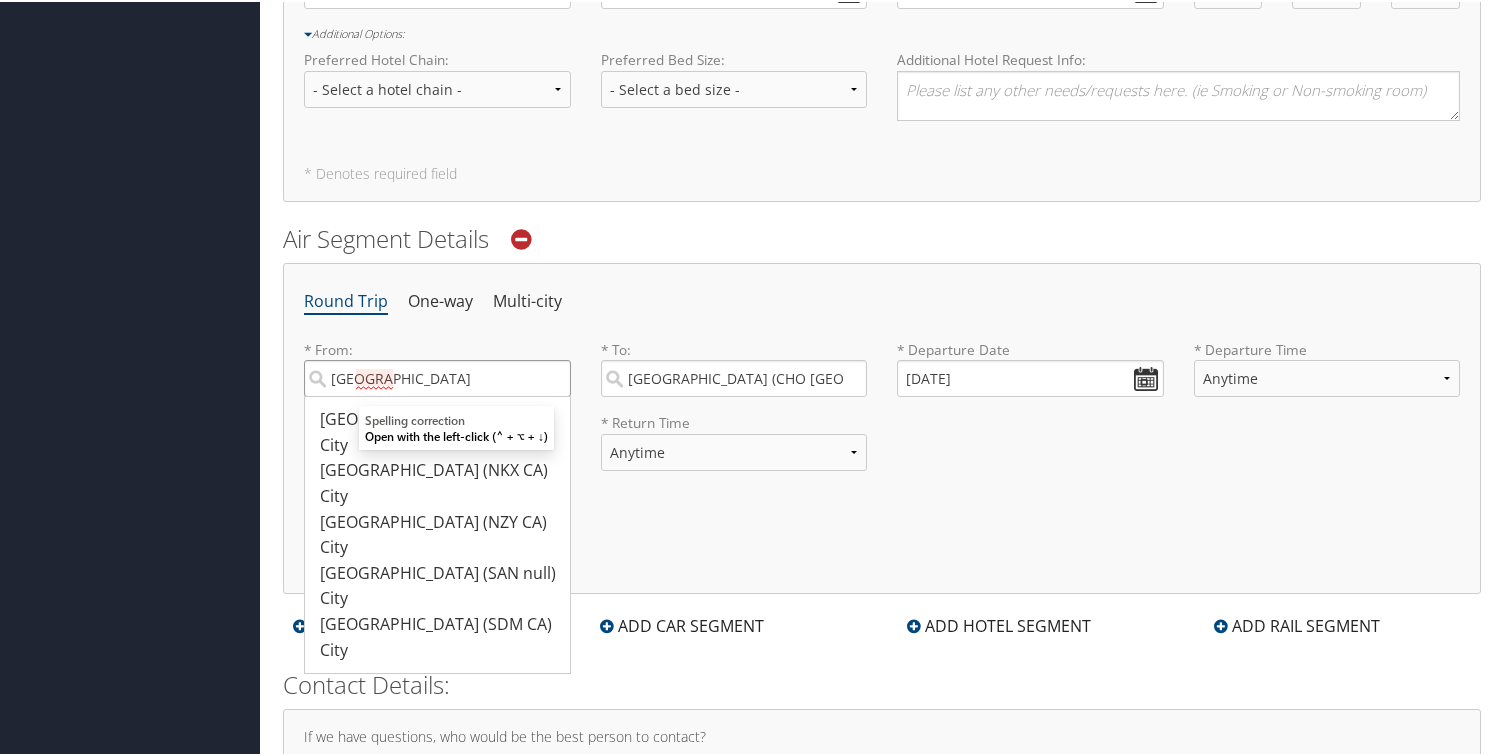 click on "San diego" at bounding box center [437, 376] 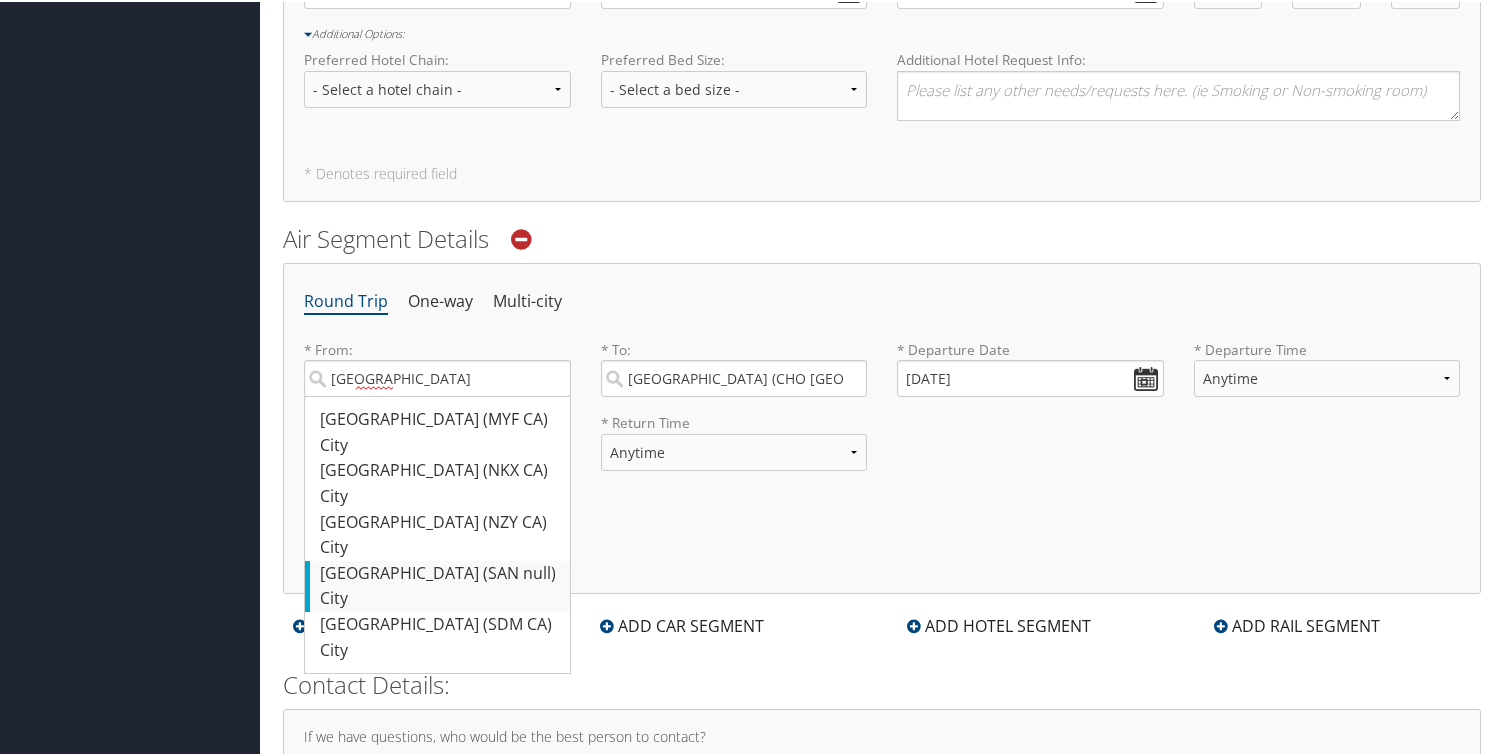 click on "San Diego   (SAN null) City 11459 11459" at bounding box center [437, 584] 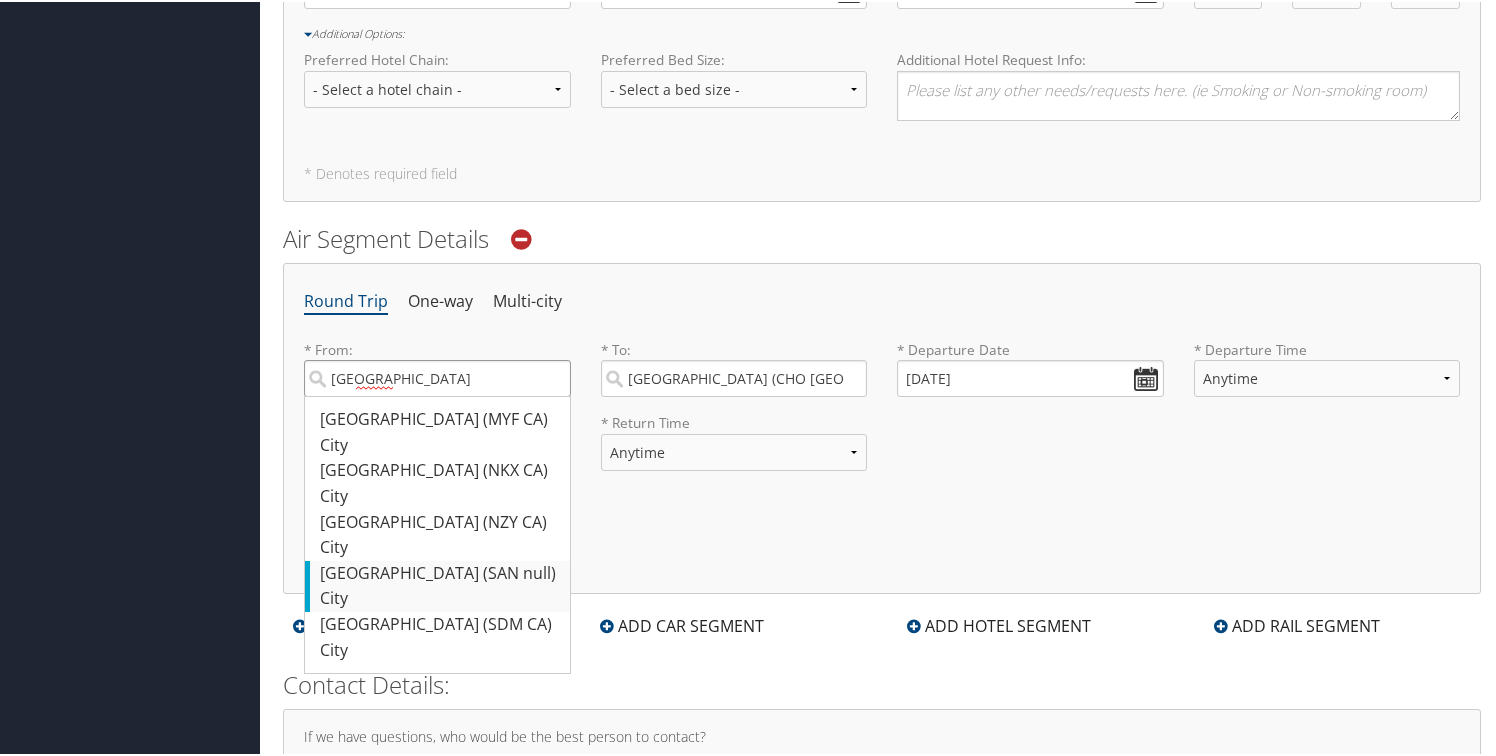 click on "San diego" at bounding box center [437, 376] 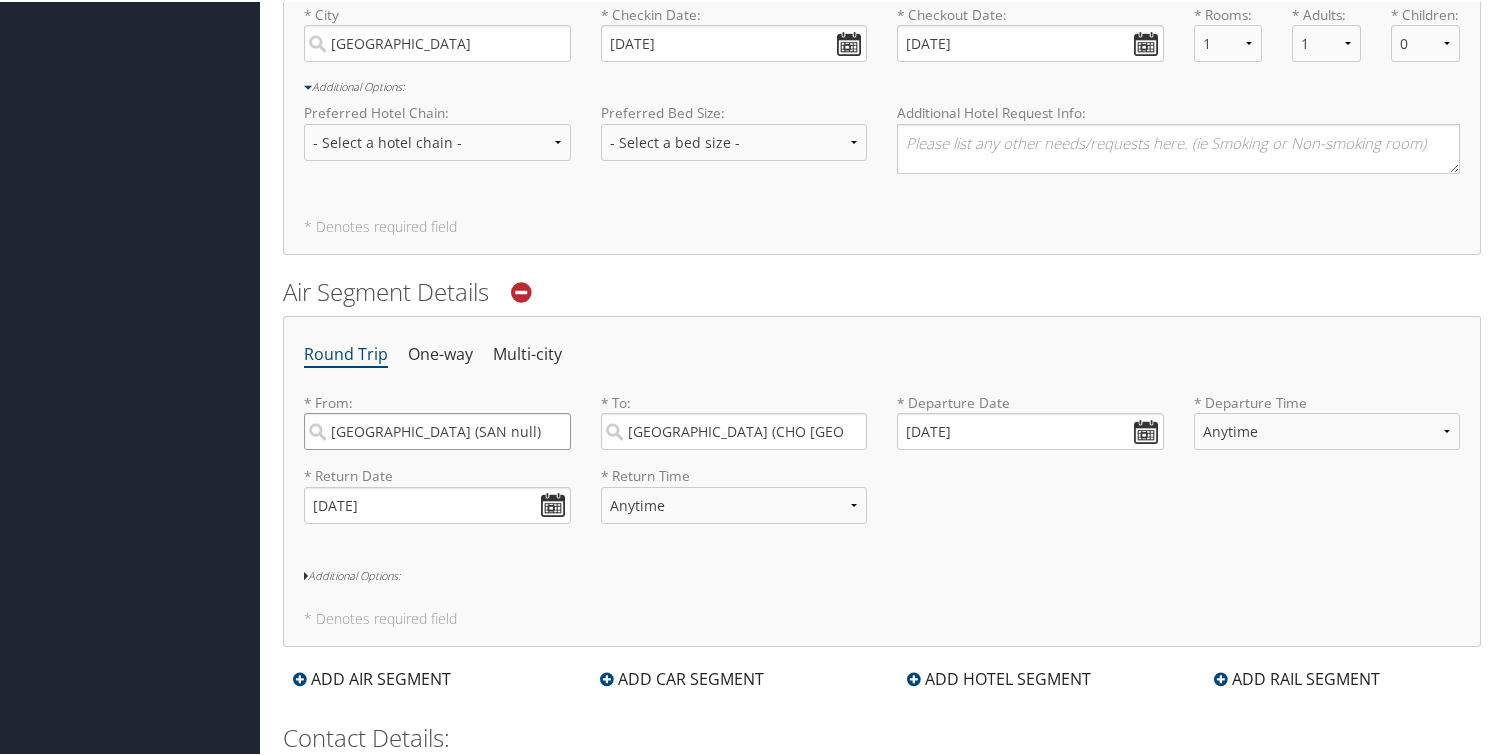 scroll, scrollTop: 848, scrollLeft: 0, axis: vertical 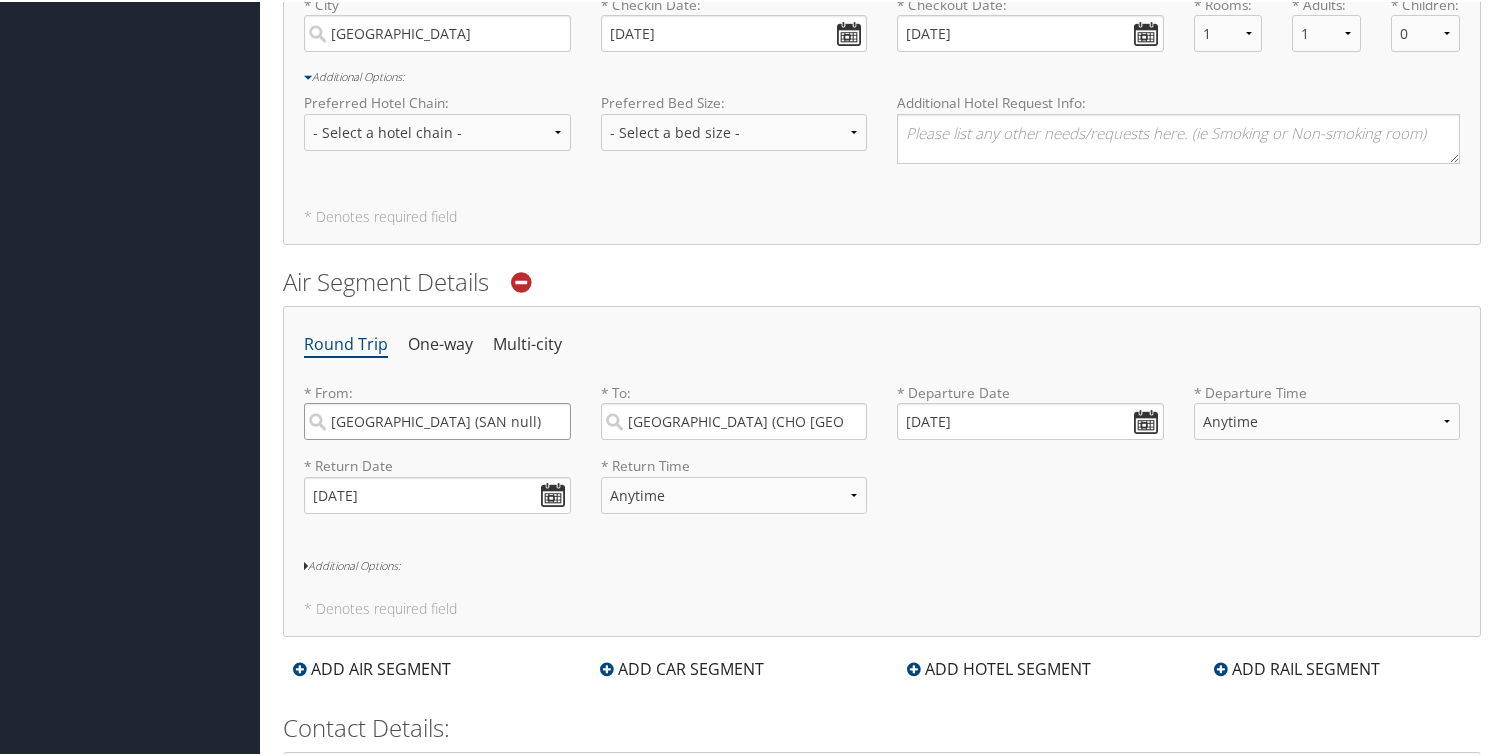 click on "San Diego (SAN null)" at bounding box center [437, 419] 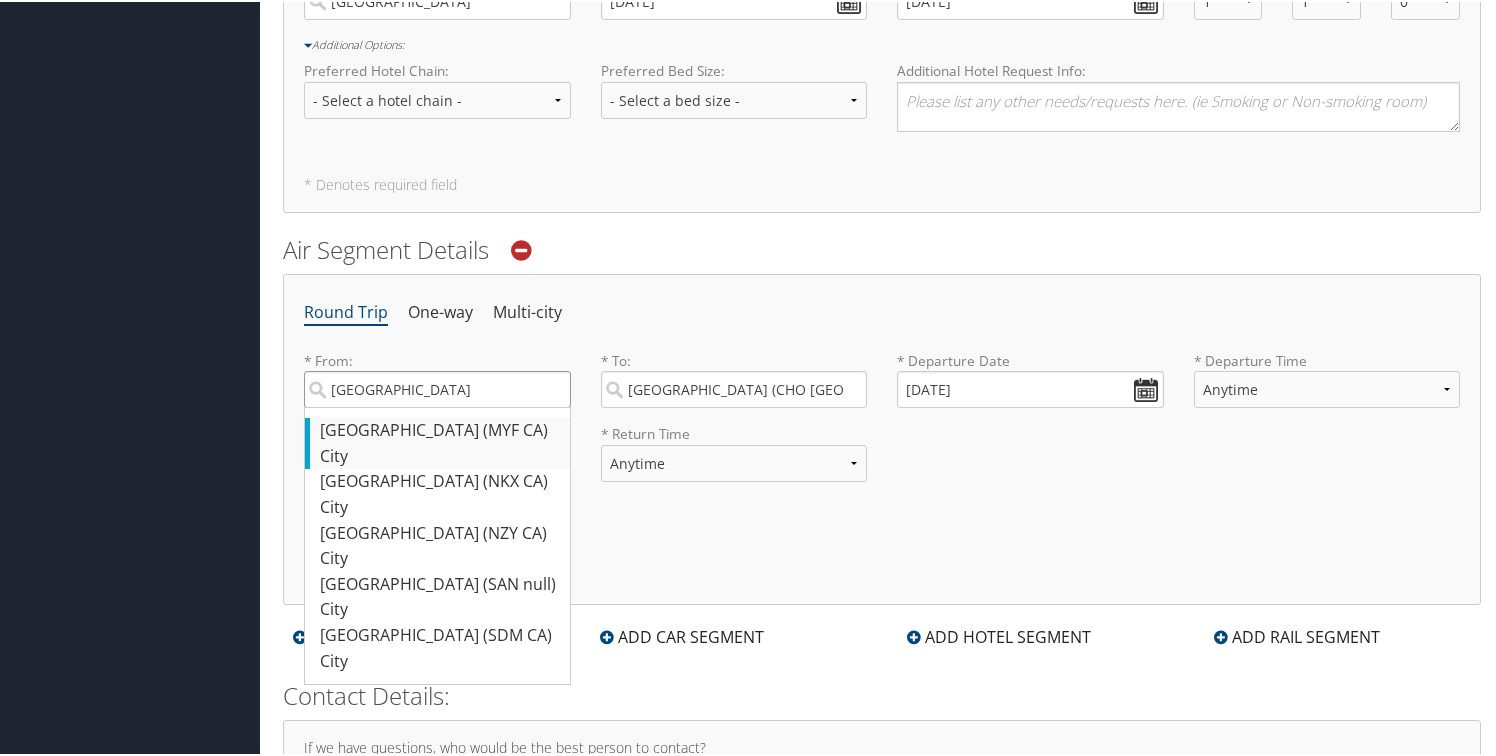 scroll, scrollTop: 881, scrollLeft: 0, axis: vertical 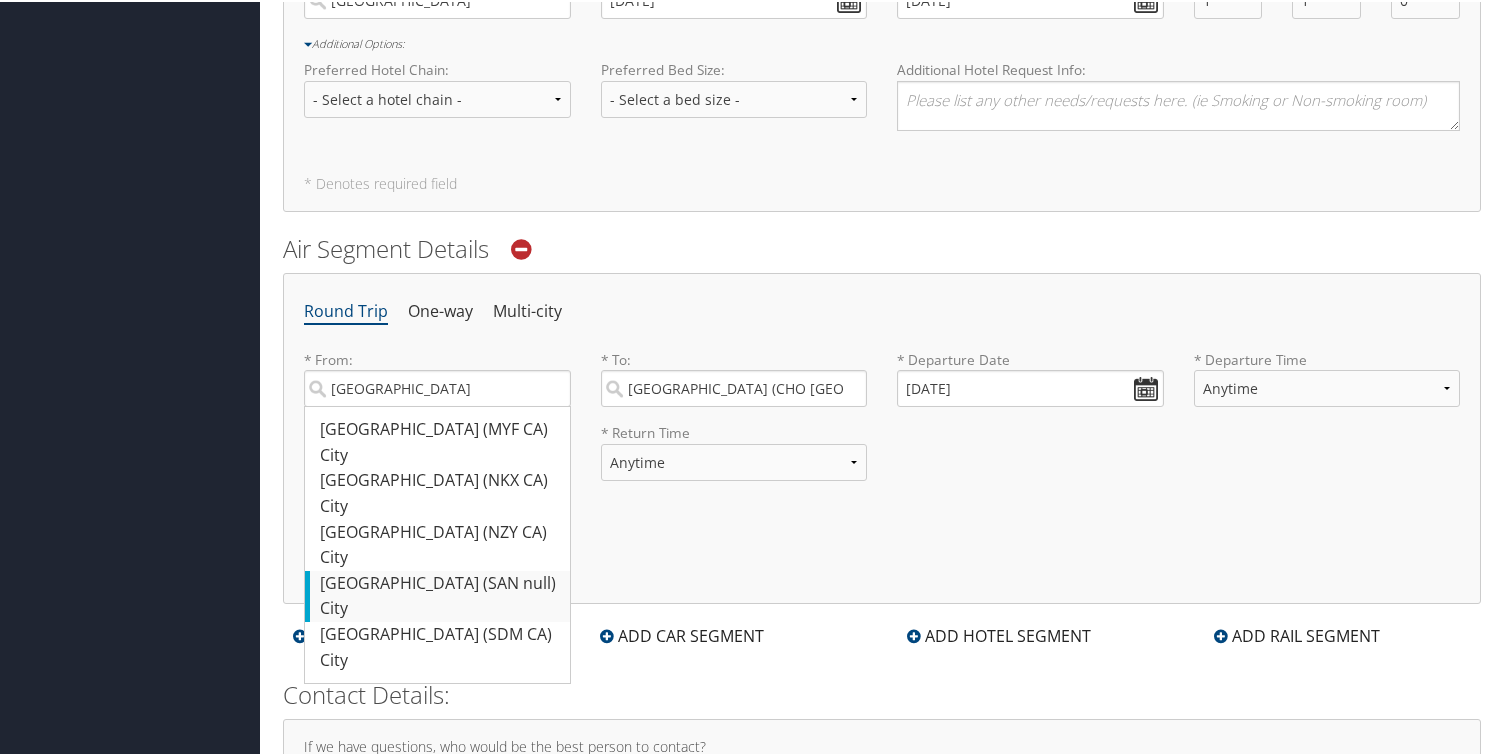 click on "San Diego   (SAN null)" at bounding box center (440, 582) 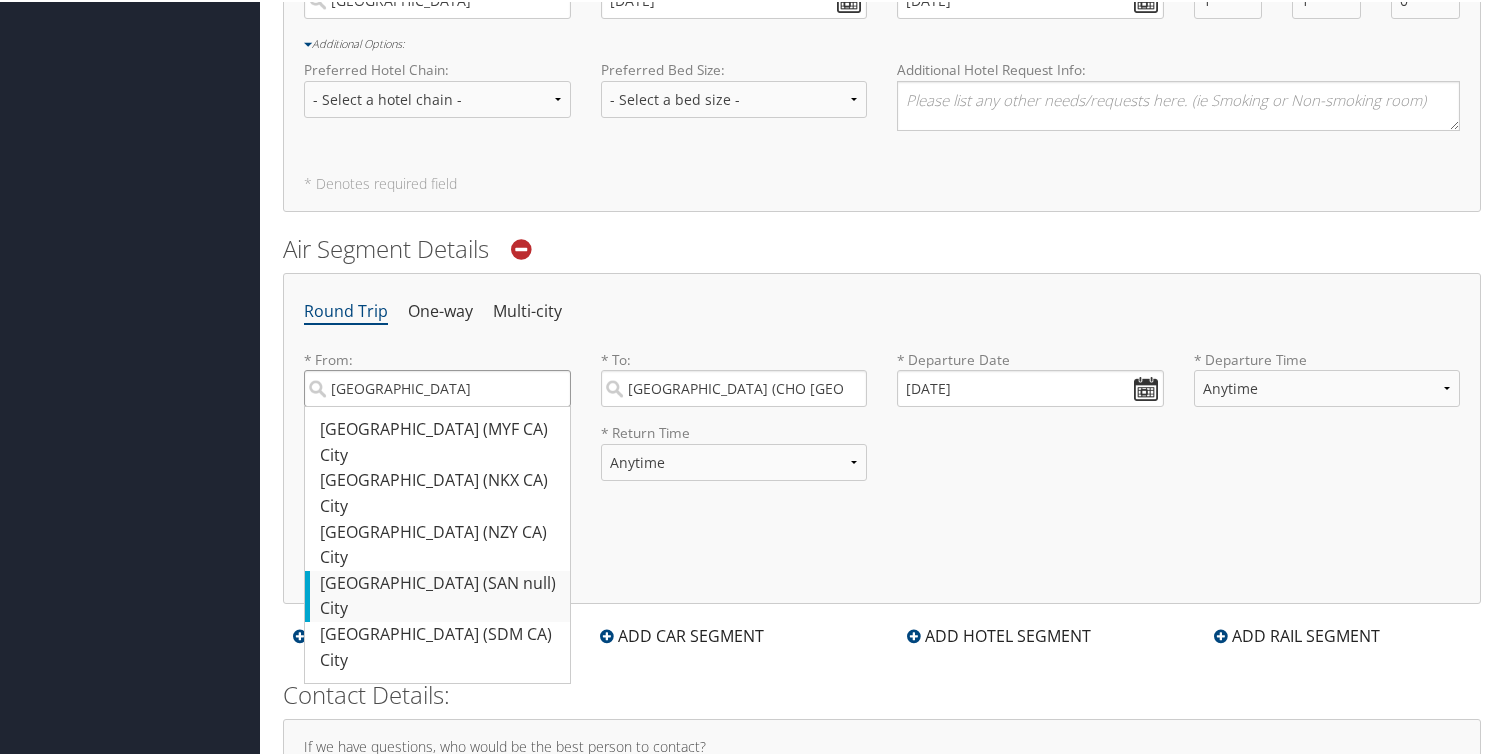 click on "San Diego" at bounding box center (437, 386) 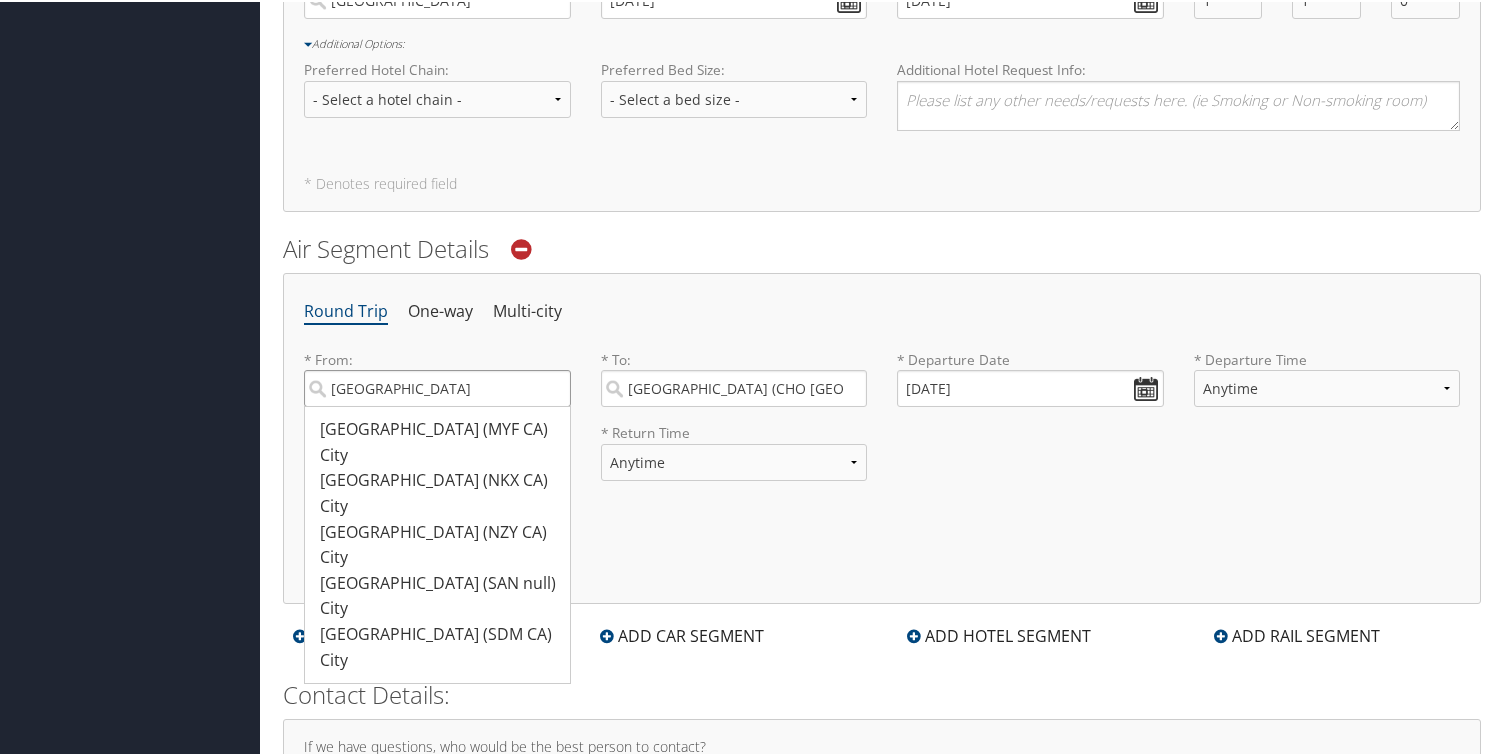type on "San Diego (SAN null)" 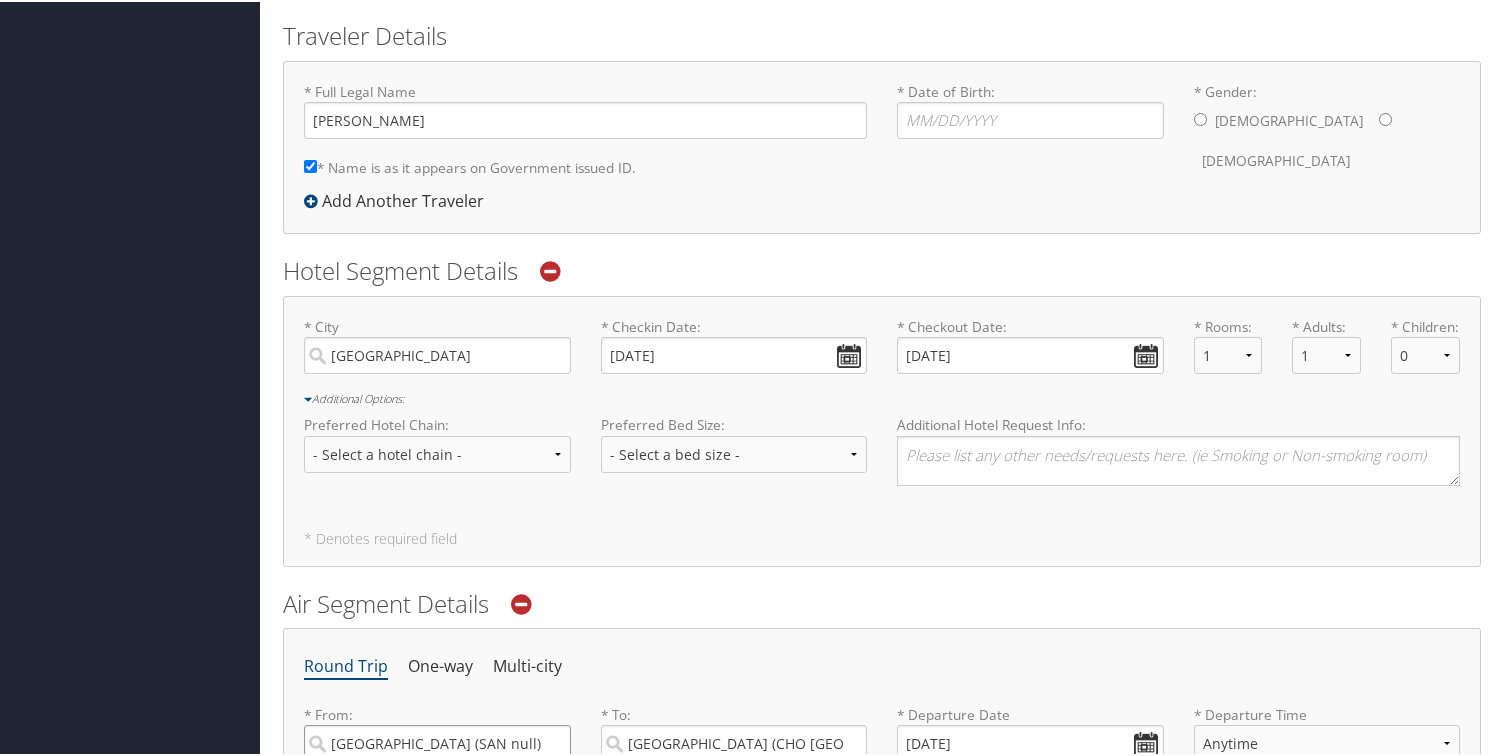 scroll, scrollTop: 527, scrollLeft: 0, axis: vertical 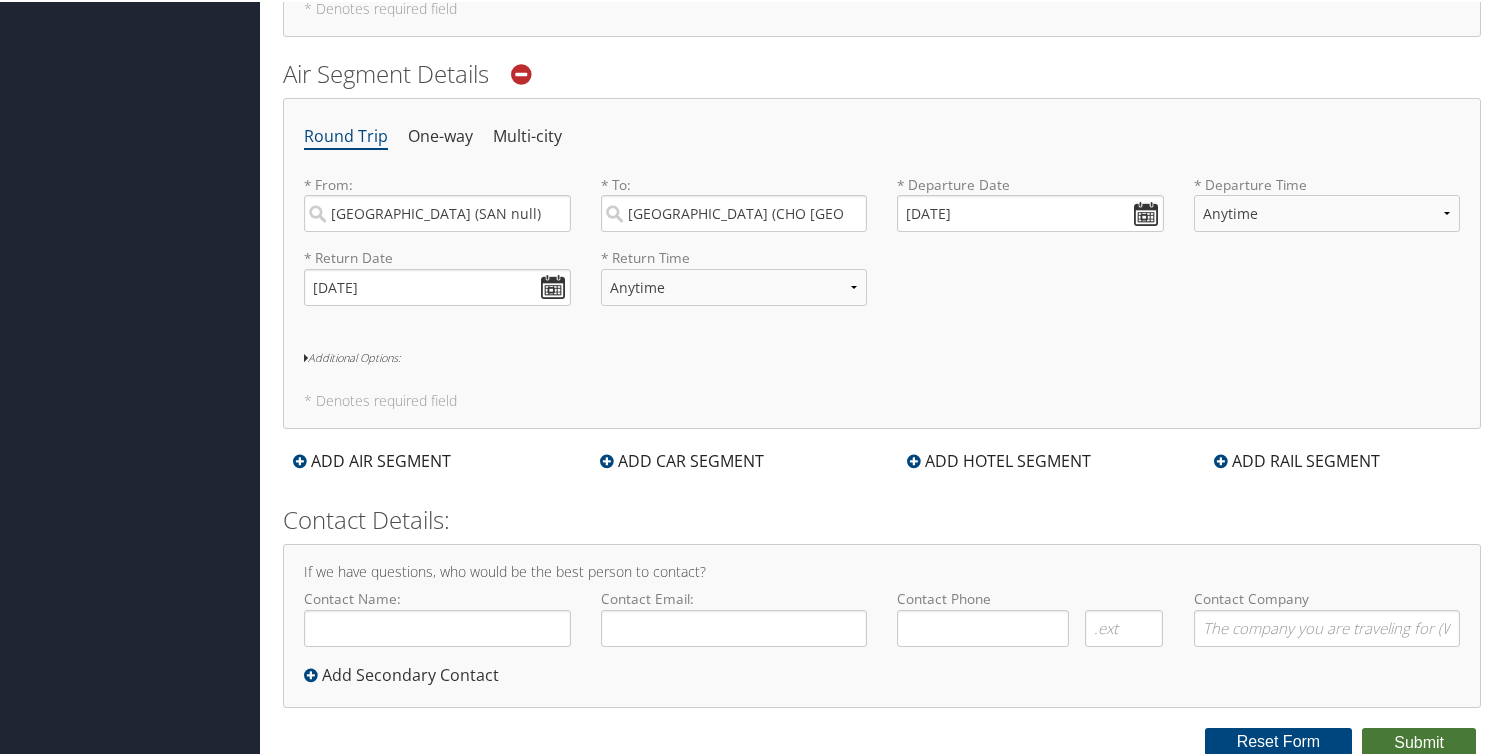 click on "Submit" at bounding box center [1419, 741] 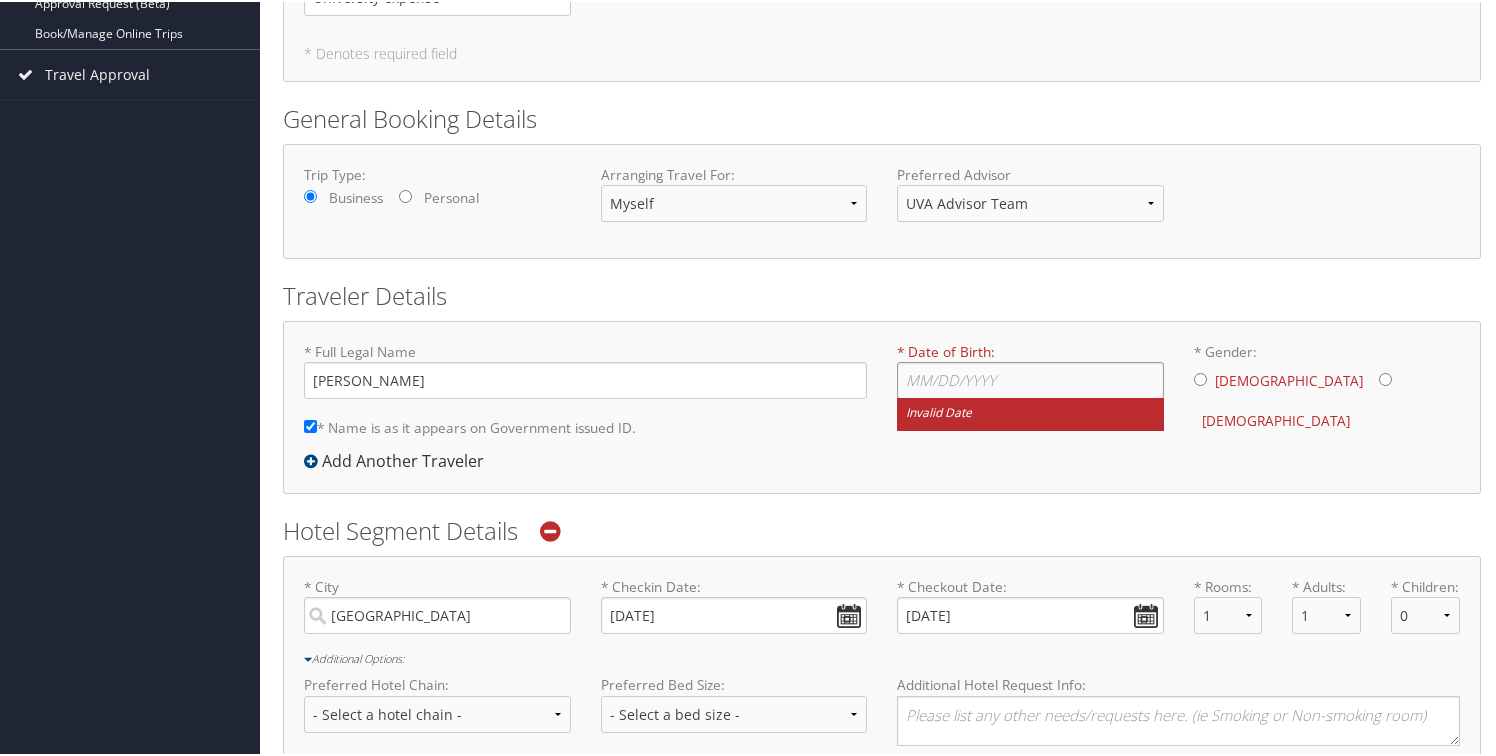 click on "* Date of Birth: Invalid Date" at bounding box center [1030, 378] 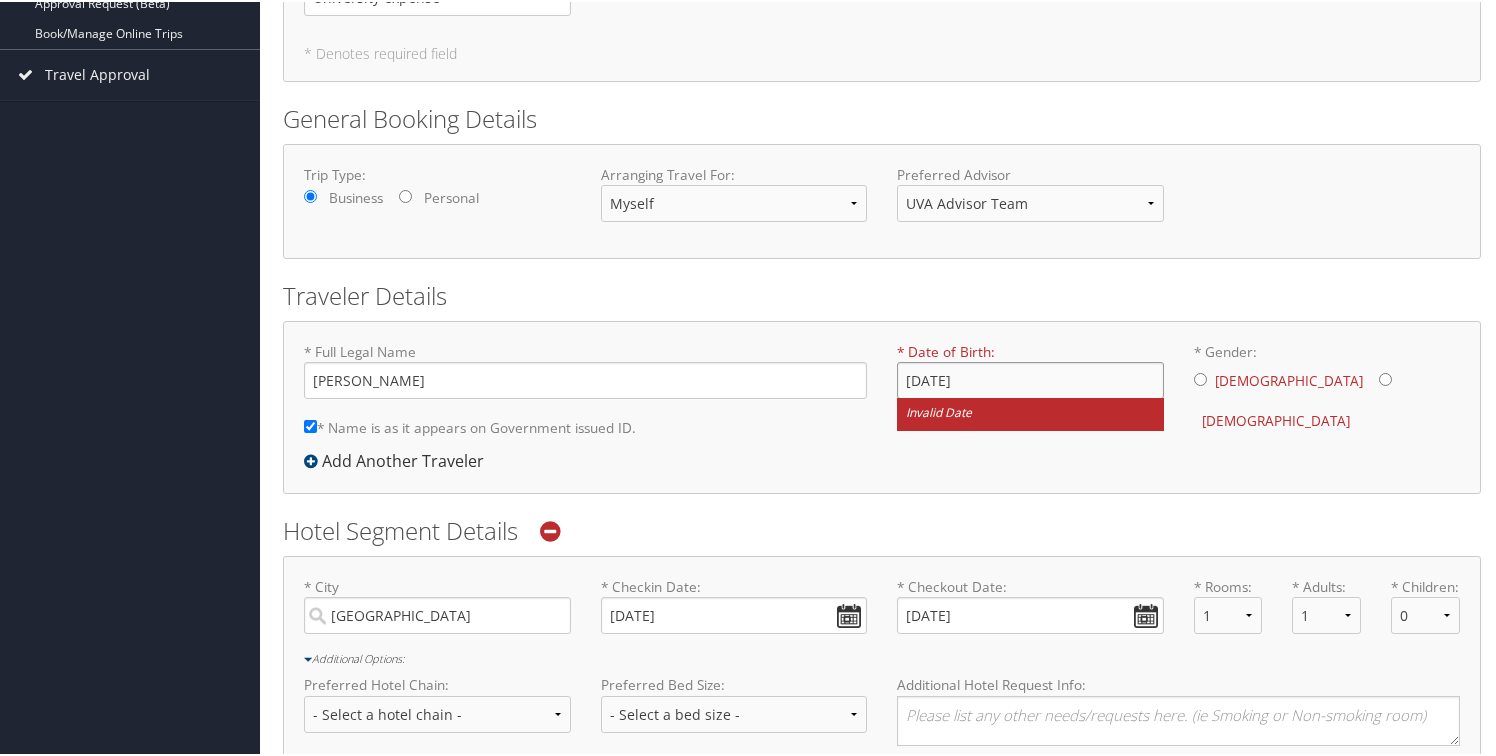 type on "09/14/1996" 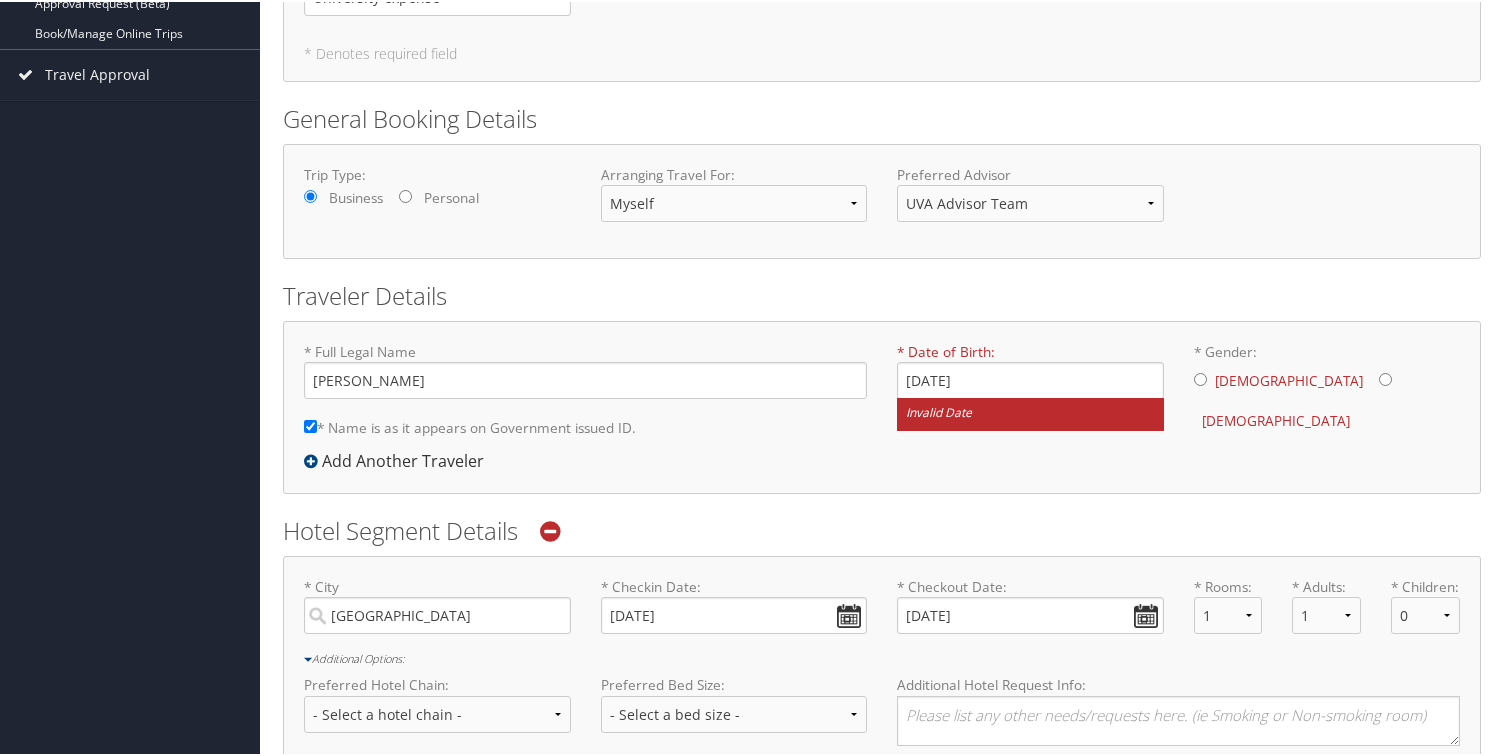 click on "Male" at bounding box center (1289, 379) 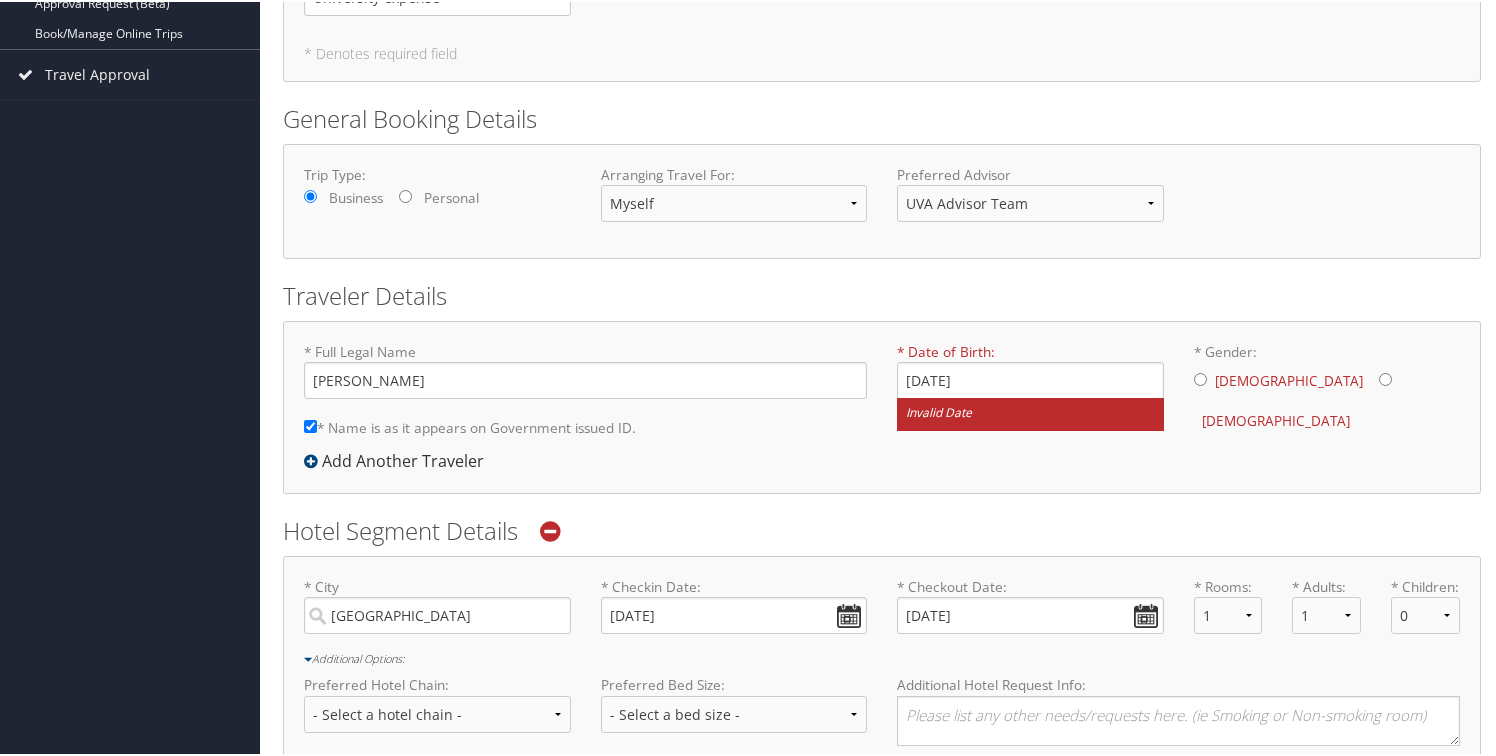 radio on "true" 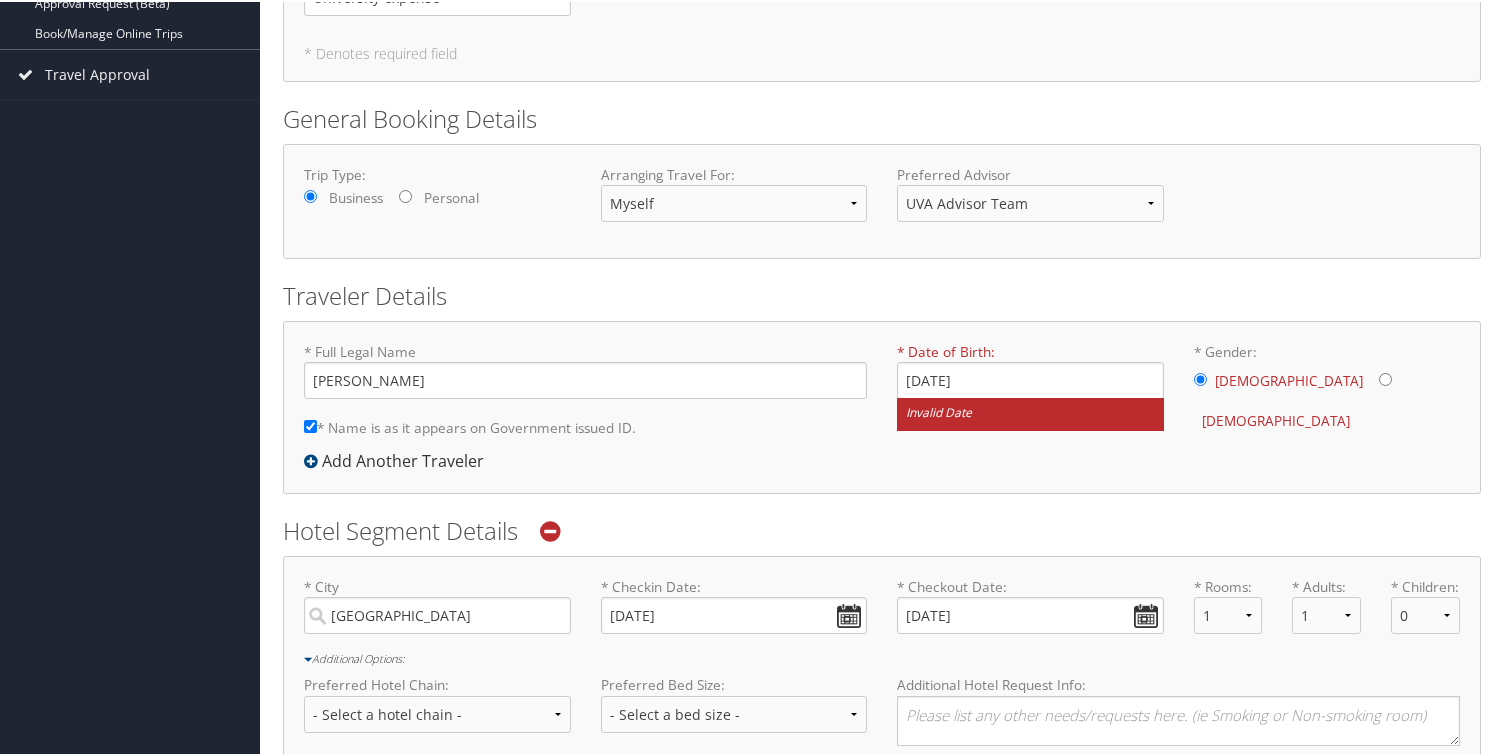 scroll, scrollTop: 1075, scrollLeft: 0, axis: vertical 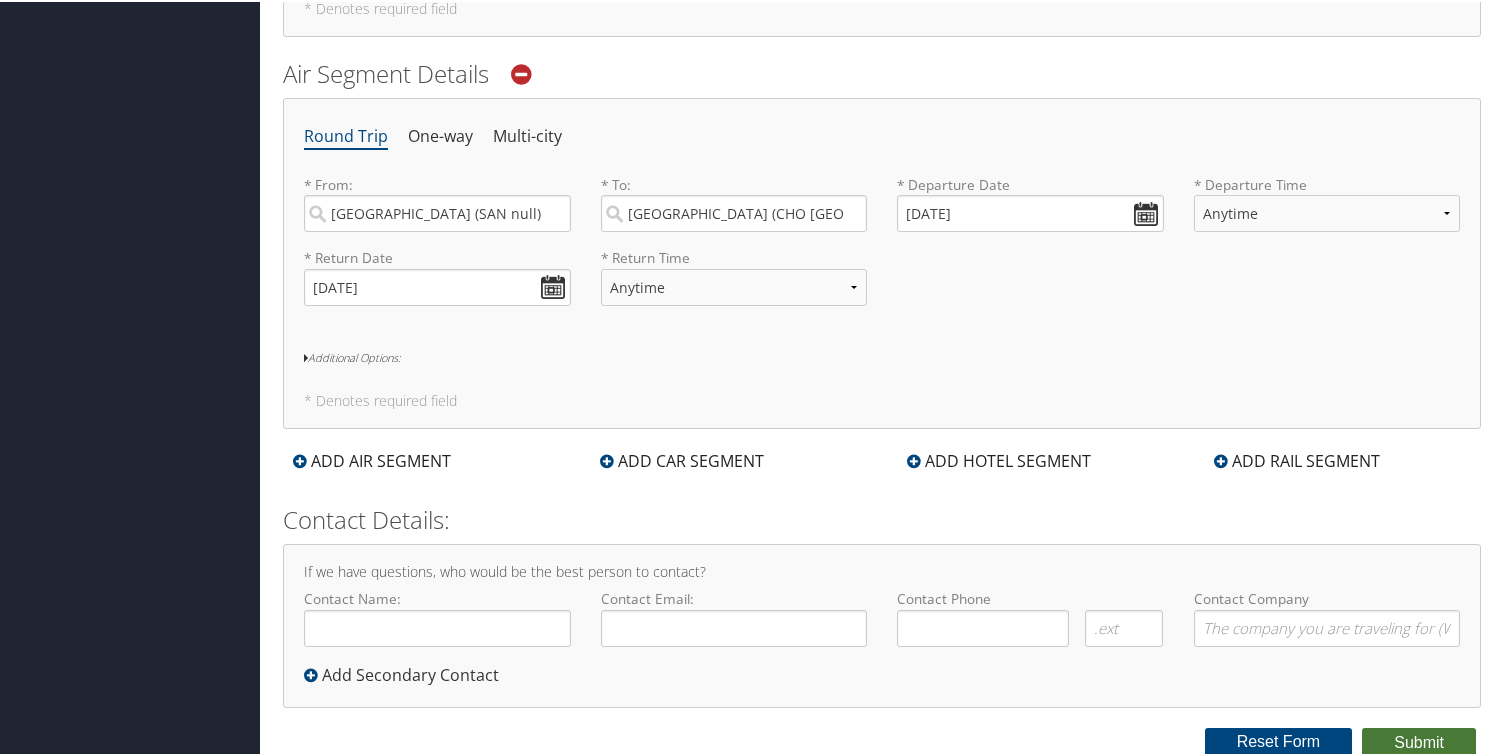 click on "Submit" at bounding box center [1419, 741] 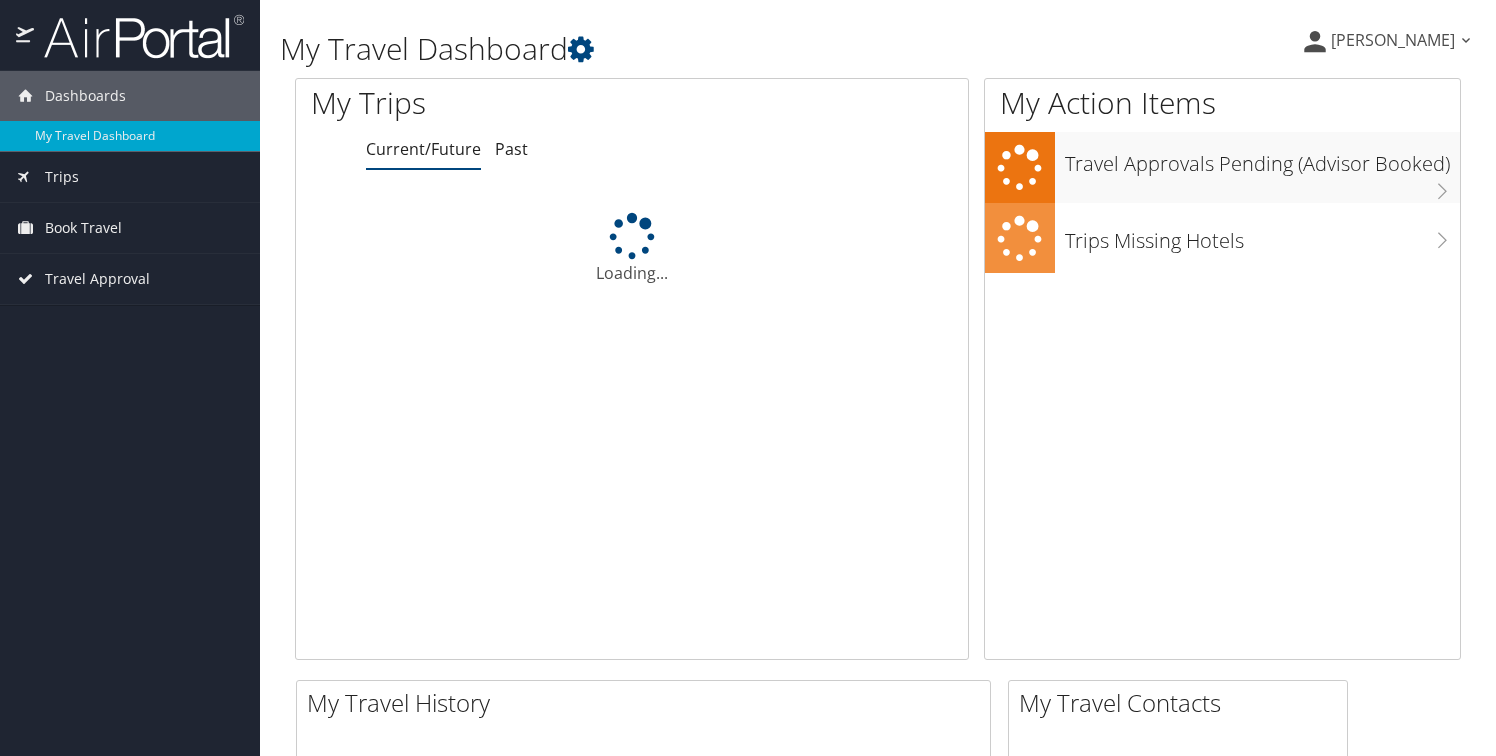 scroll, scrollTop: 0, scrollLeft: 0, axis: both 